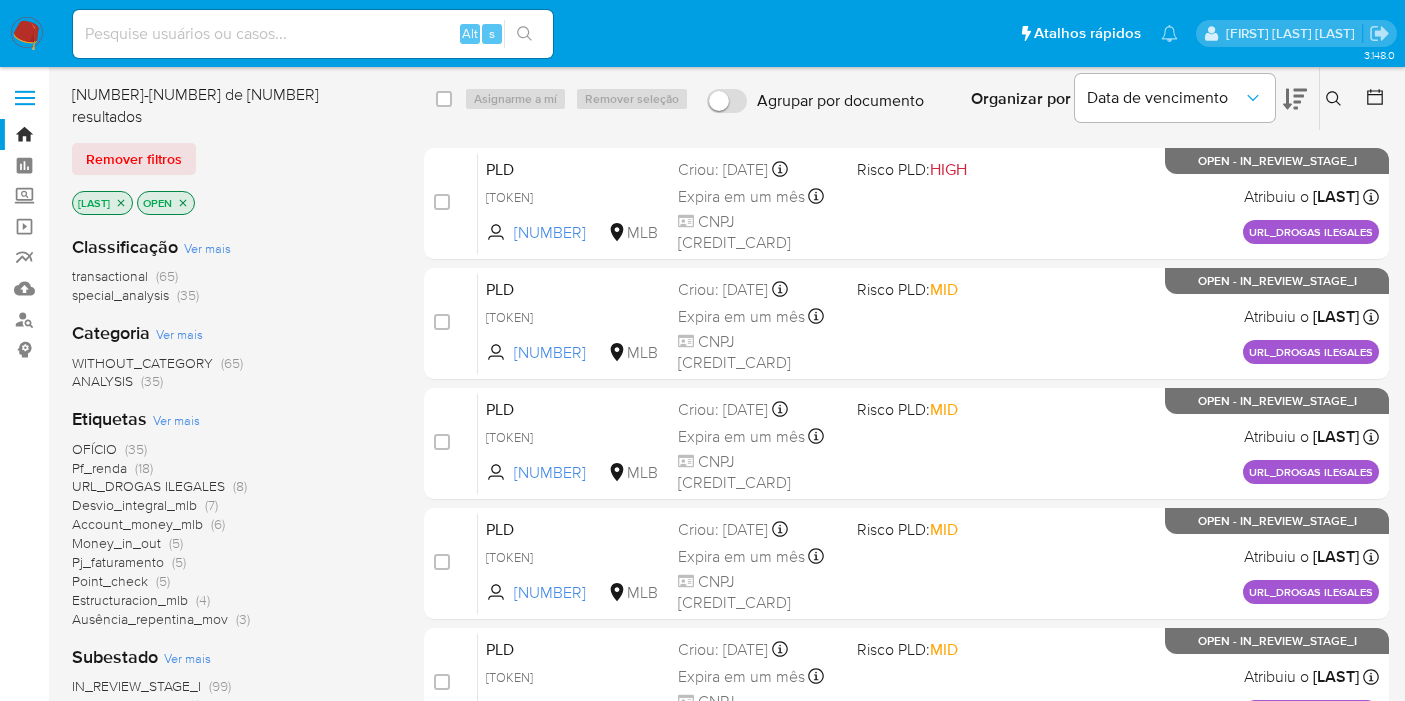 scroll, scrollTop: 111, scrollLeft: 0, axis: vertical 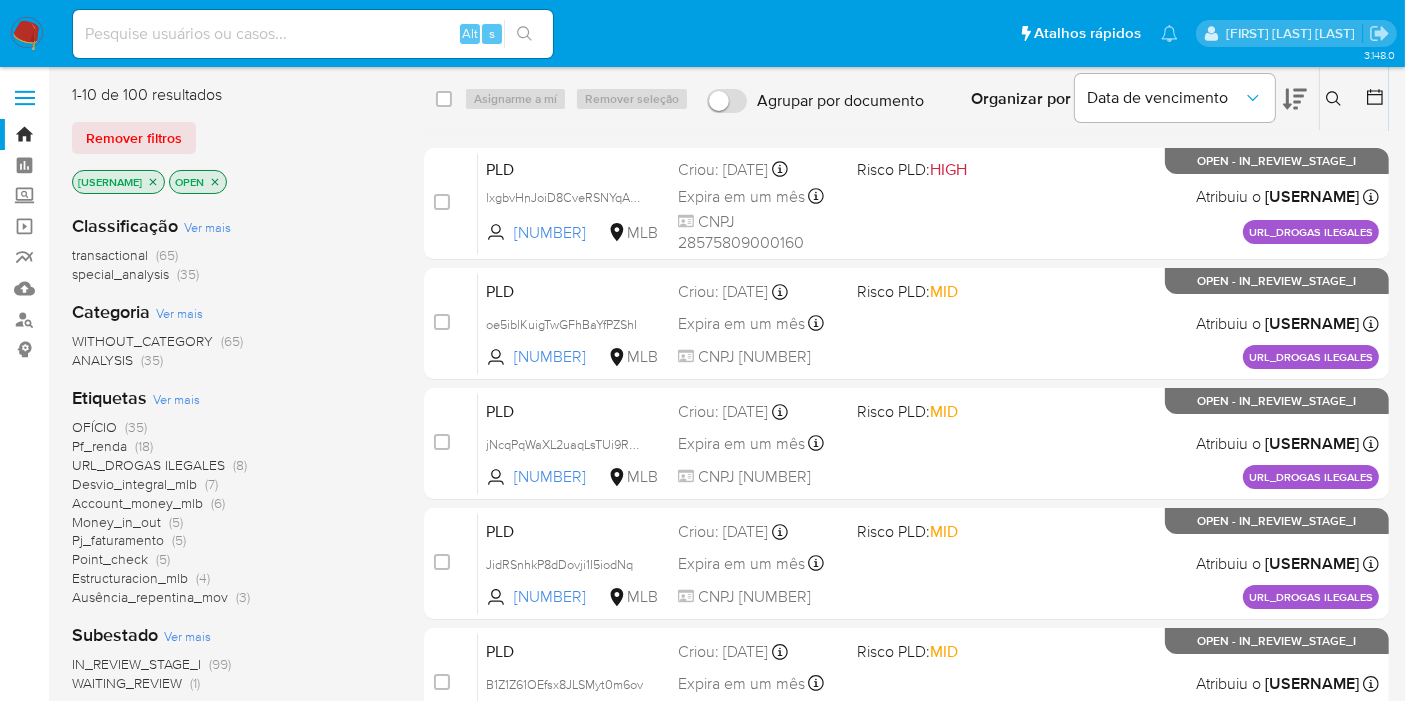 click on "Ver mais" at bounding box center [176, 399] 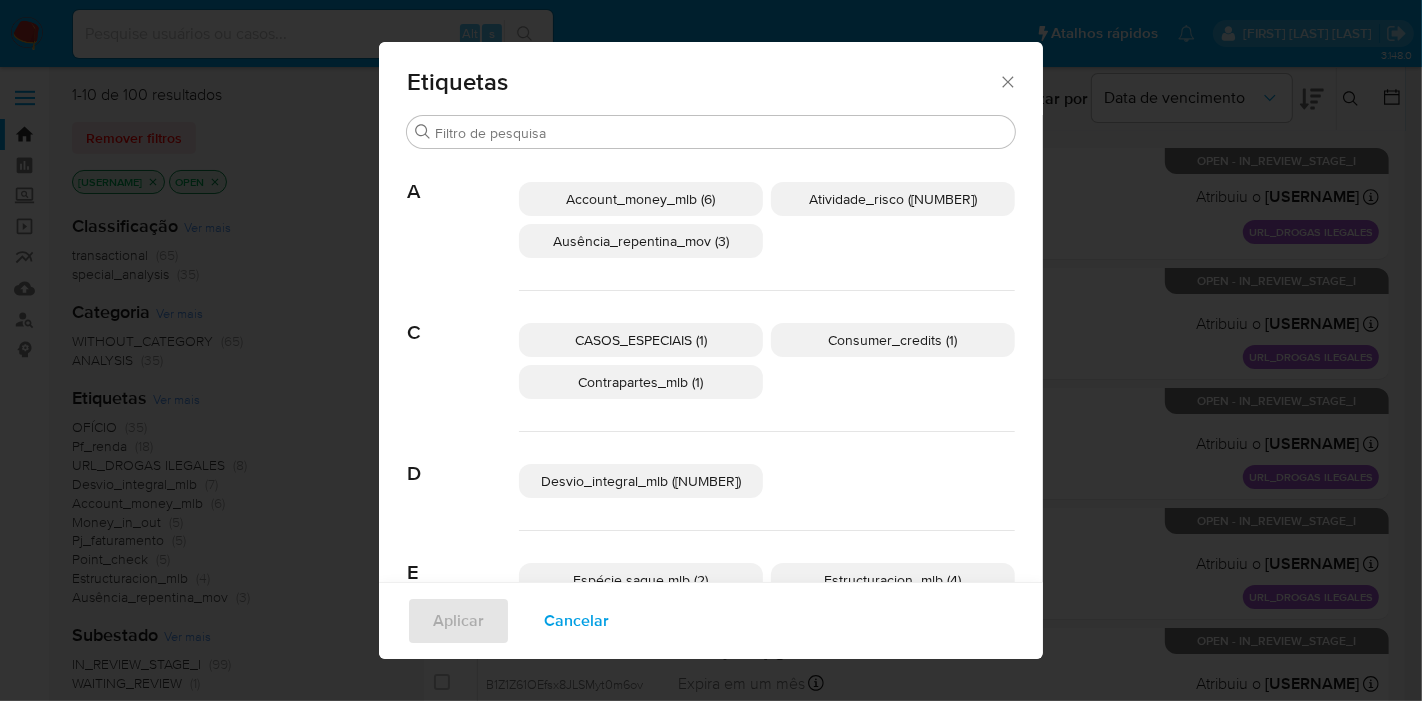 click on "CASOS_ESPECIAIS (1)" at bounding box center [641, 340] 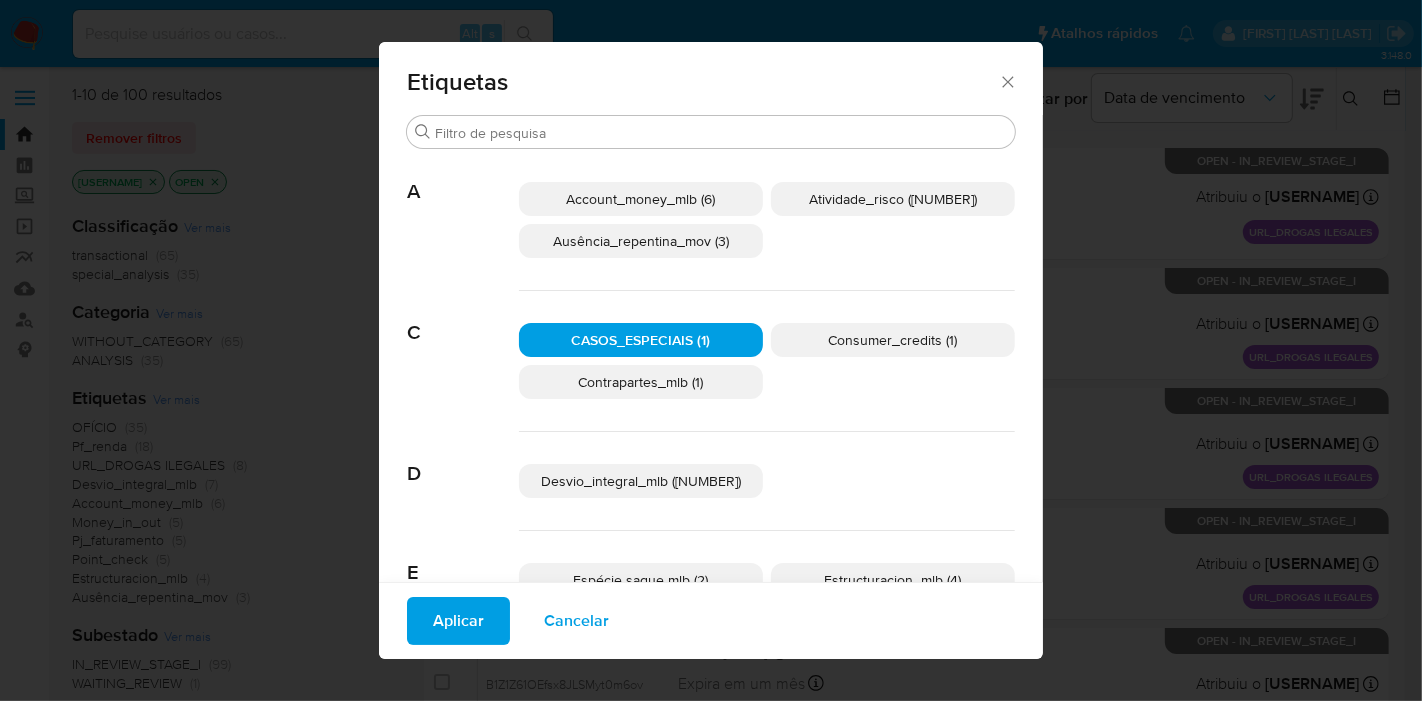click on "Aplicar" at bounding box center [458, 621] 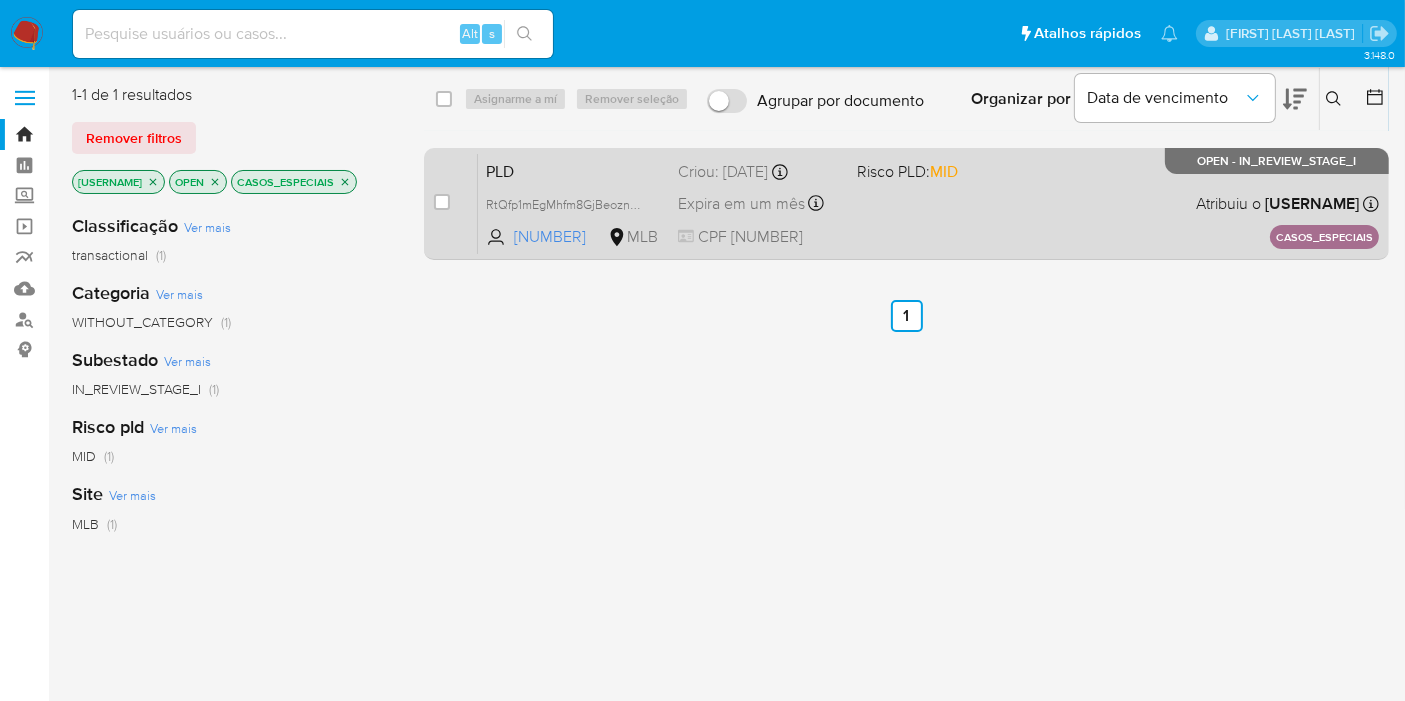 click on "PLD RtQfp1mEgMhfm8GjBeoznx8U 518886624 MLB Risco PLD:  MID Criou: 15/07/2025   Criou: 15/07/2025 10:00:33 Expira em um mês   Expira em 29/08/2025 10:00:33 CPF   01614640173 Atribuiu o   lclososki   Asignado el: 15/07/2025 10:00:33 CASOS_ESPECIAIS OPEN - IN_REVIEW_STAGE_I" at bounding box center (928, 203) 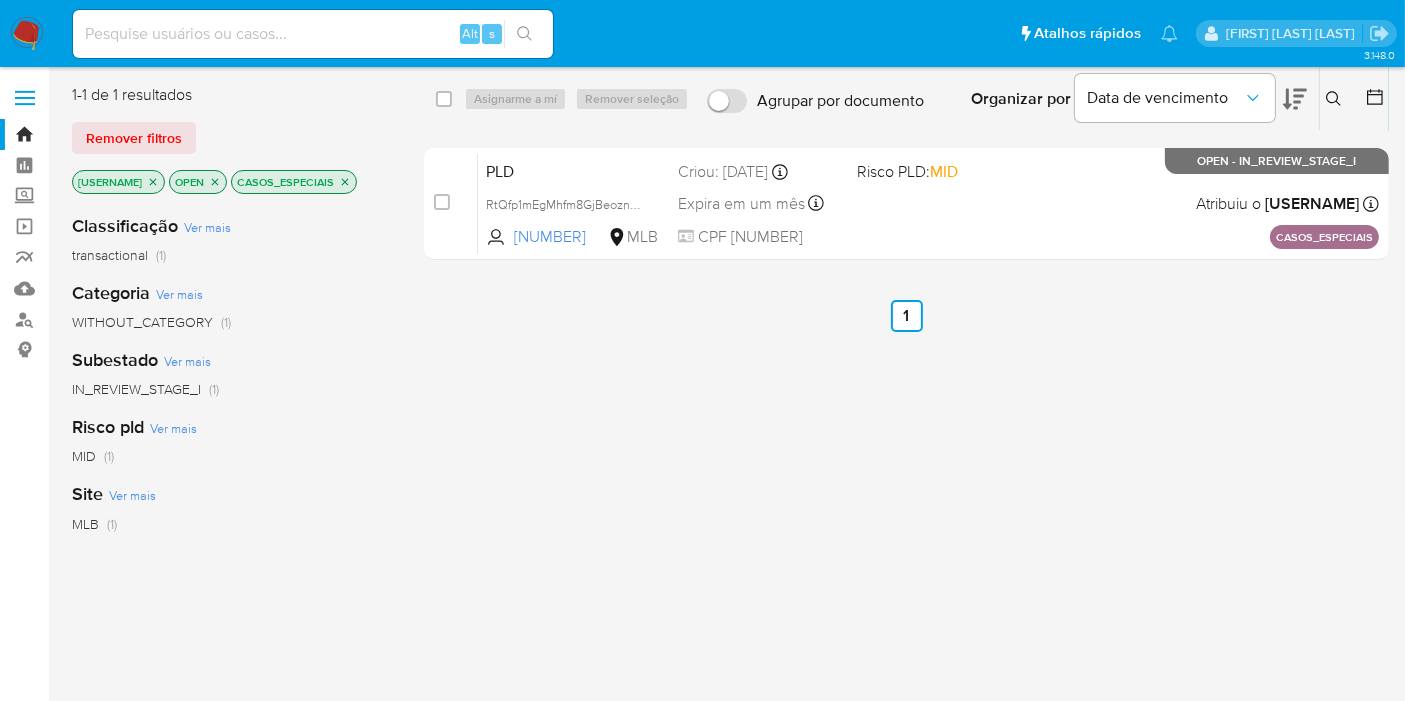 click on "CASOS_ESPECIAIS" at bounding box center (294, 182) 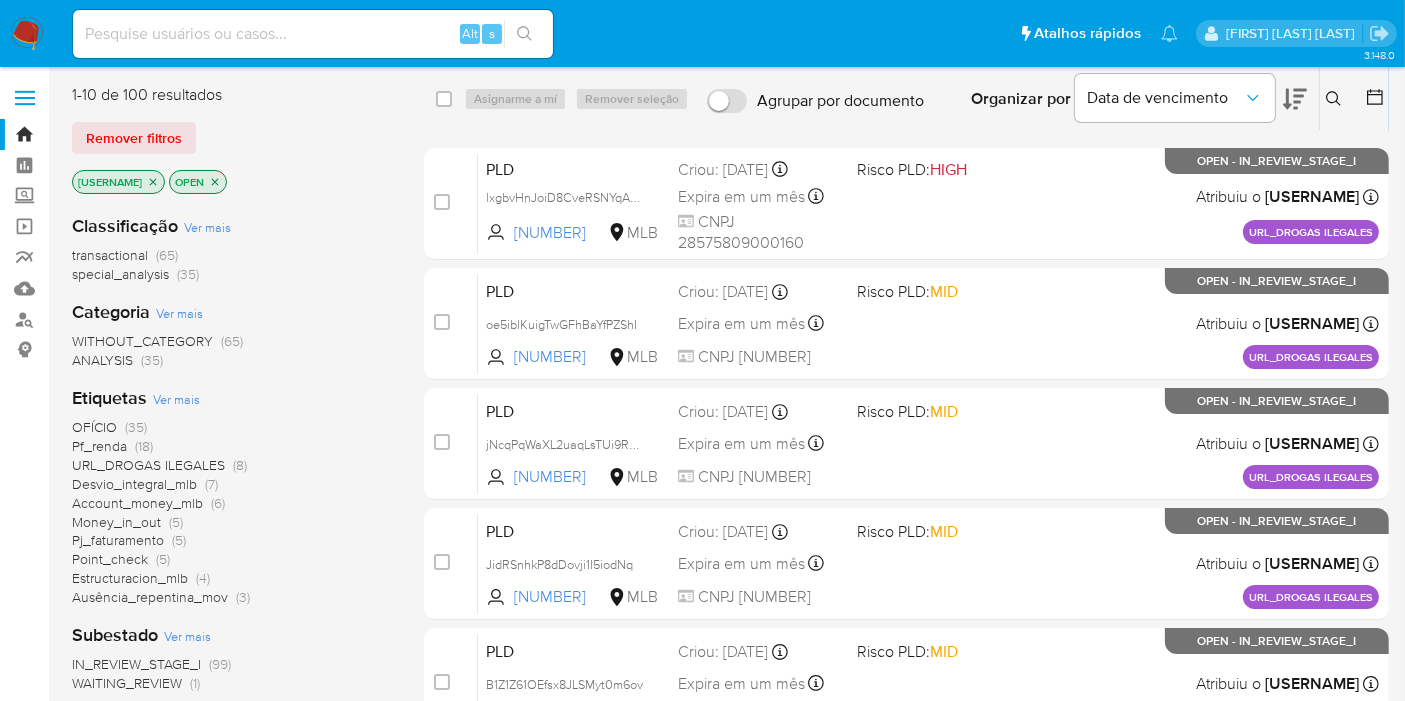 click on "Ver mais" at bounding box center [176, 399] 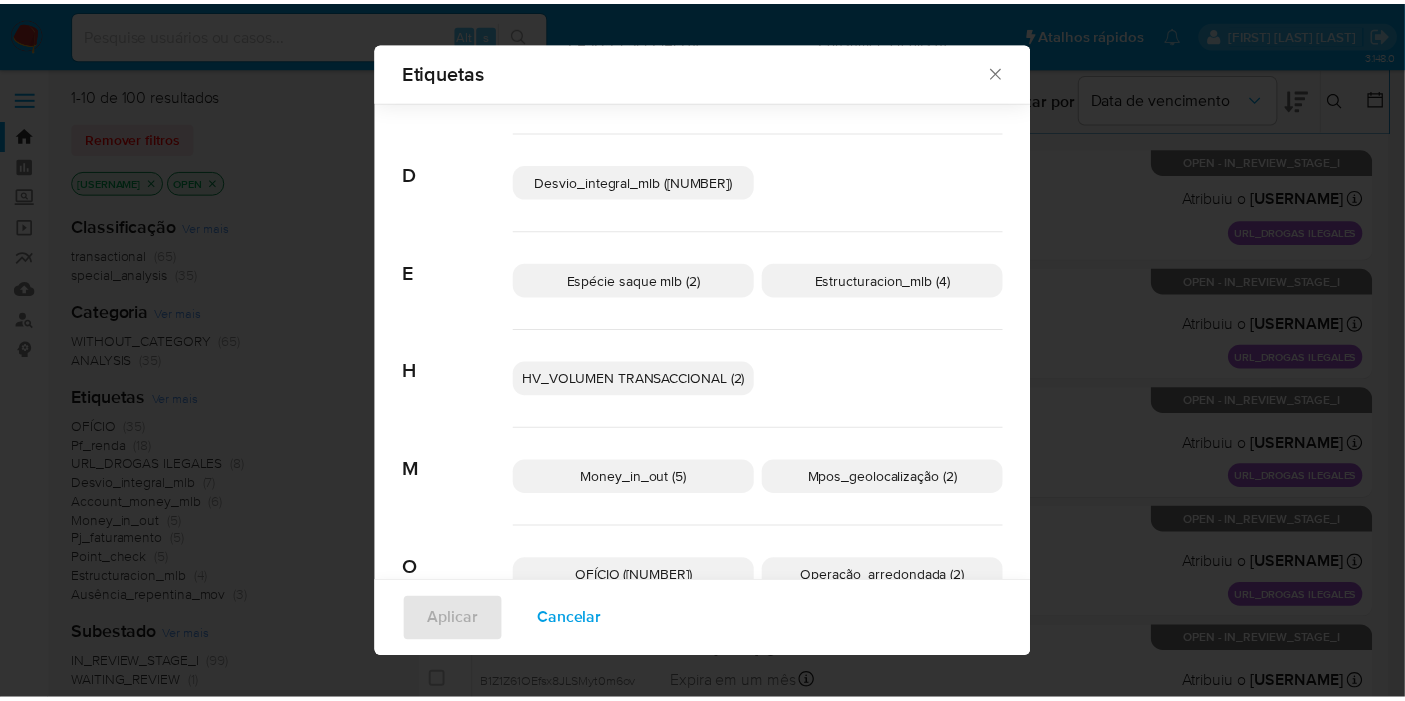 scroll, scrollTop: 319, scrollLeft: 0, axis: vertical 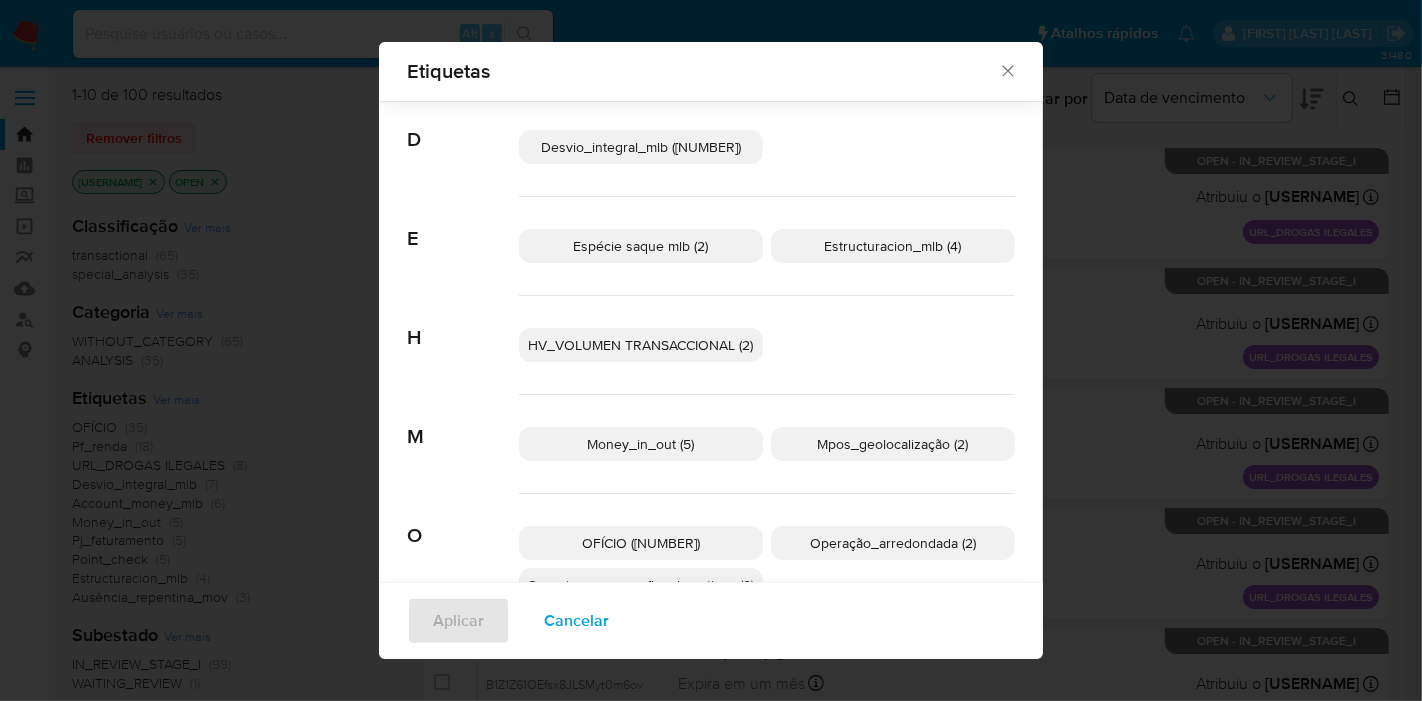 click on "HV_VOLUMEN TRANSACCIONAL (2)" at bounding box center [641, 345] 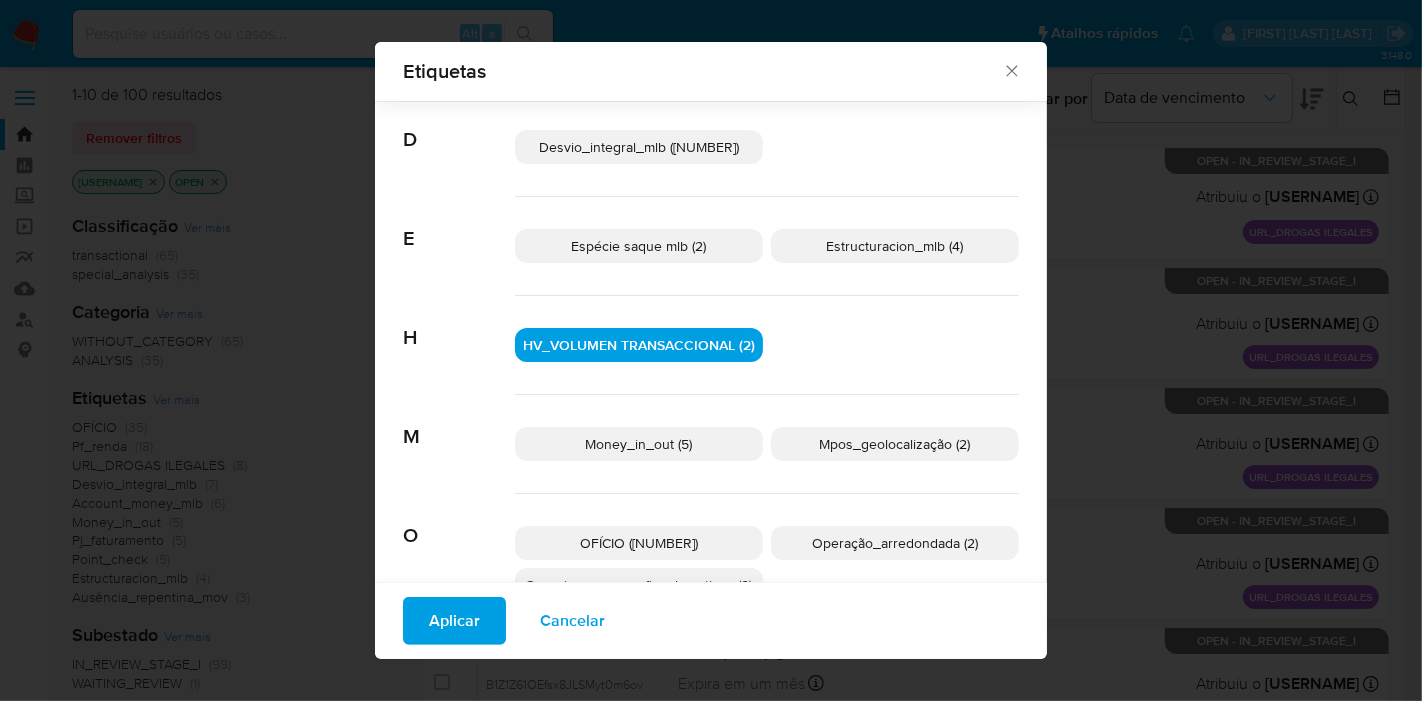 click on "Aplicar" at bounding box center [454, 621] 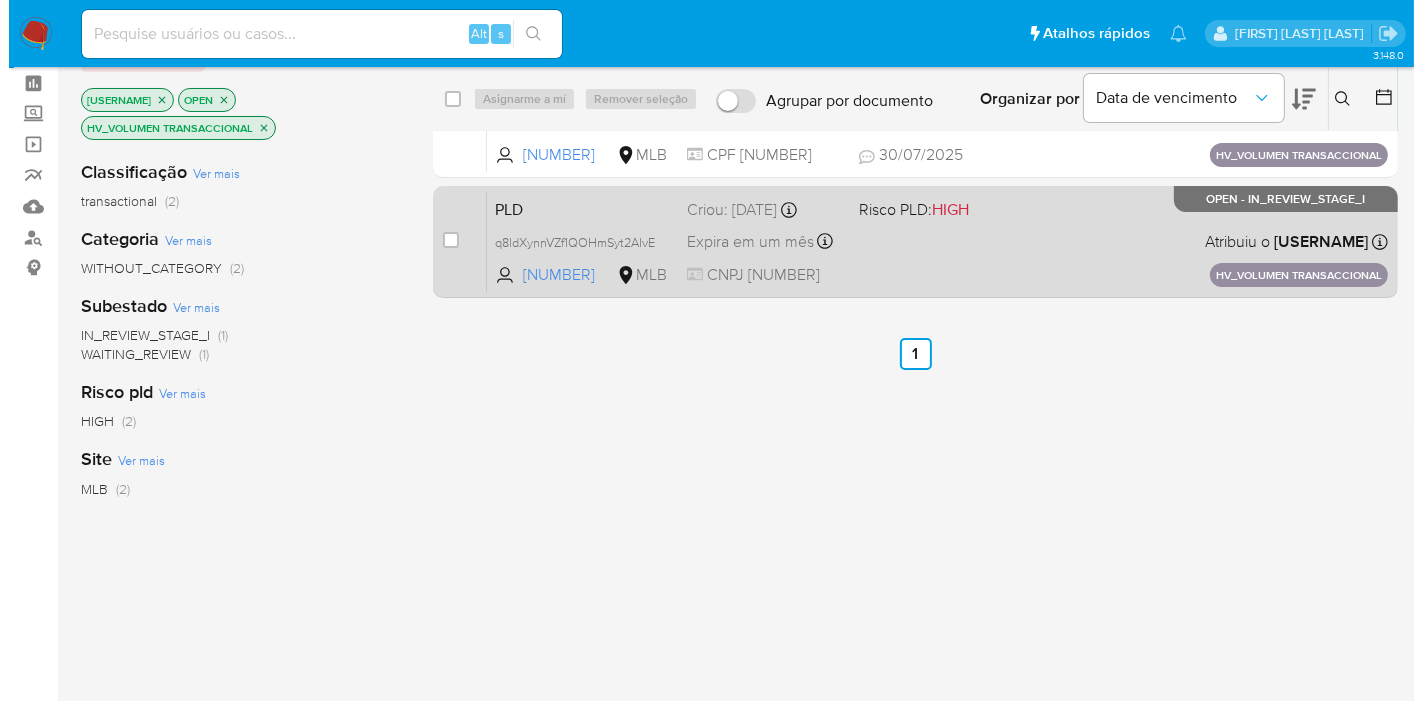 scroll, scrollTop: 0, scrollLeft: 0, axis: both 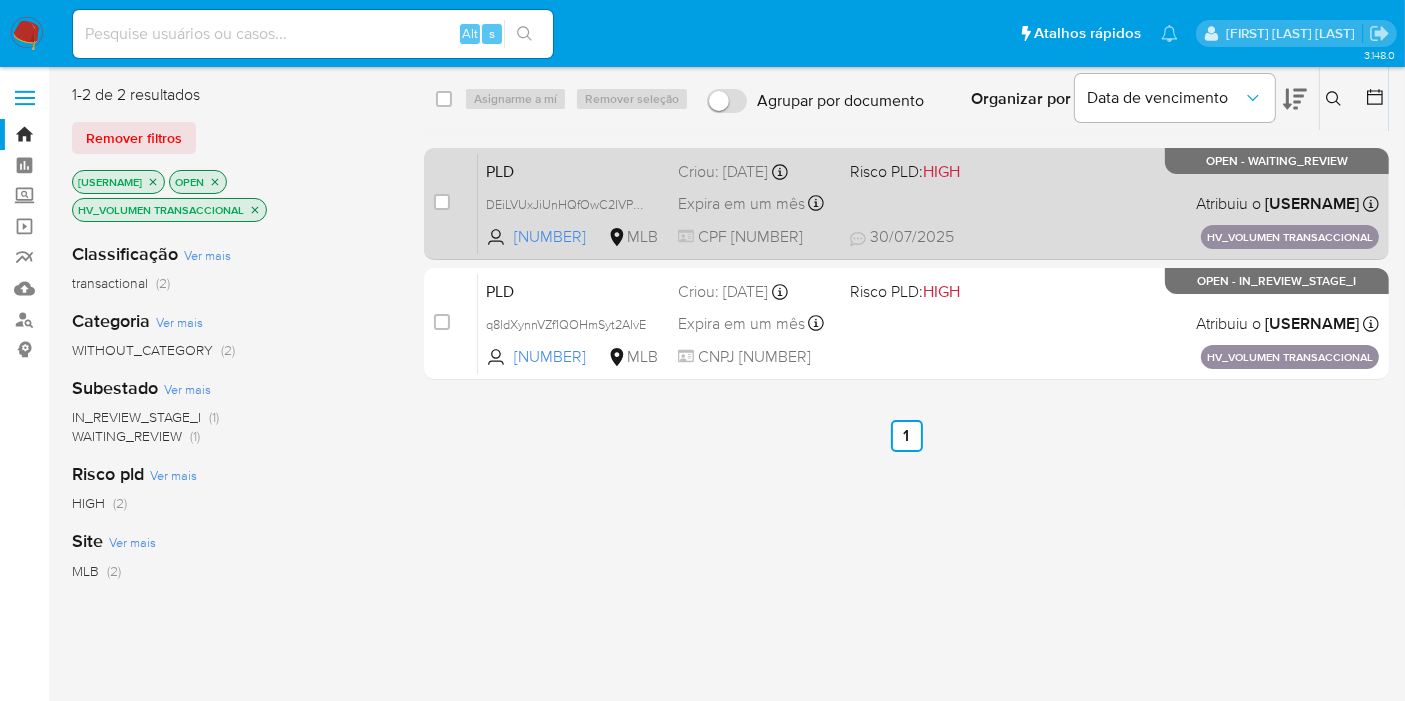 click on "PLD DEiLVUxJiUnHQfOwC2IVPqyn 176153539 MLB Risco PLD:  HIGH Criou: 15/07/2025   Criou: 15/07/2025 08:56:51 Expira em um mês   Expira em 29/08/2025 08:56:52 CPF   03054270912 30/07/2025   30/07/2025 18:24 Atribuiu o   lclososki   Asignado el: 15/07/2025 08:56:51 HV_VOLUMEN TRANSACCIONAL OPEN - WAITING_REVIEW" at bounding box center [928, 203] 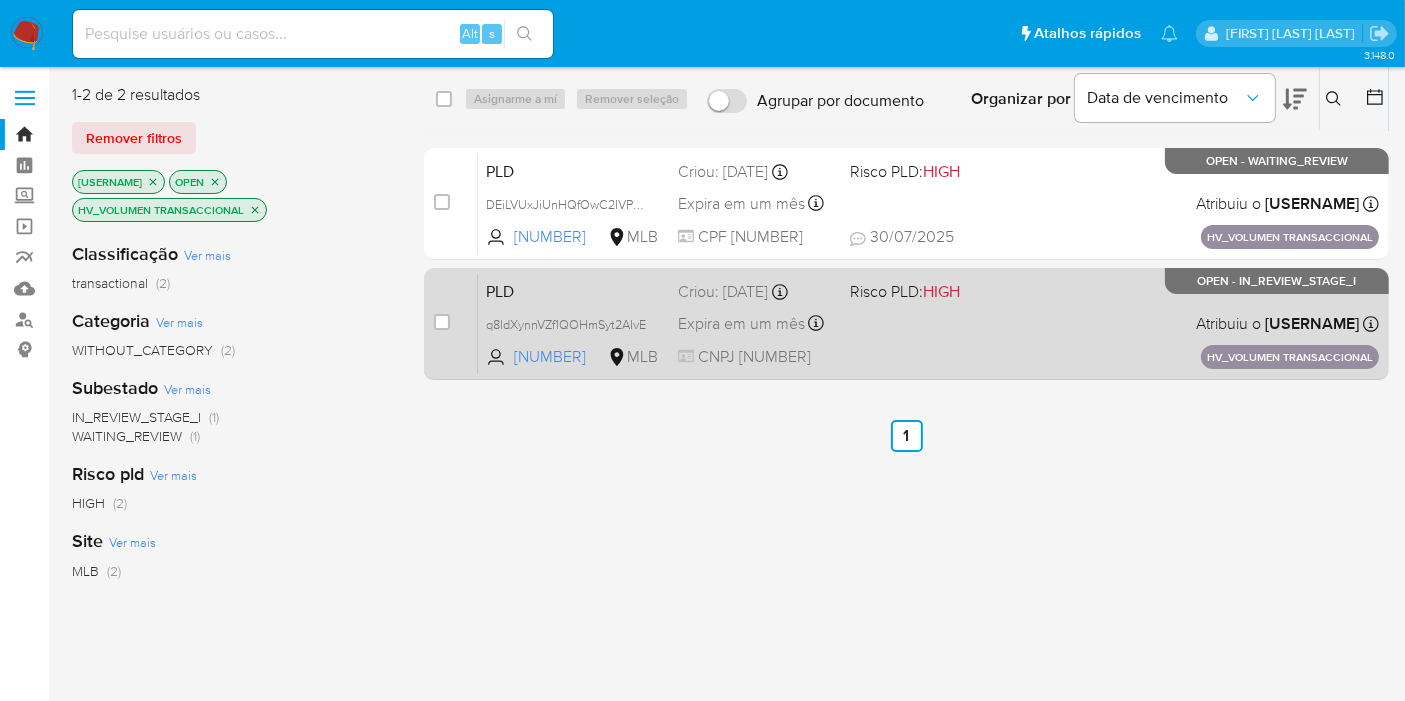 click on "PLD q8ldXynnVZf1QOHmSyt2AIvE 1187309792 MLB Risco PLD:  HIGH Criou: 15/07/2025   Criou: 15/07/2025 08:55:40 Expira em um mês   Expira em 29/08/2025 08:55:41 CNPJ   26702164000154 Atribuiu o   lclososki   Asignado el: 15/07/2025 08:55:40 HV_VOLUMEN TRANSACCIONAL OPEN - IN_REVIEW_STAGE_I" at bounding box center [928, 323] 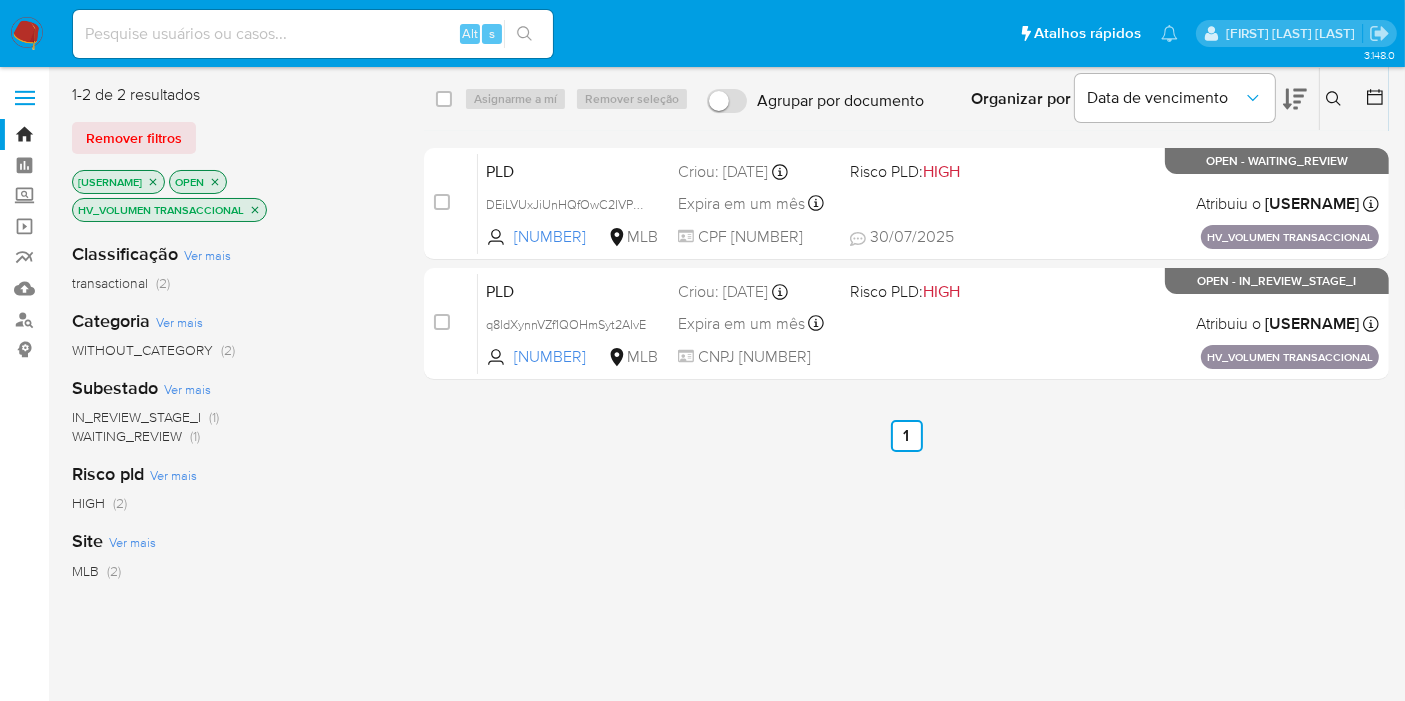 click 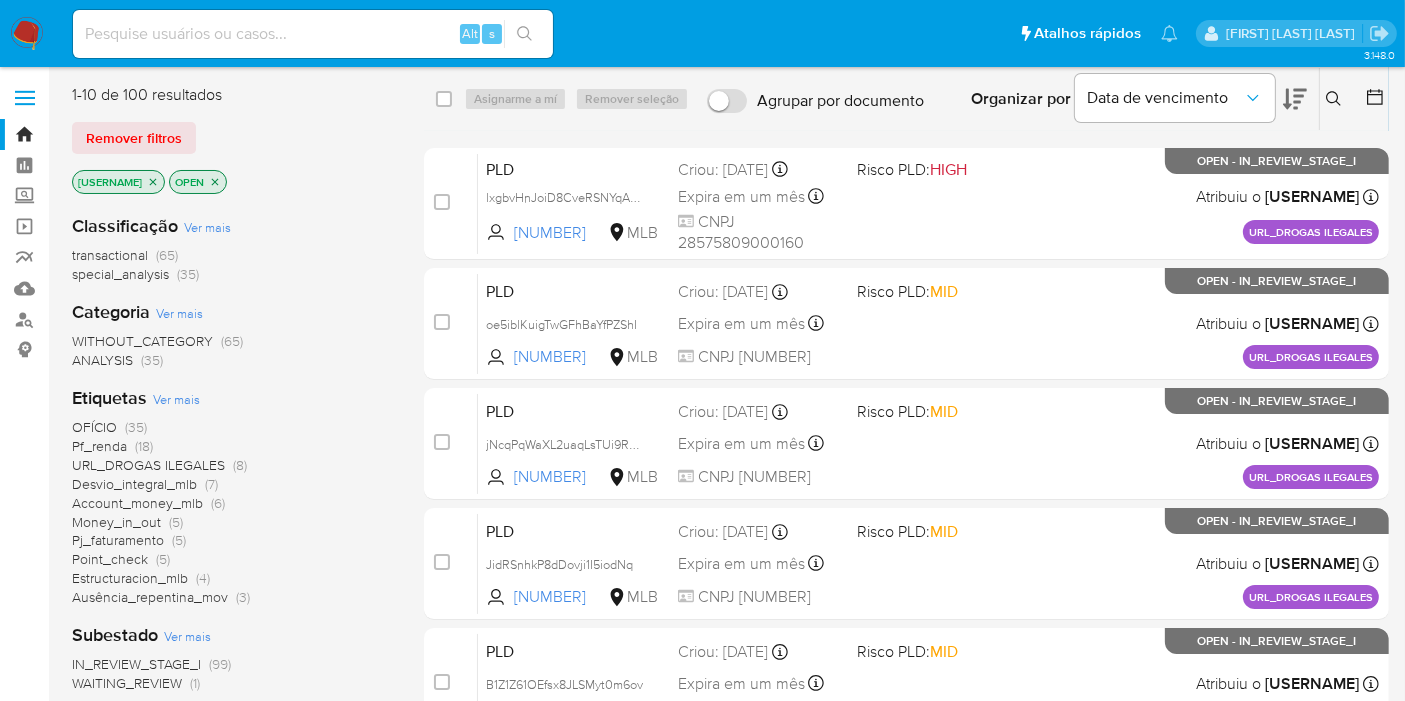 click on "Ver mais" at bounding box center (176, 399) 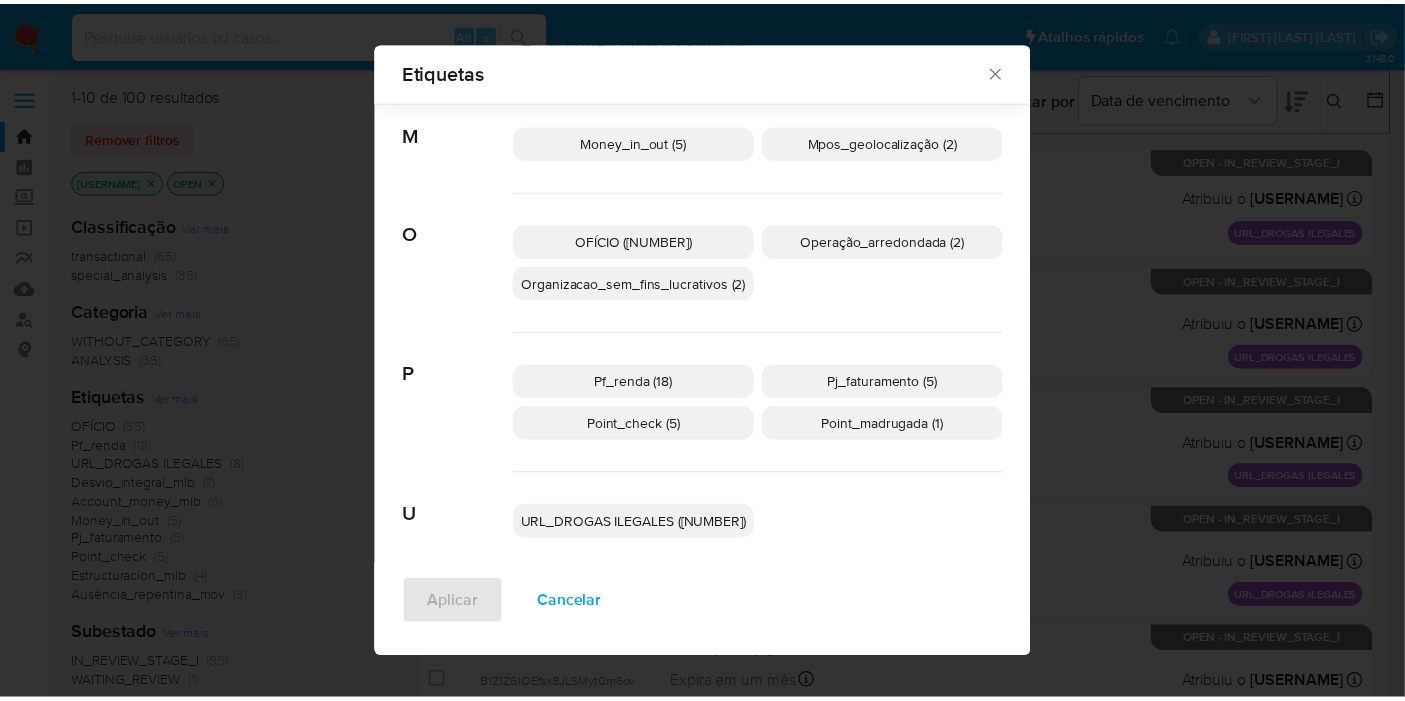 scroll, scrollTop: 639, scrollLeft: 0, axis: vertical 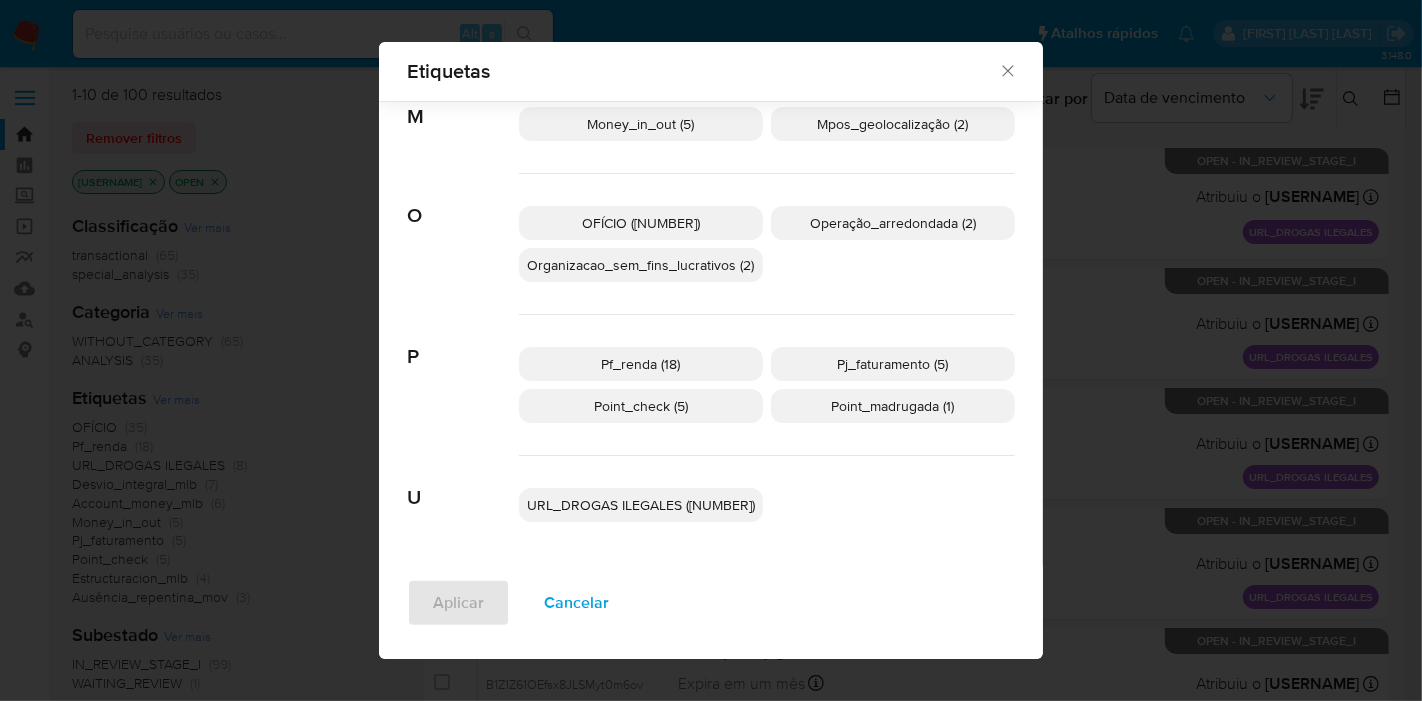 click on "URL_DROGAS ILEGALES (8)" at bounding box center (641, 505) 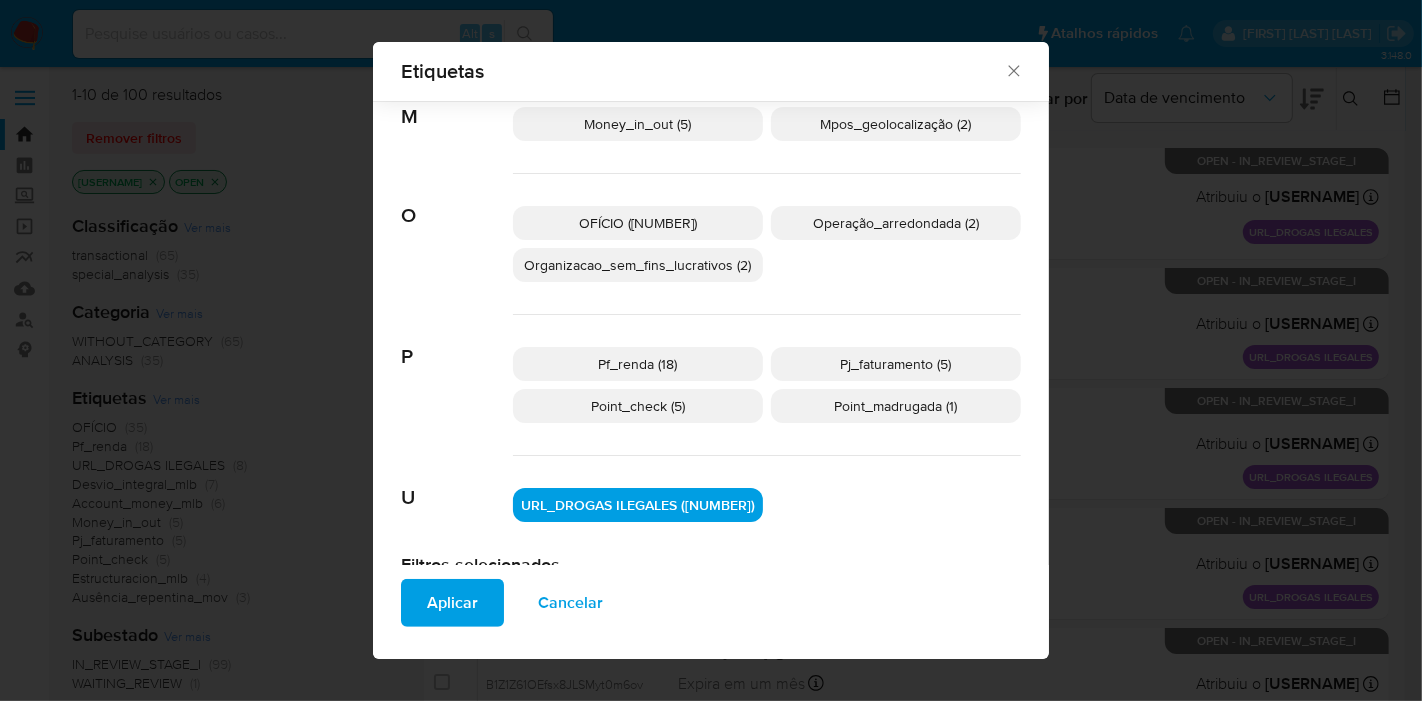 click on "Aplicar" at bounding box center [452, 603] 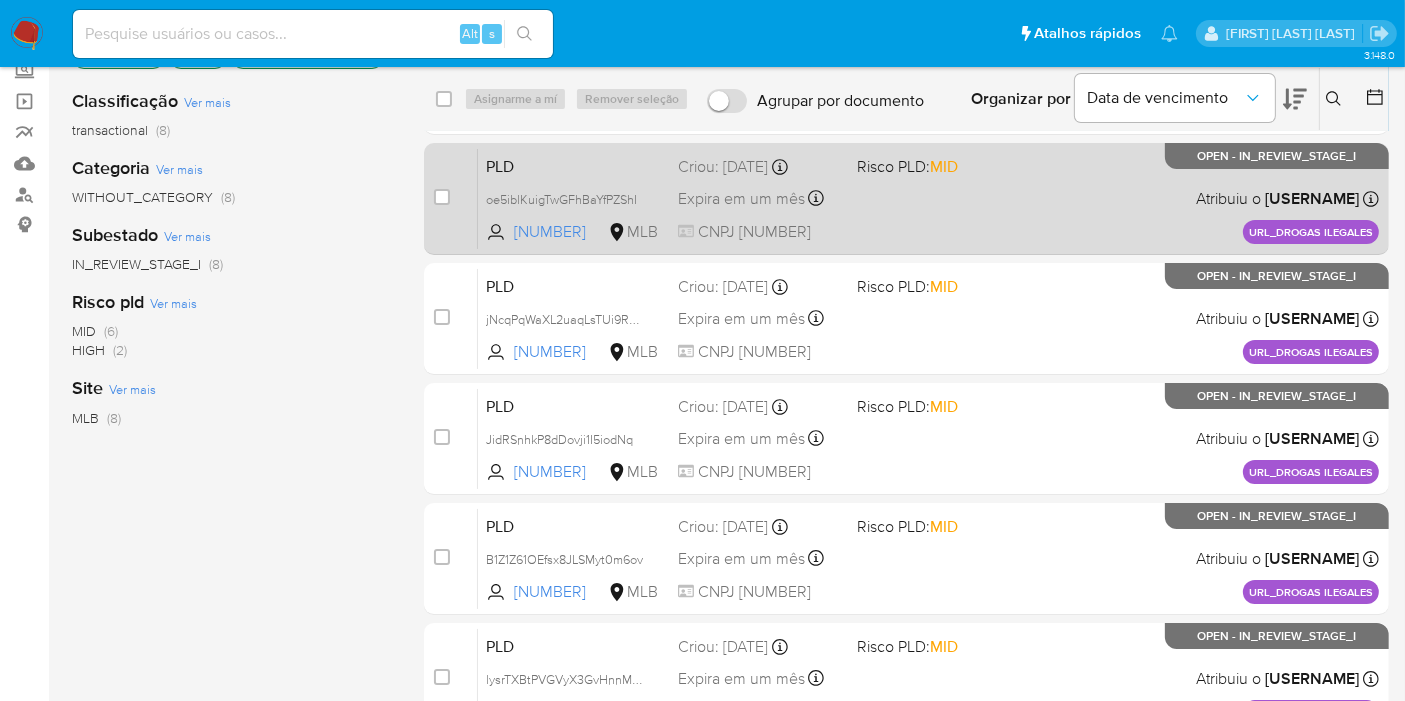 scroll, scrollTop: 0, scrollLeft: 0, axis: both 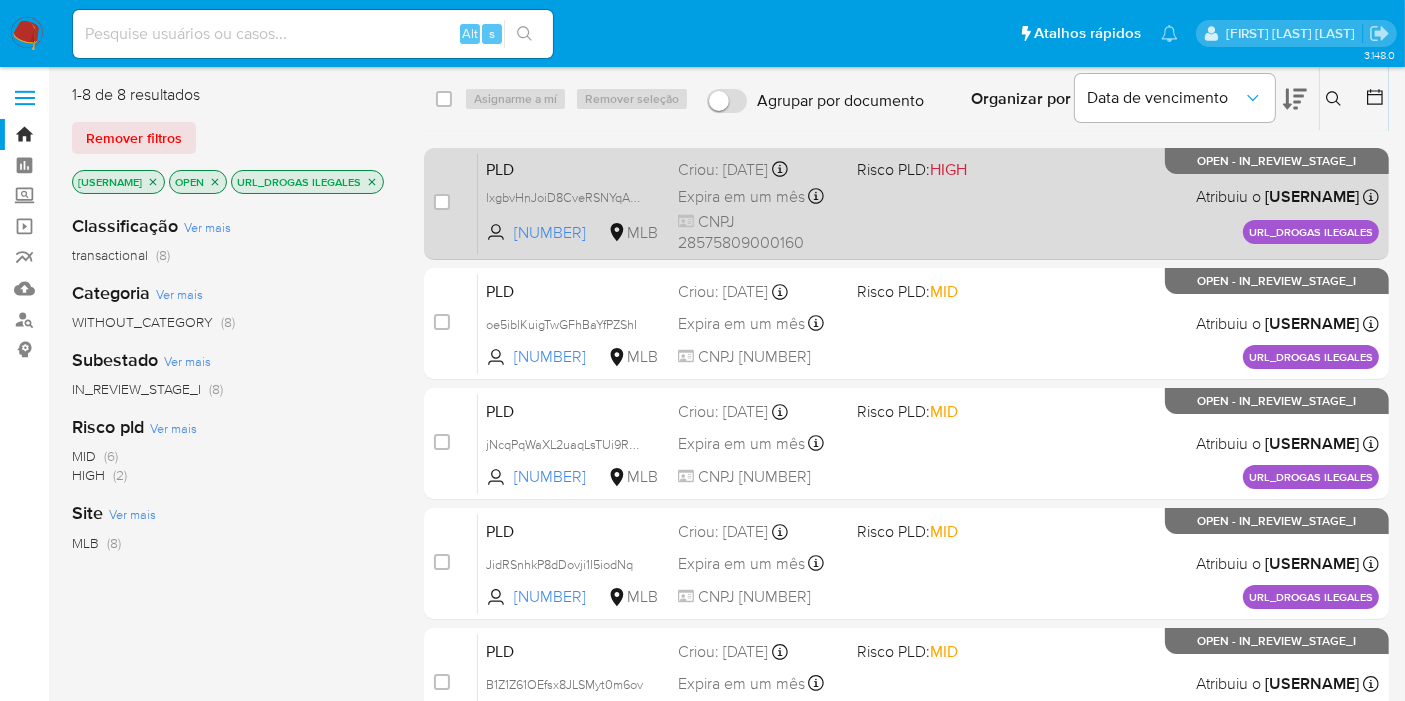 click on "PLD lxgbvHnJoiD8CveRSNYqApA0 696746216 MLB Risco PLD:  HIGH Criou: 15/07/2025   Criou: 15/07/2025 16:40:10 Expira em um mês   Expira em 29/08/2025 16:40:11 CNPJ   28575809000160 Atribuiu o   lclososki   Asignado el: 15/07/2025 16:40:10 URL_DROGAS ILEGALES OPEN - IN_REVIEW_STAGE_I" at bounding box center (928, 203) 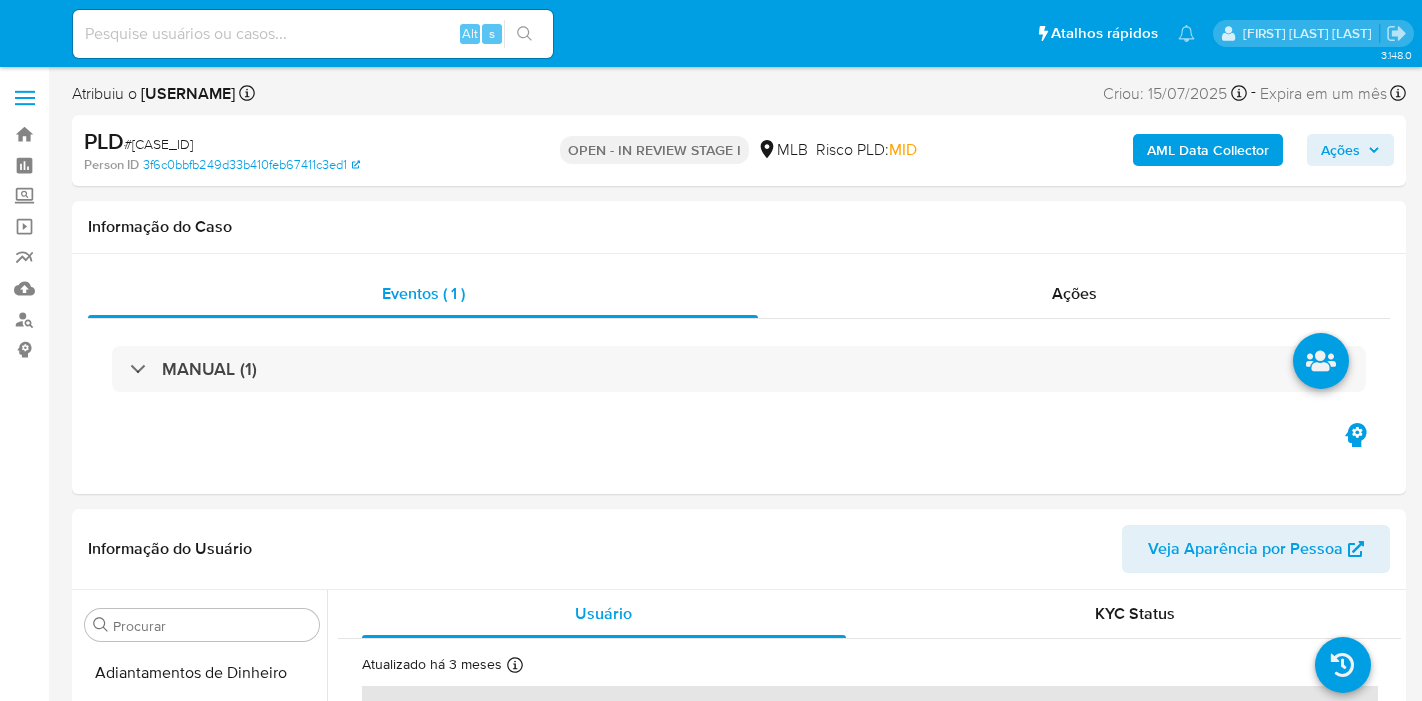 select on "10" 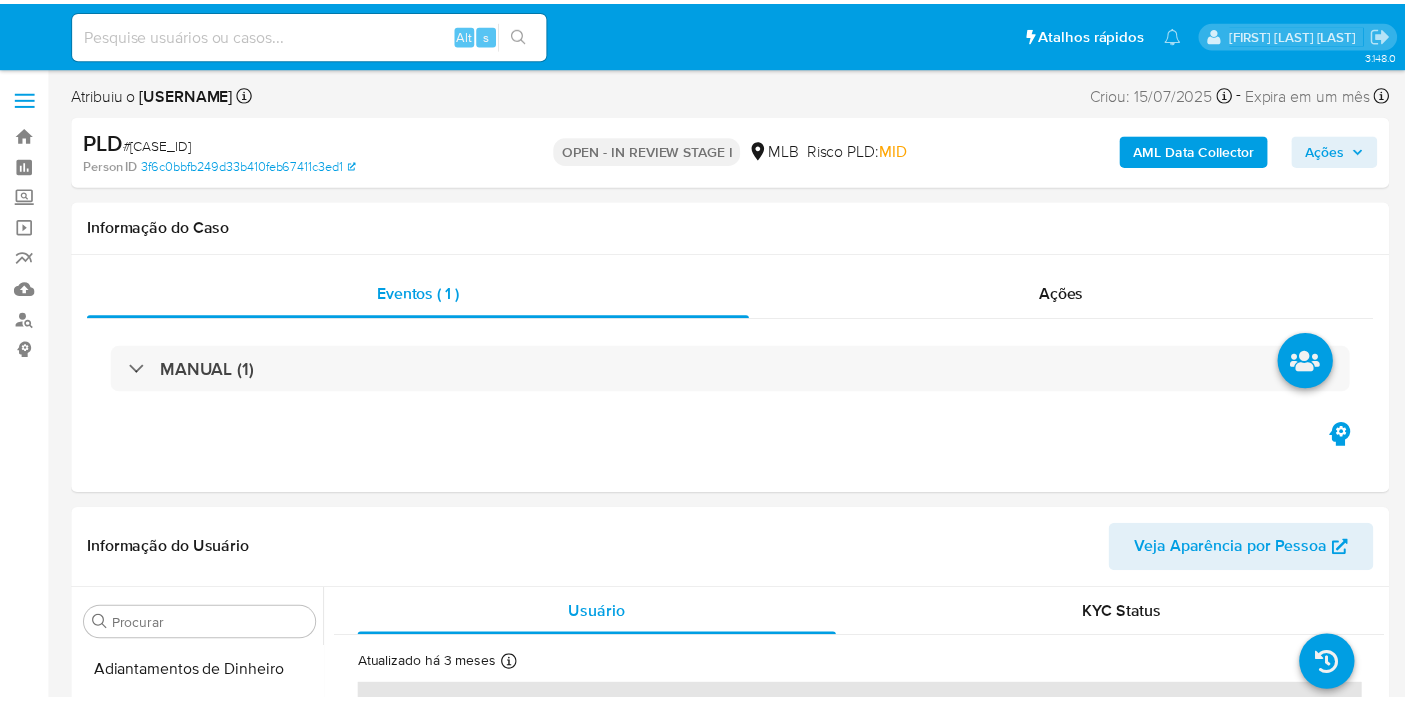 scroll, scrollTop: 0, scrollLeft: 0, axis: both 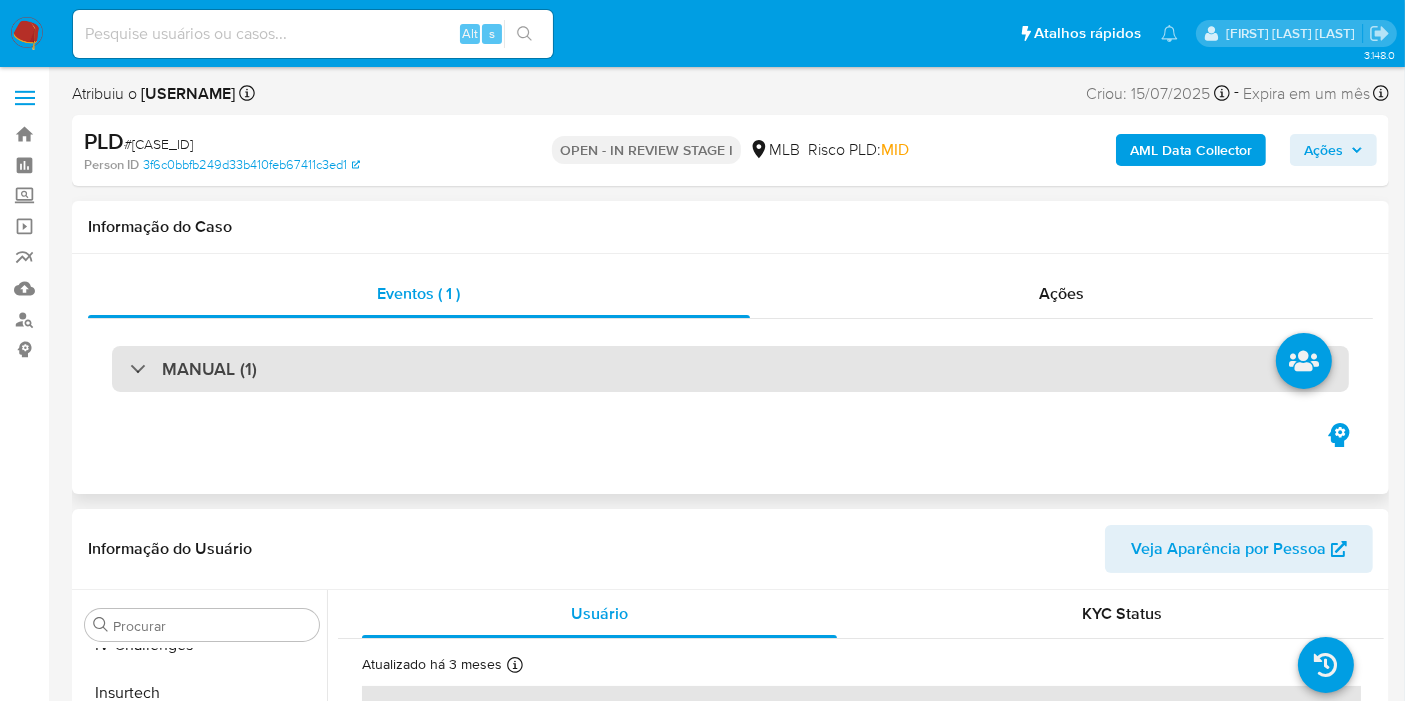 click on "MANUAL (1)" at bounding box center (730, 369) 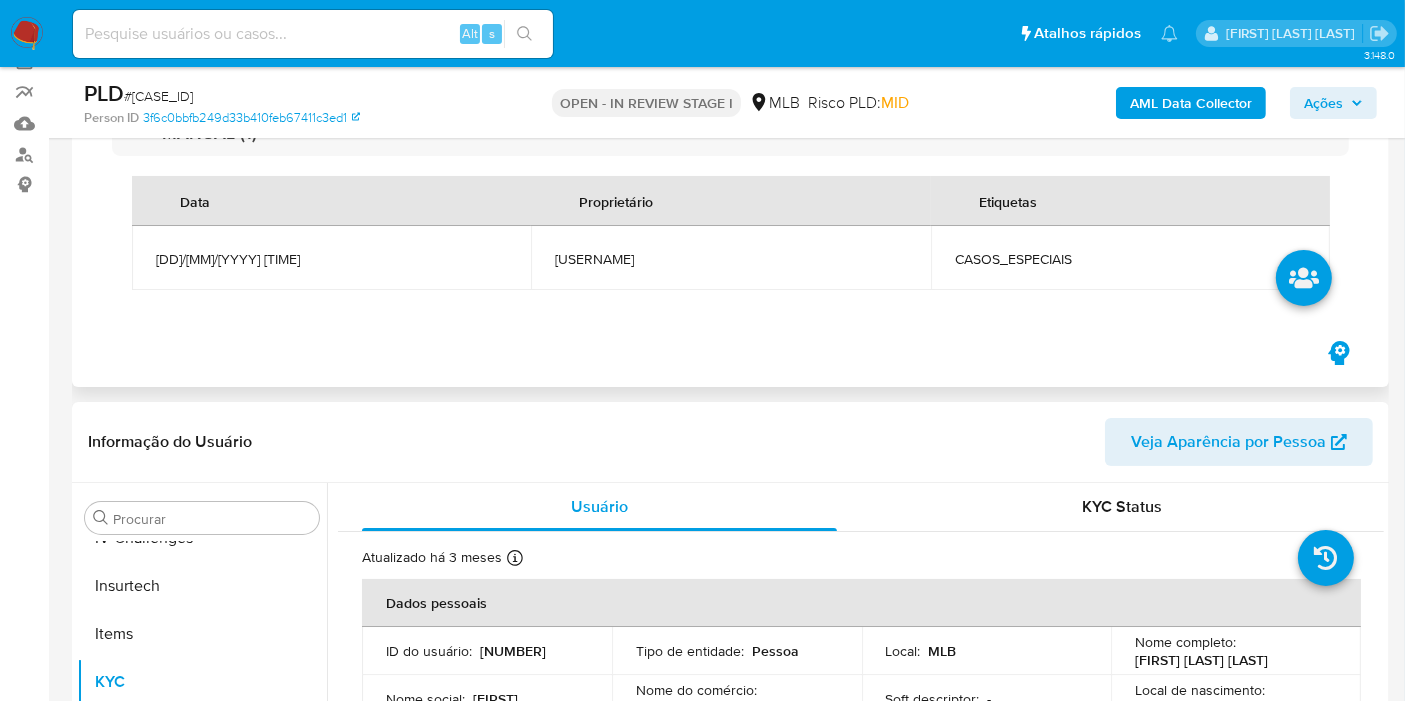 scroll, scrollTop: 0, scrollLeft: 0, axis: both 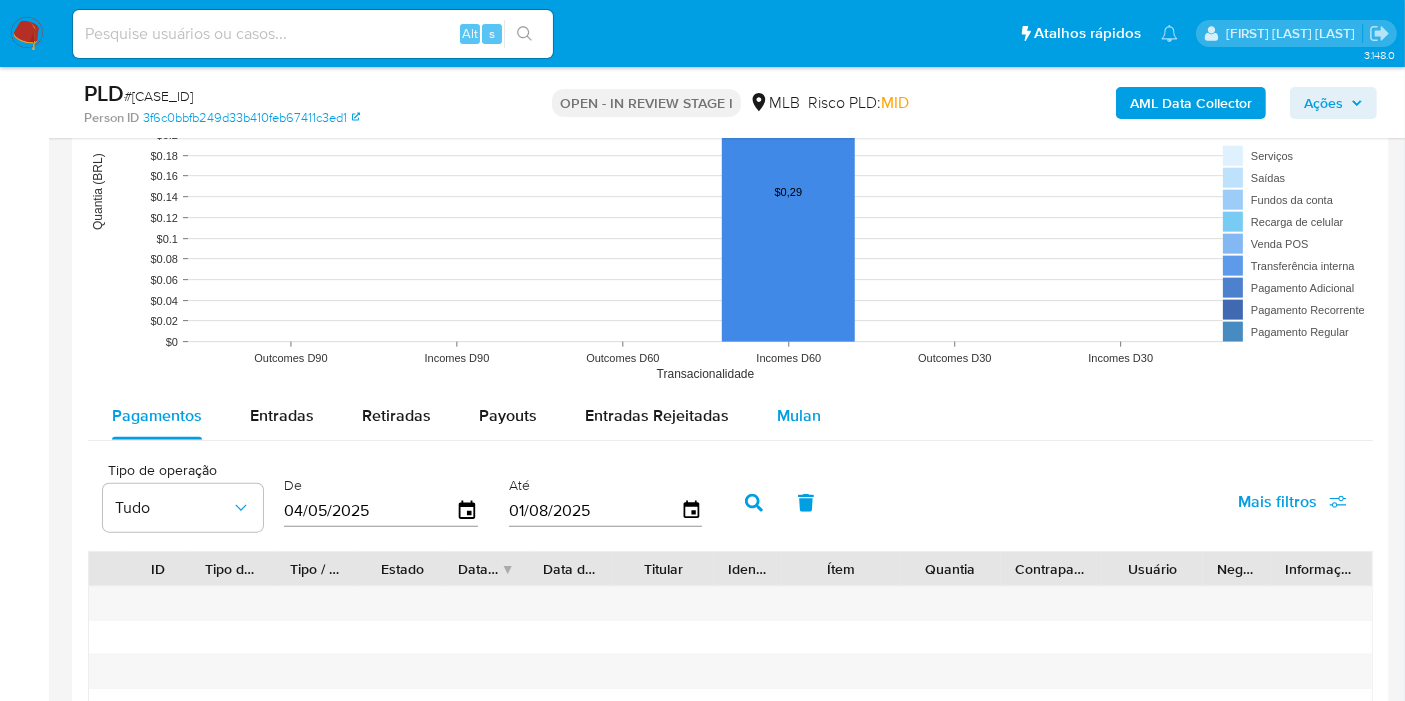 click on "Mulan" at bounding box center (799, 416) 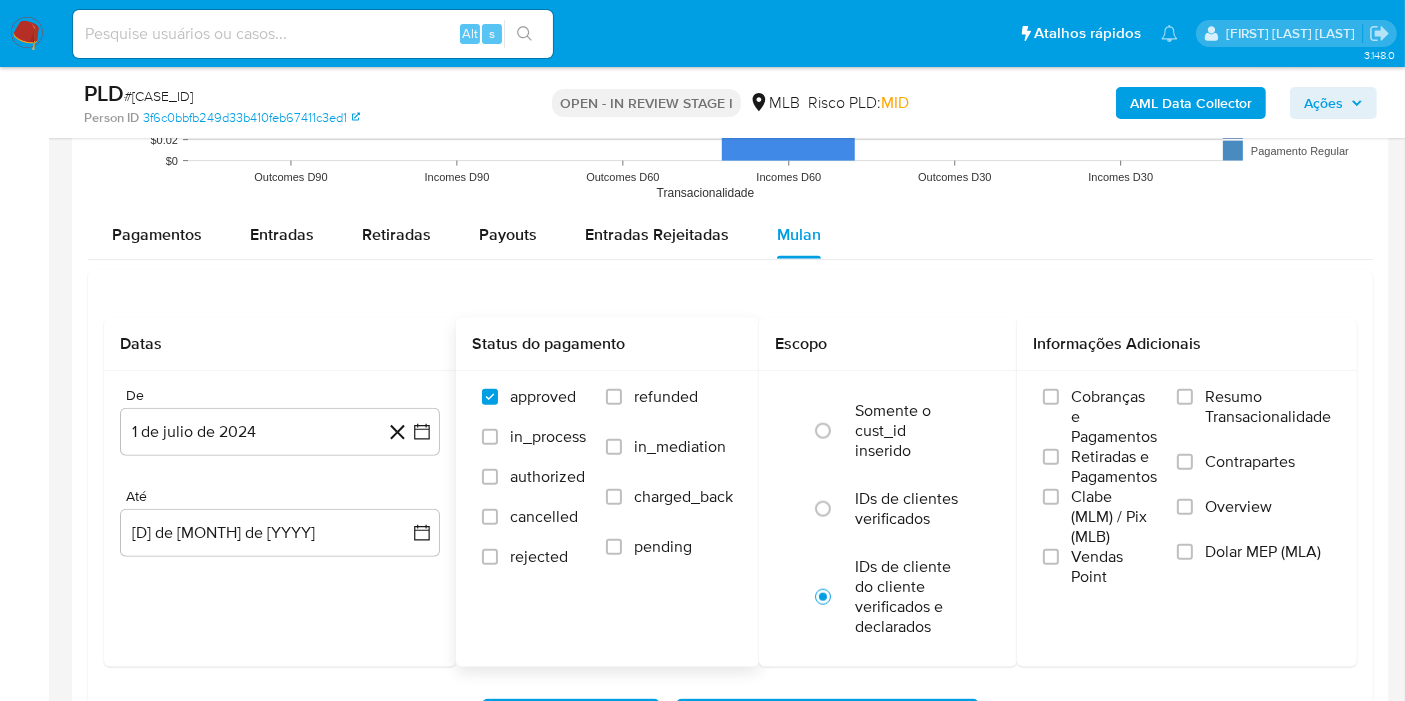 scroll, scrollTop: 2333, scrollLeft: 0, axis: vertical 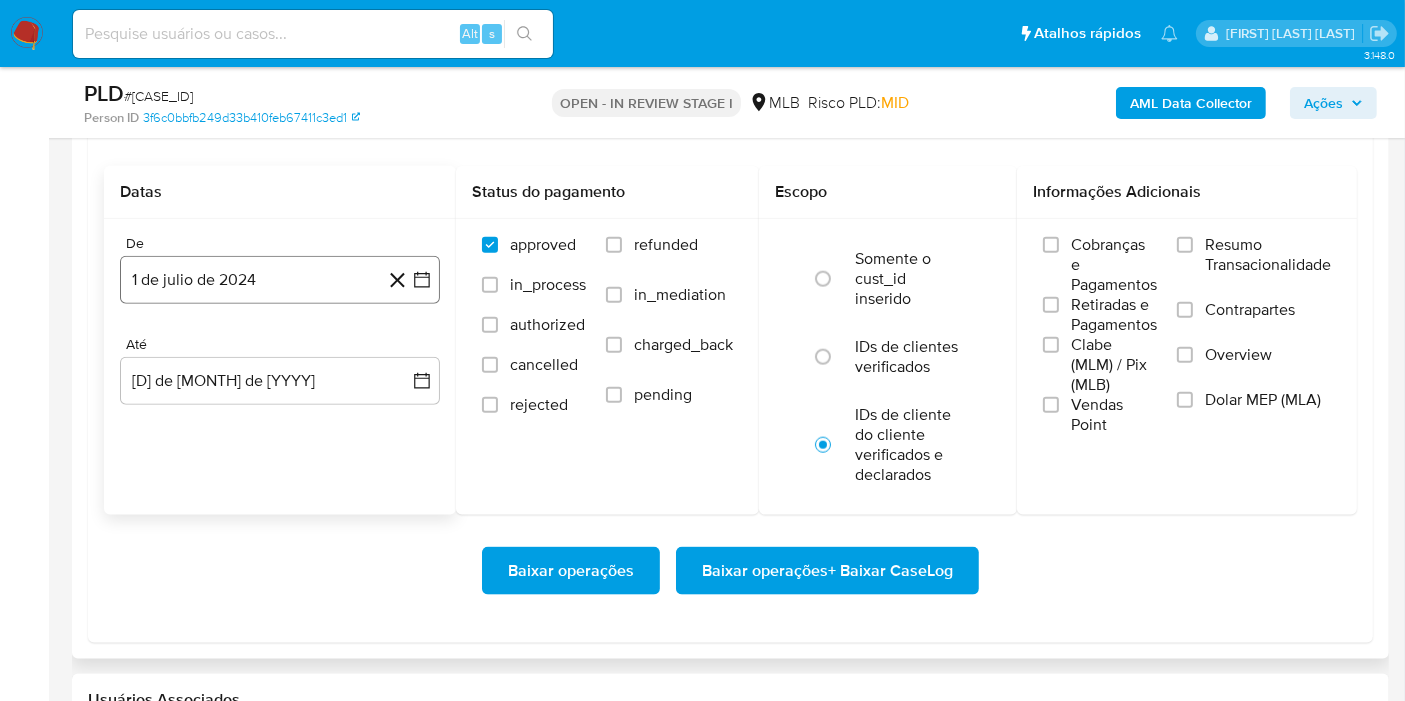 click 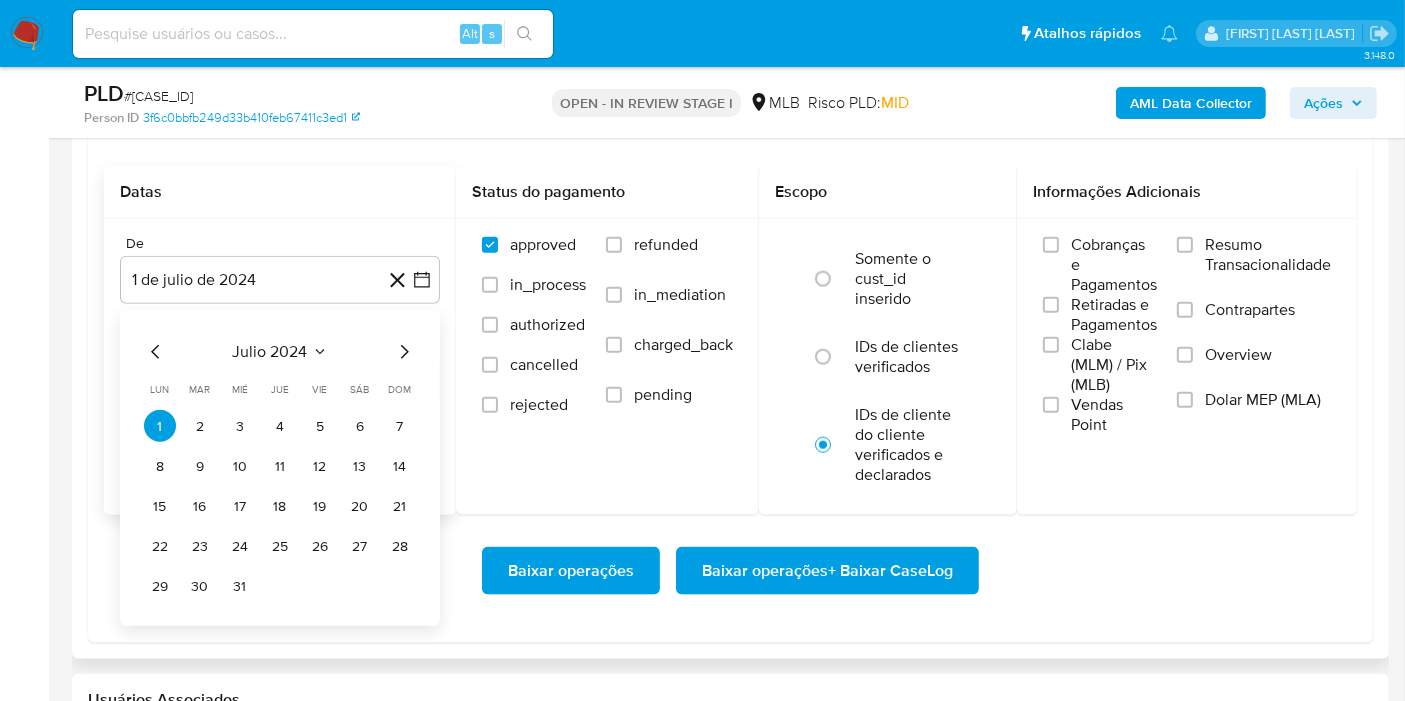 click on "julio 2024" at bounding box center (270, 352) 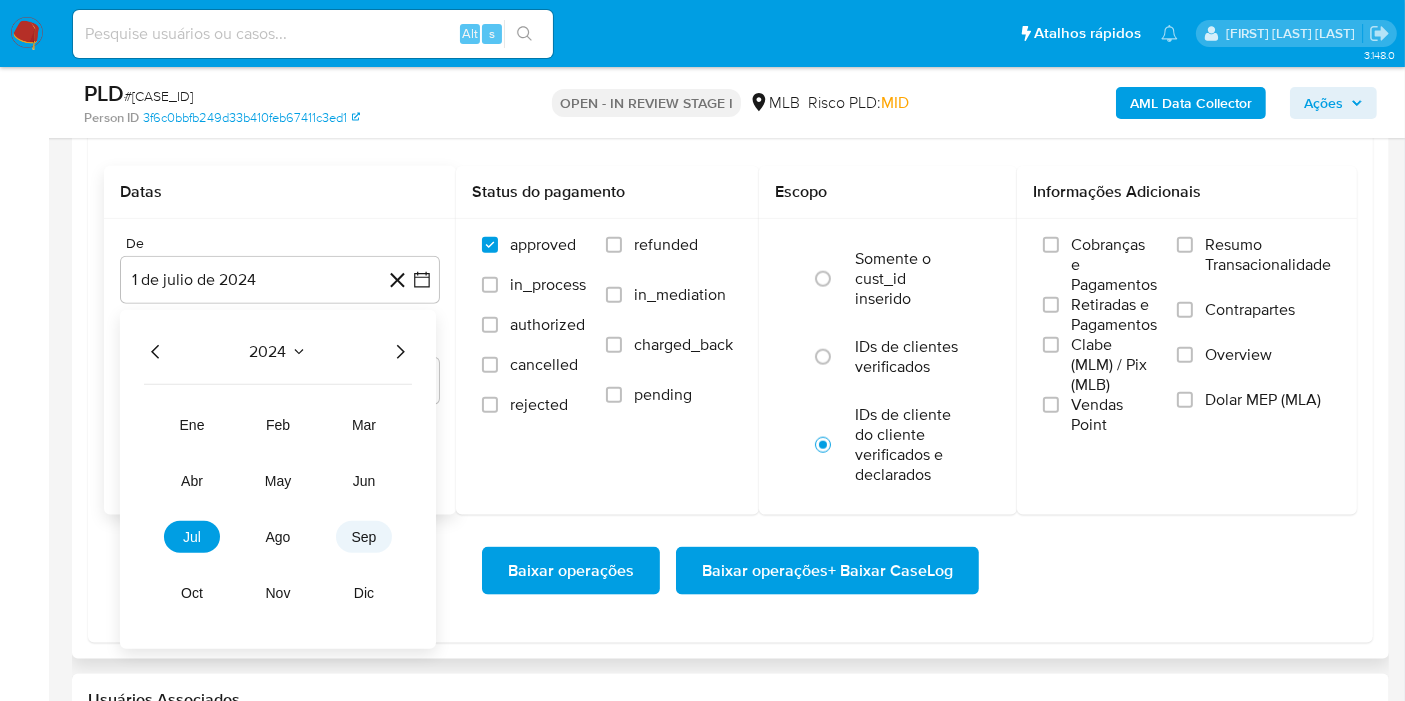 click on "sep" at bounding box center (364, 537) 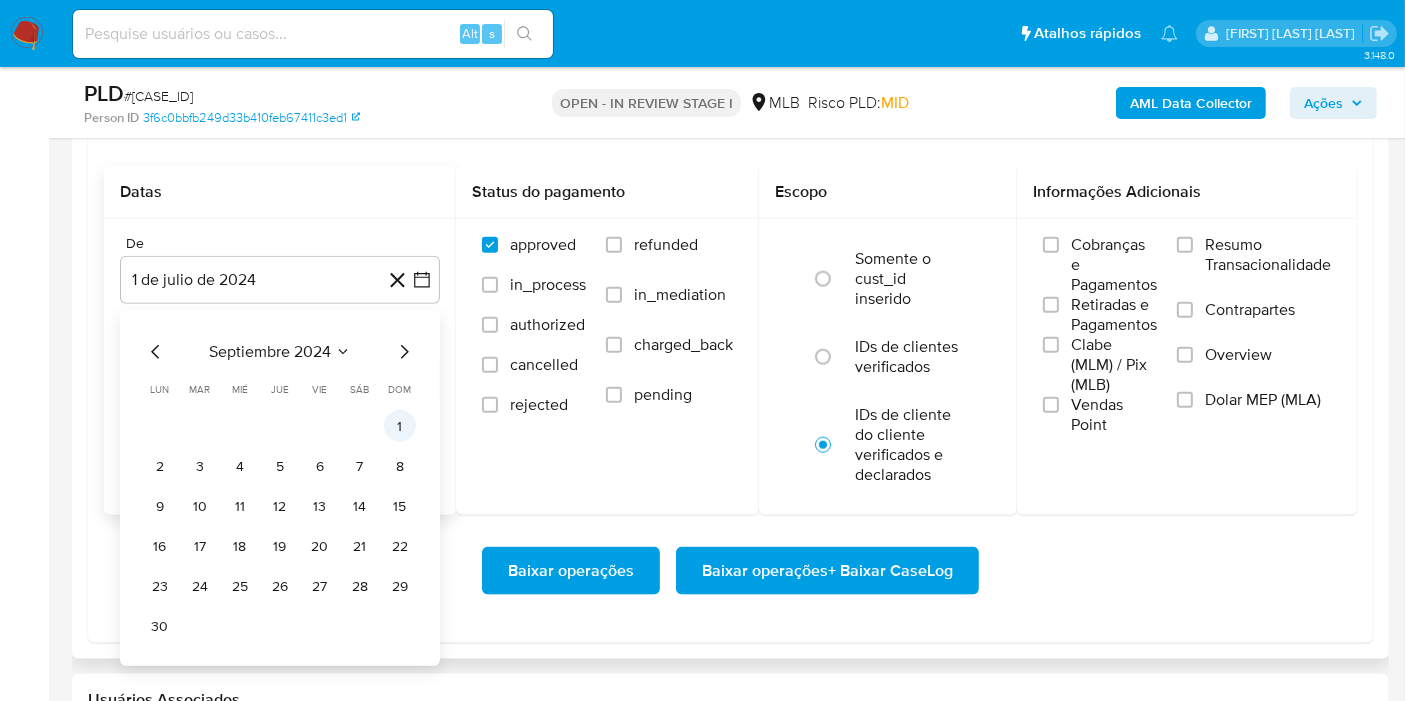 click on "1" at bounding box center [400, 426] 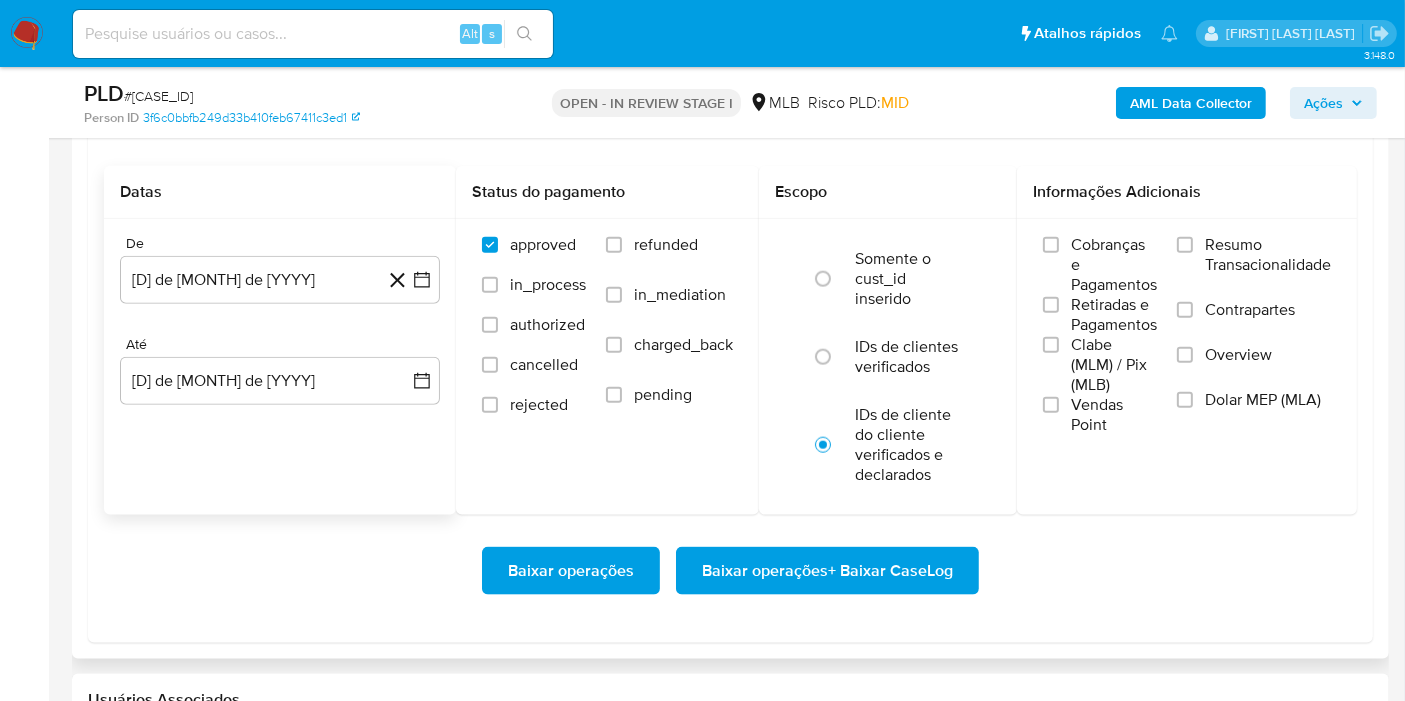 click on "Baixar operações Baixar operações  +   Baixar CaseLog" at bounding box center (730, 571) 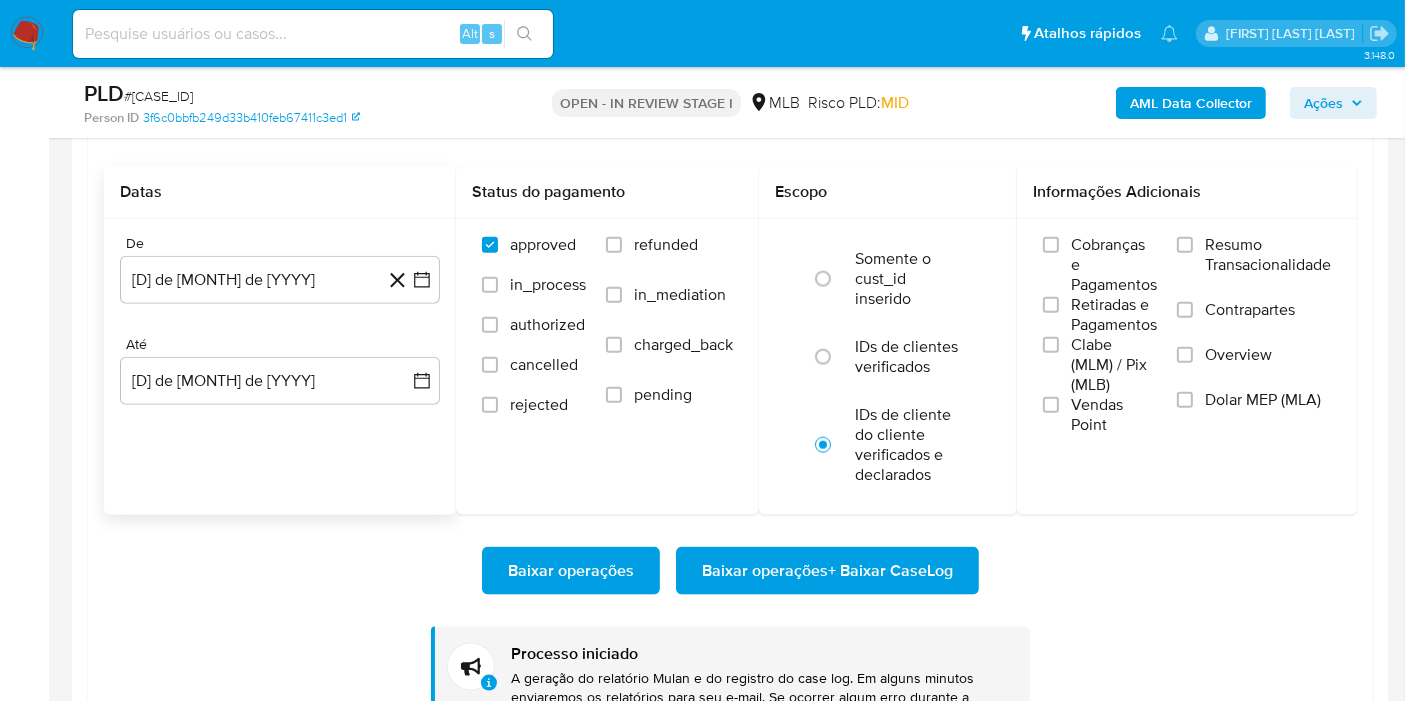 type 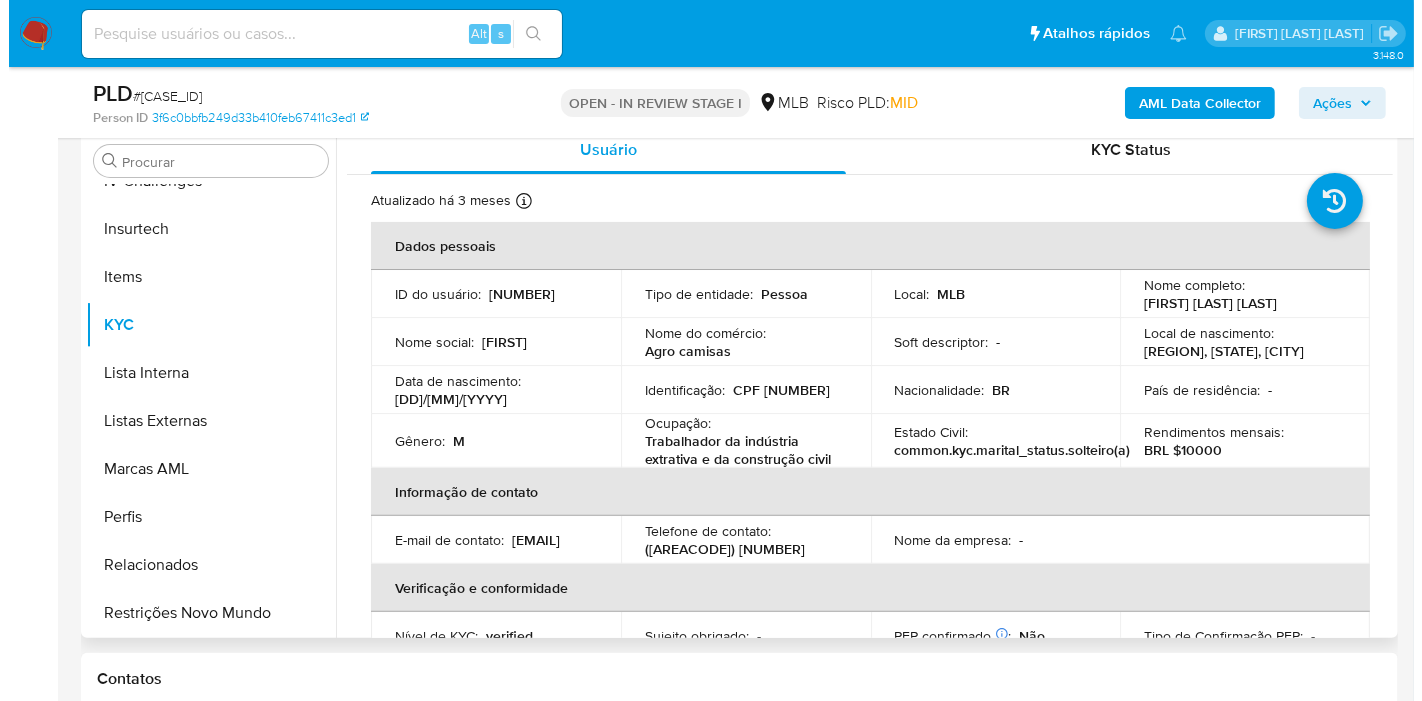 scroll, scrollTop: 444, scrollLeft: 0, axis: vertical 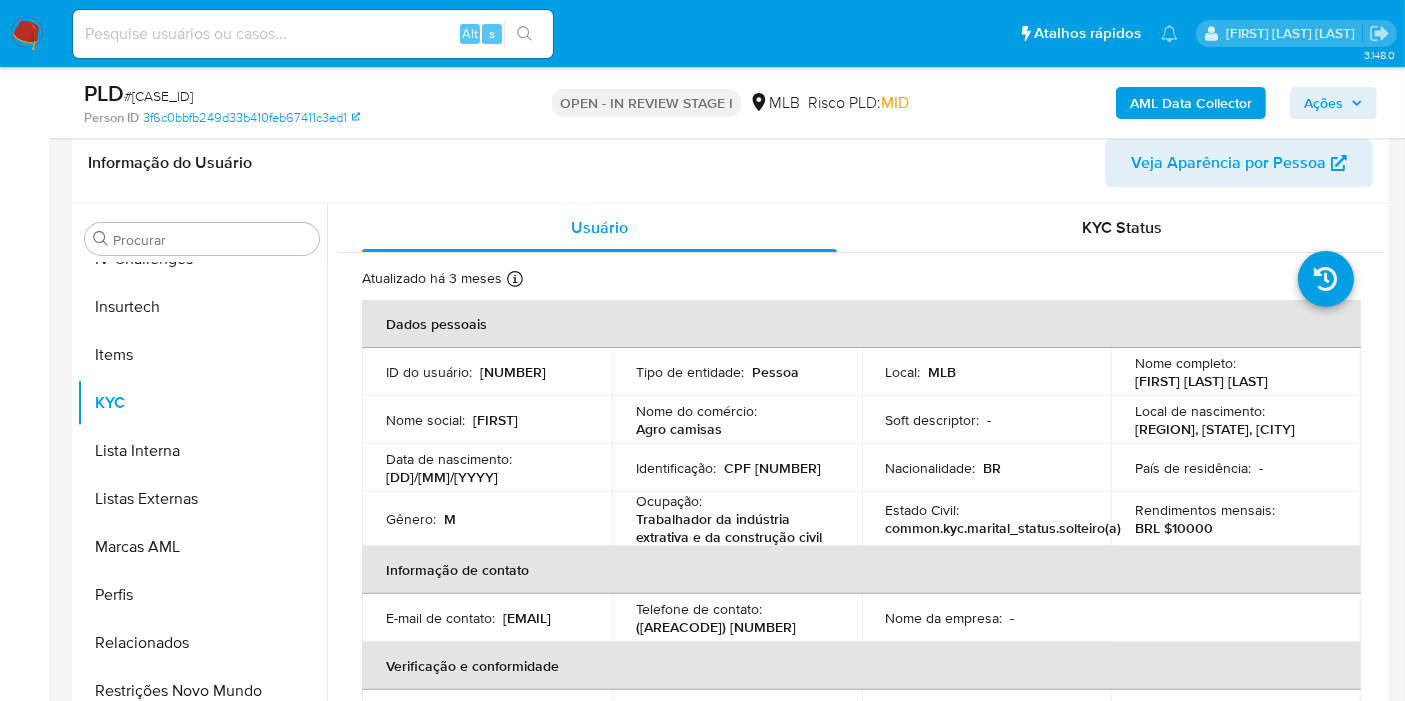 click on "CPF 01614640173" at bounding box center (772, 468) 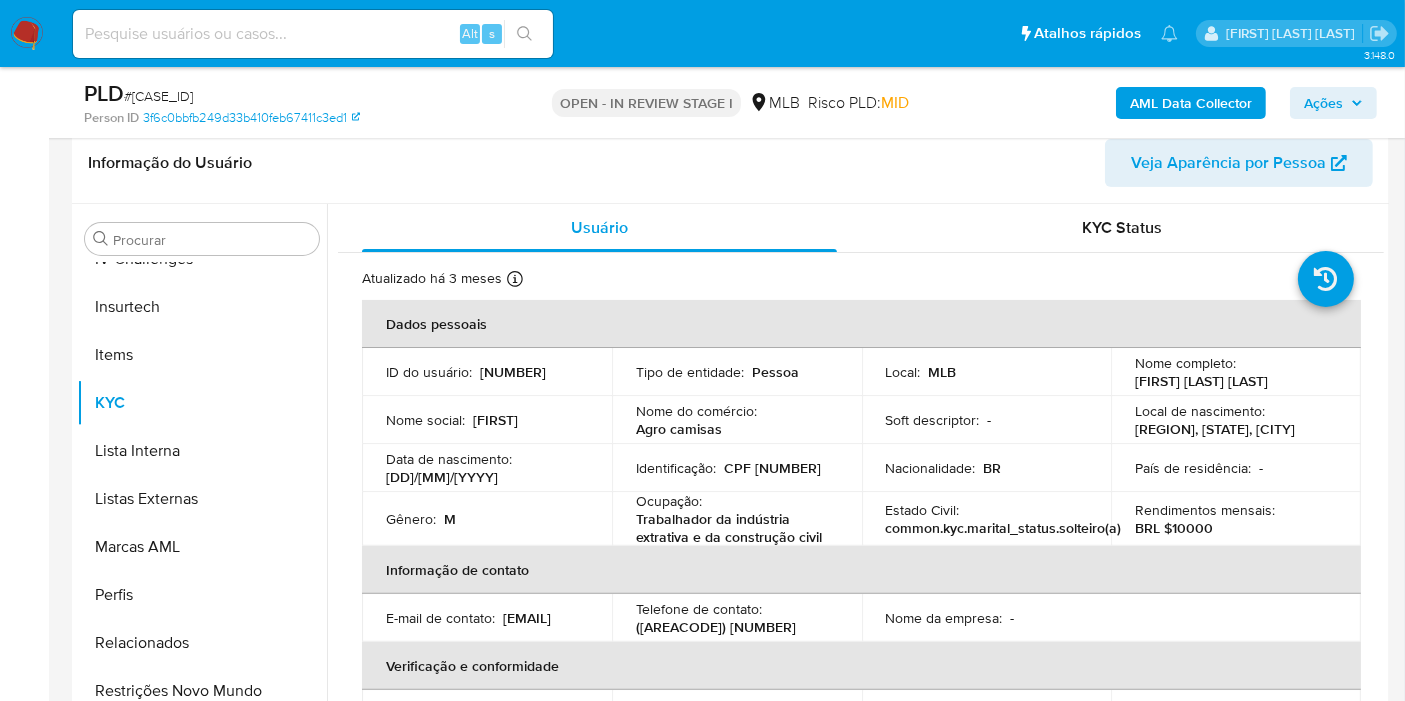 copy on "01614640173" 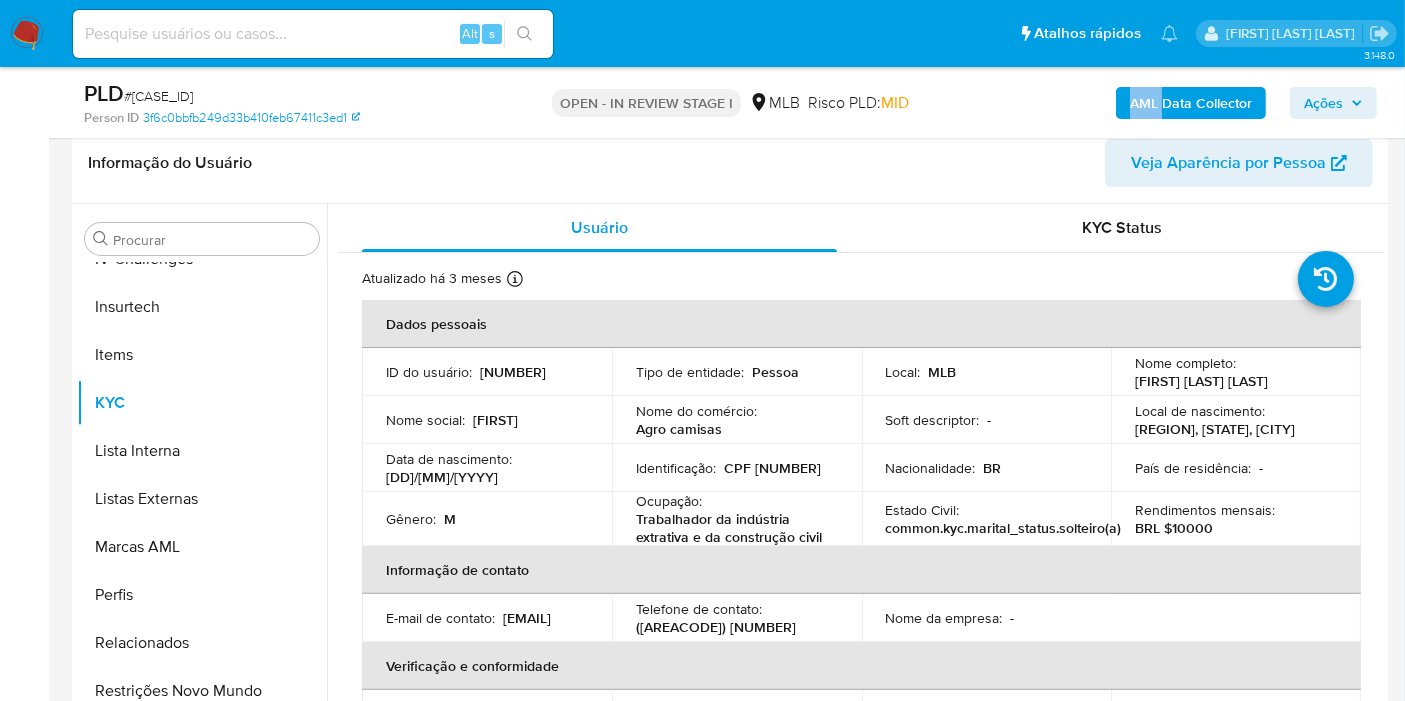 click on "AML Data Collector Ações" at bounding box center [1164, 102] 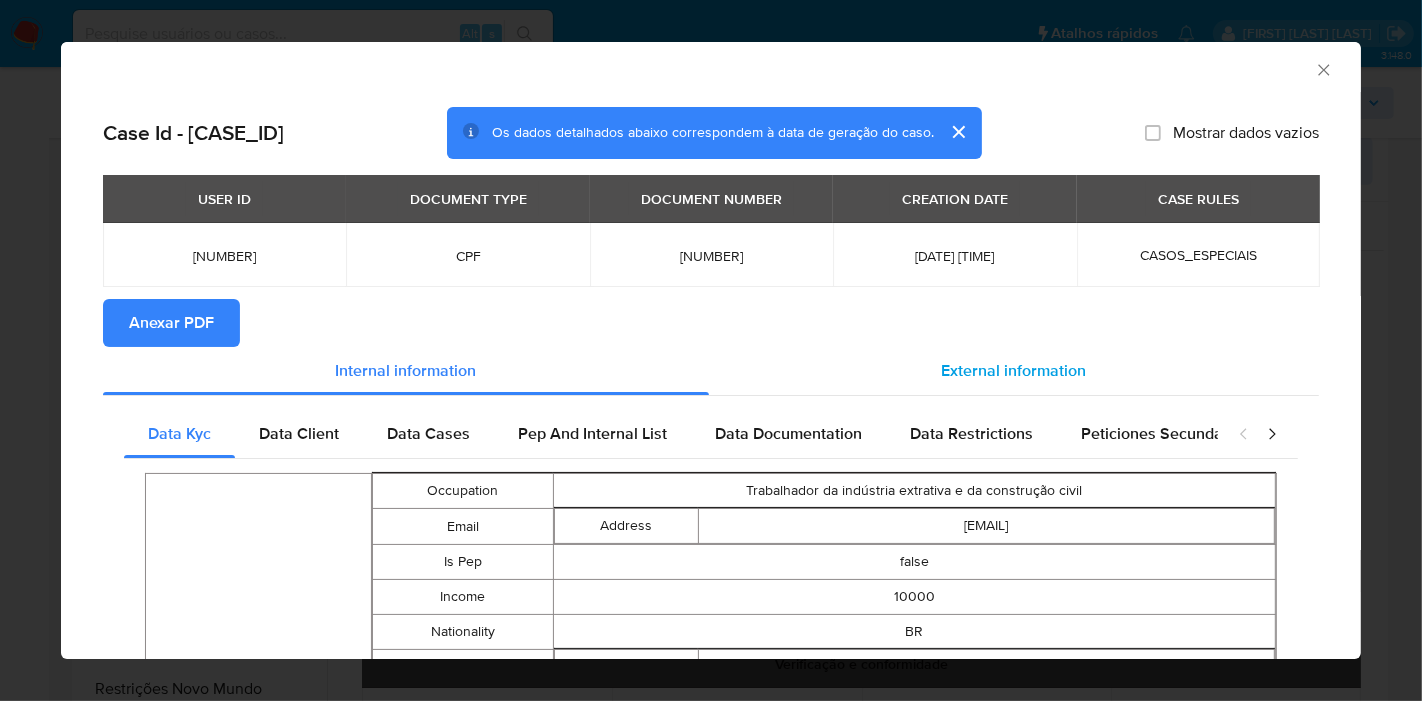 click on "External information" at bounding box center [1014, 370] 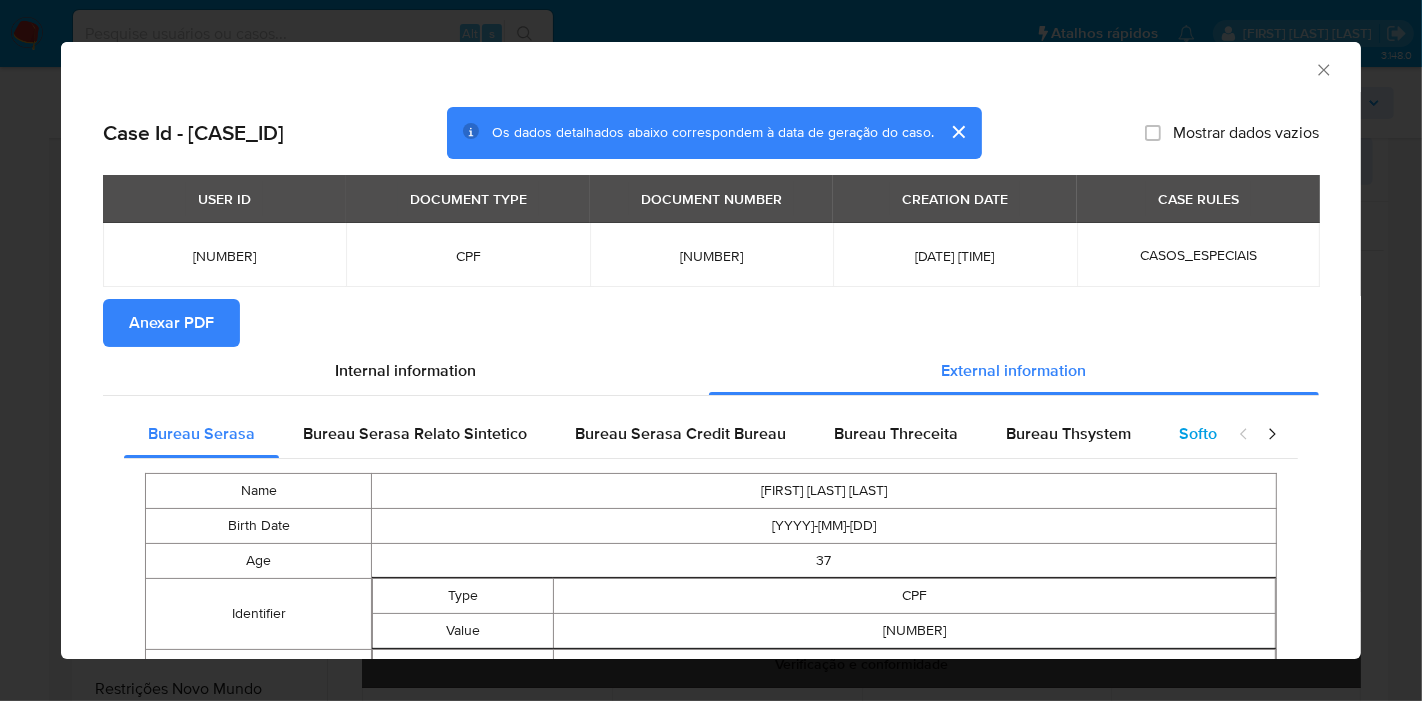click on "Softon" at bounding box center (1202, 434) 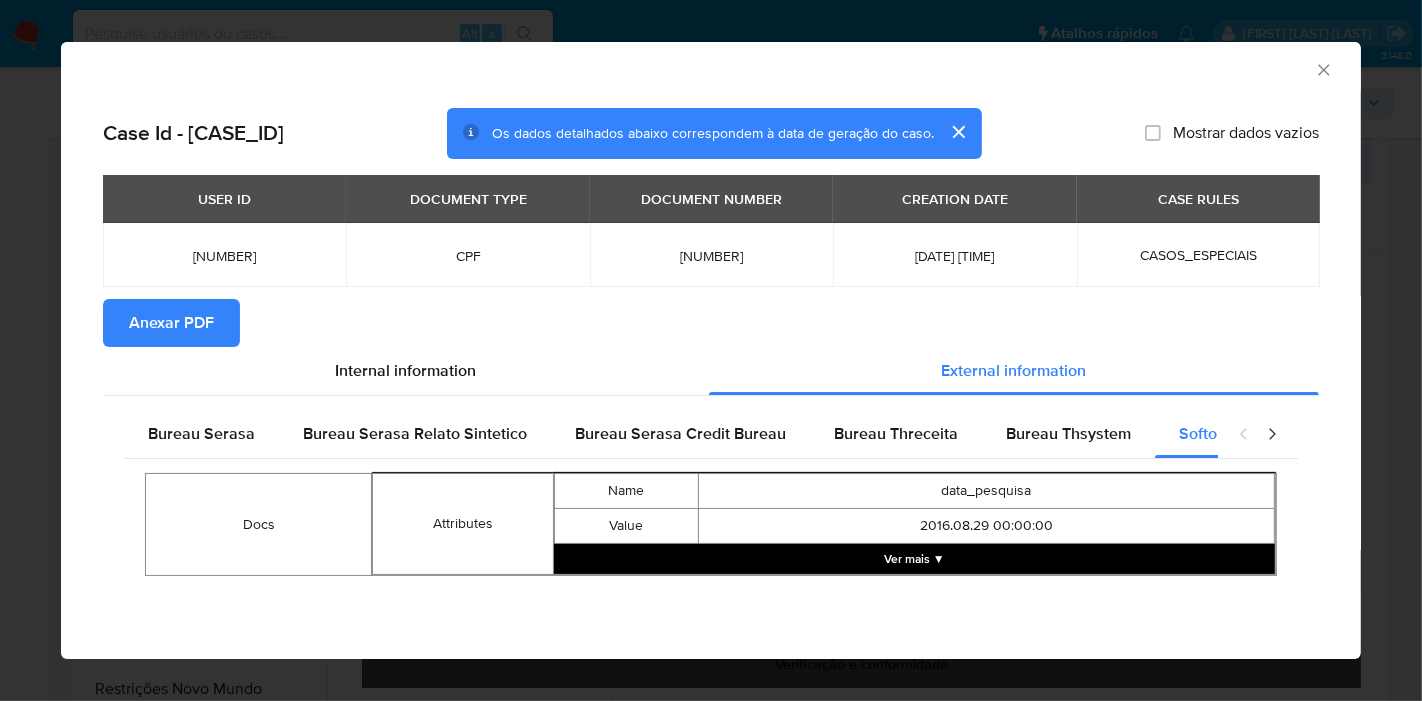 click on "Ver mais ▼" at bounding box center [914, 559] 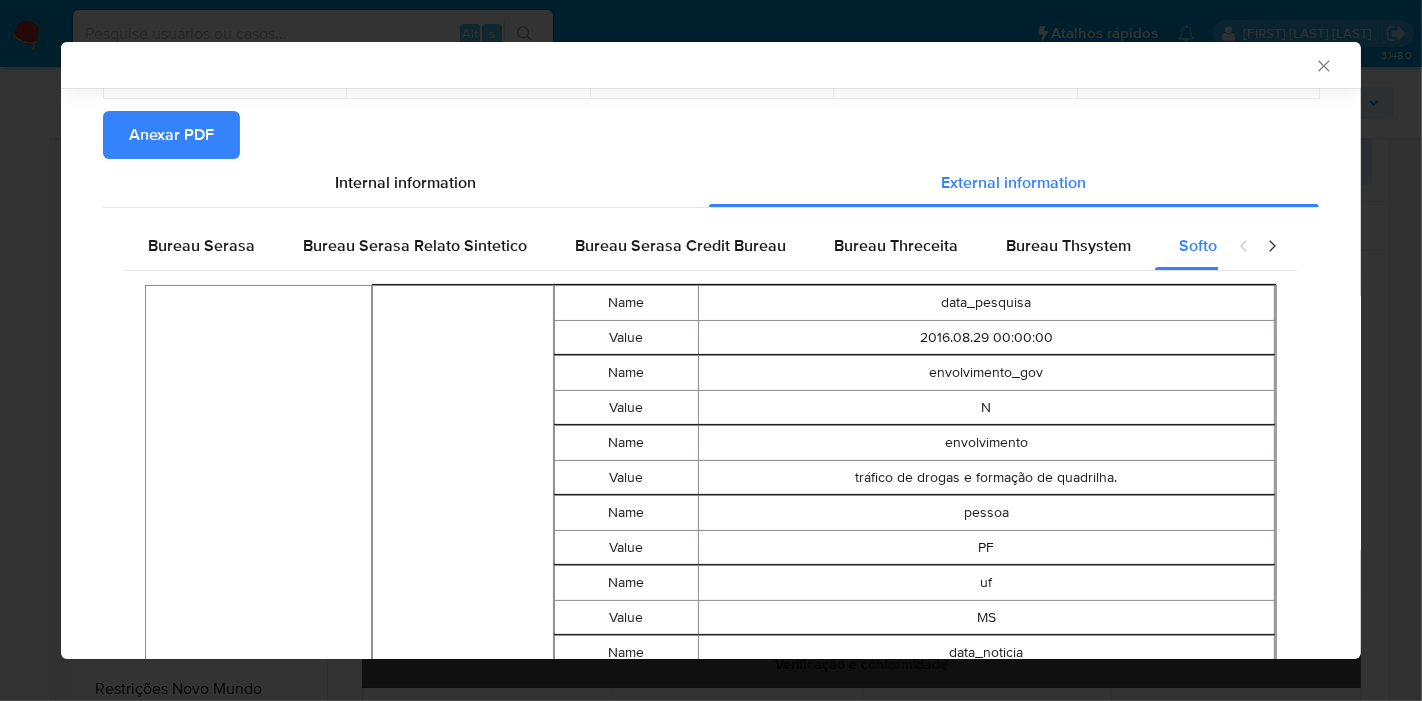 scroll, scrollTop: 218, scrollLeft: 0, axis: vertical 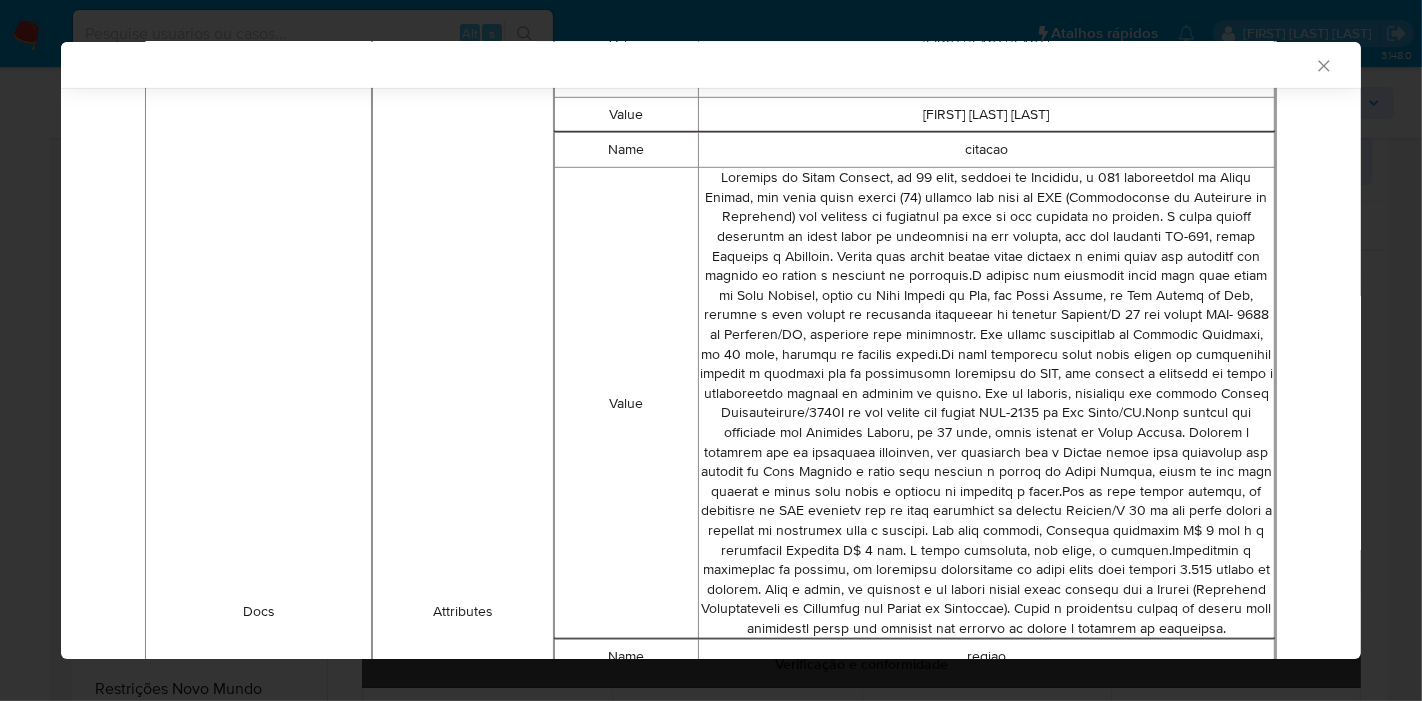click at bounding box center (986, 403) 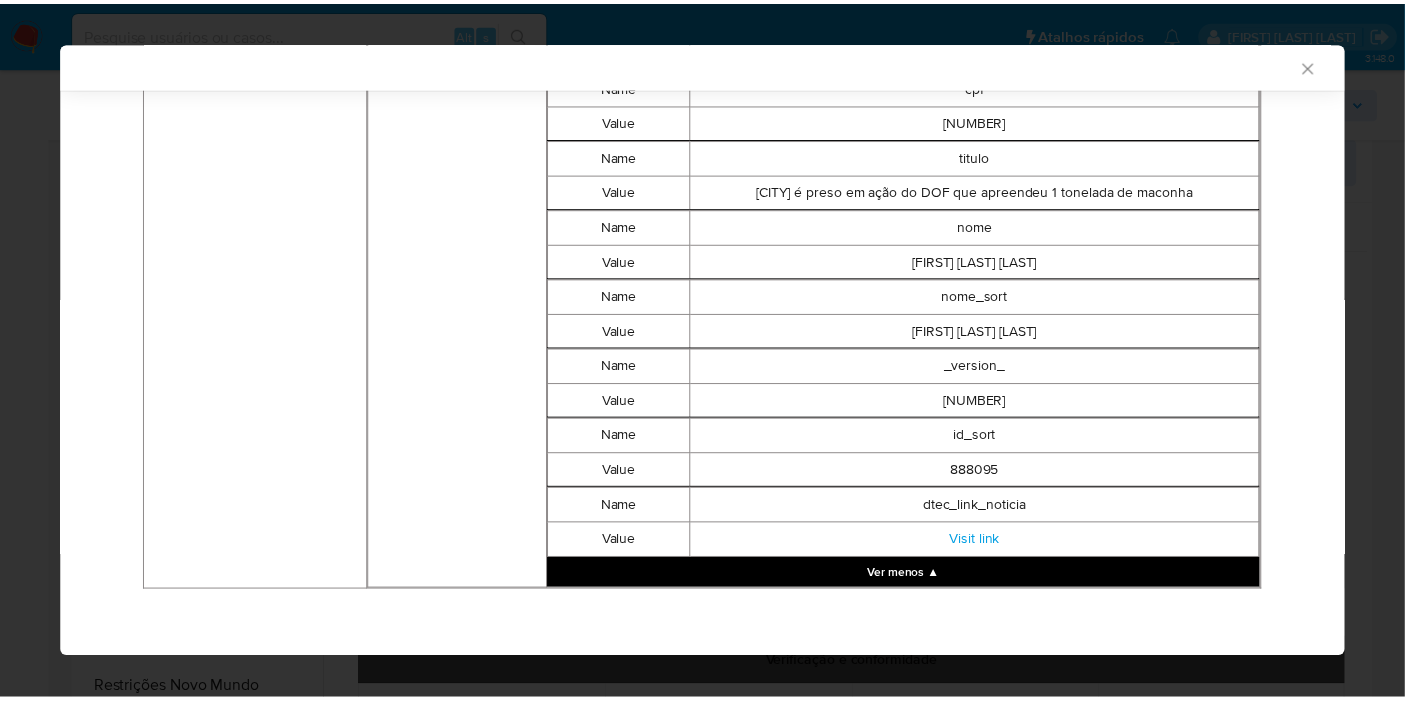 scroll, scrollTop: 2415, scrollLeft: 0, axis: vertical 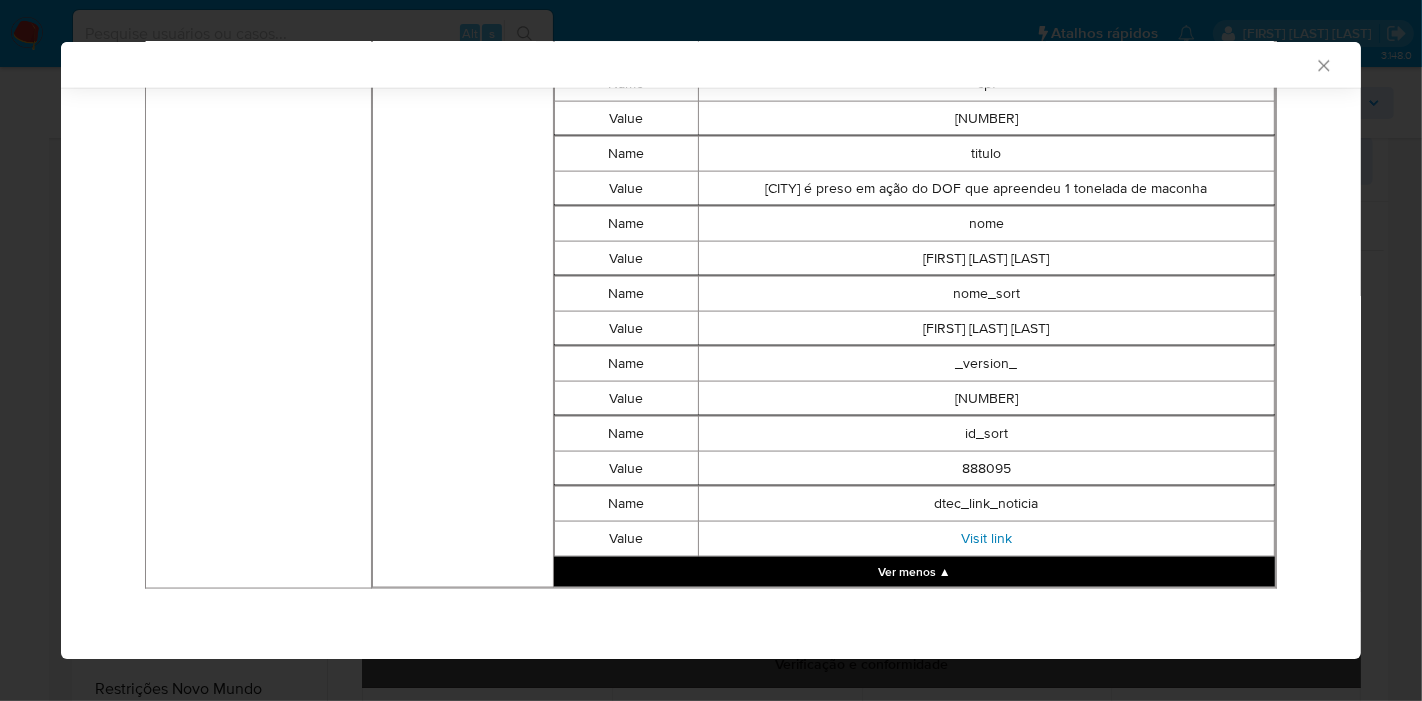 click on "Visit link" at bounding box center (986, 538) 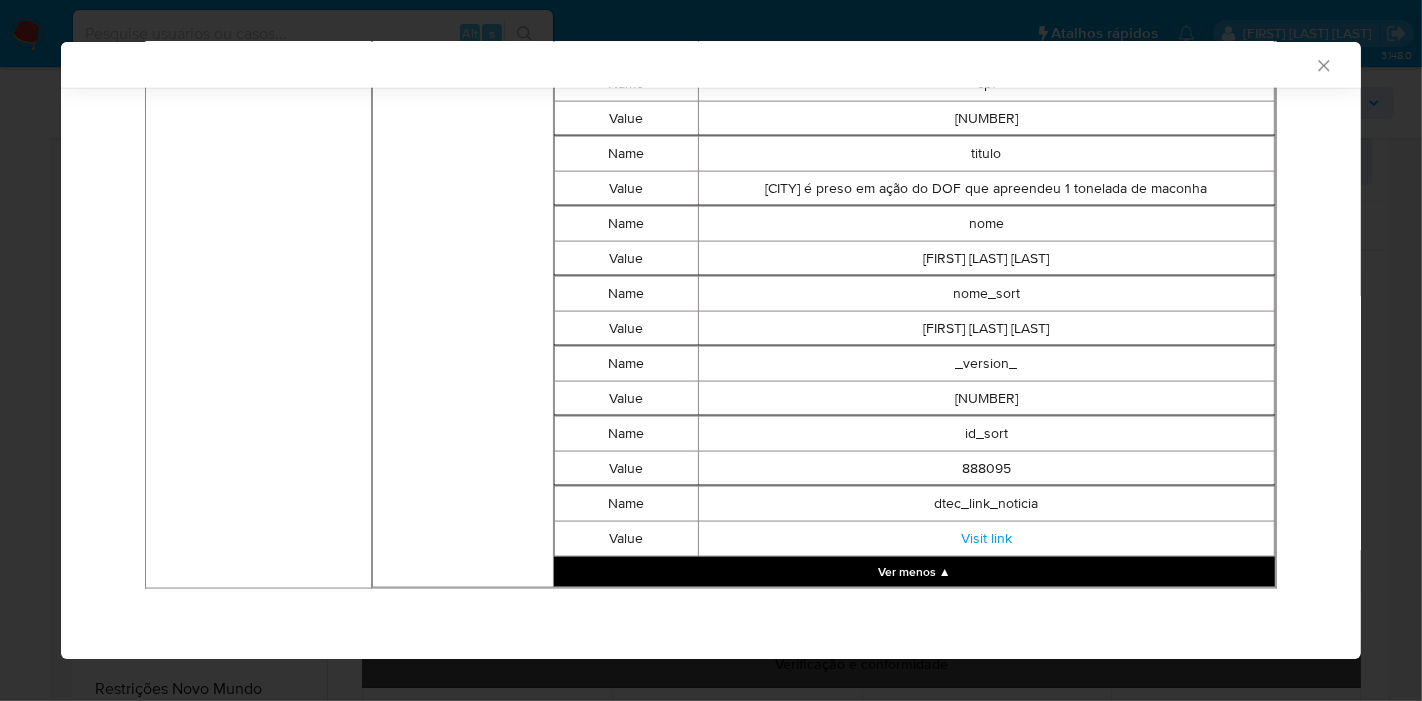 click 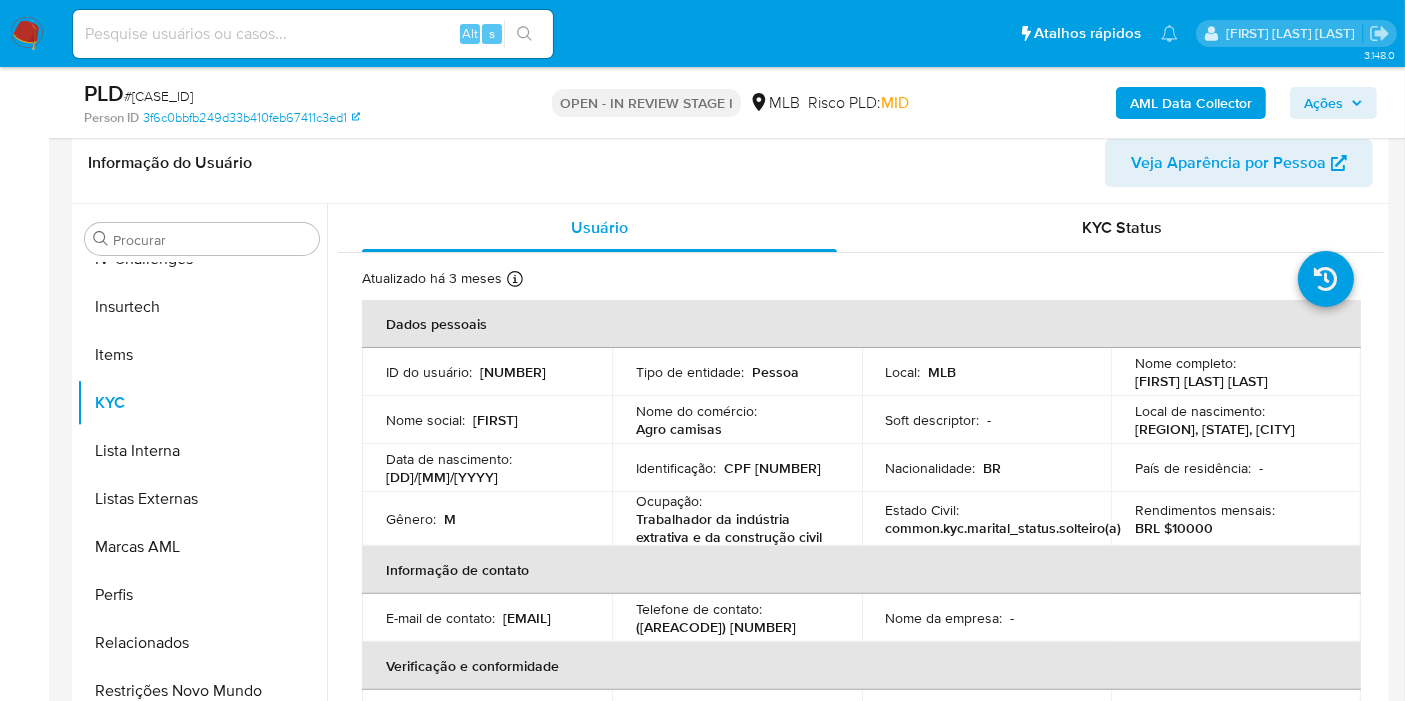 click on "CPF 01614640173" at bounding box center (772, 468) 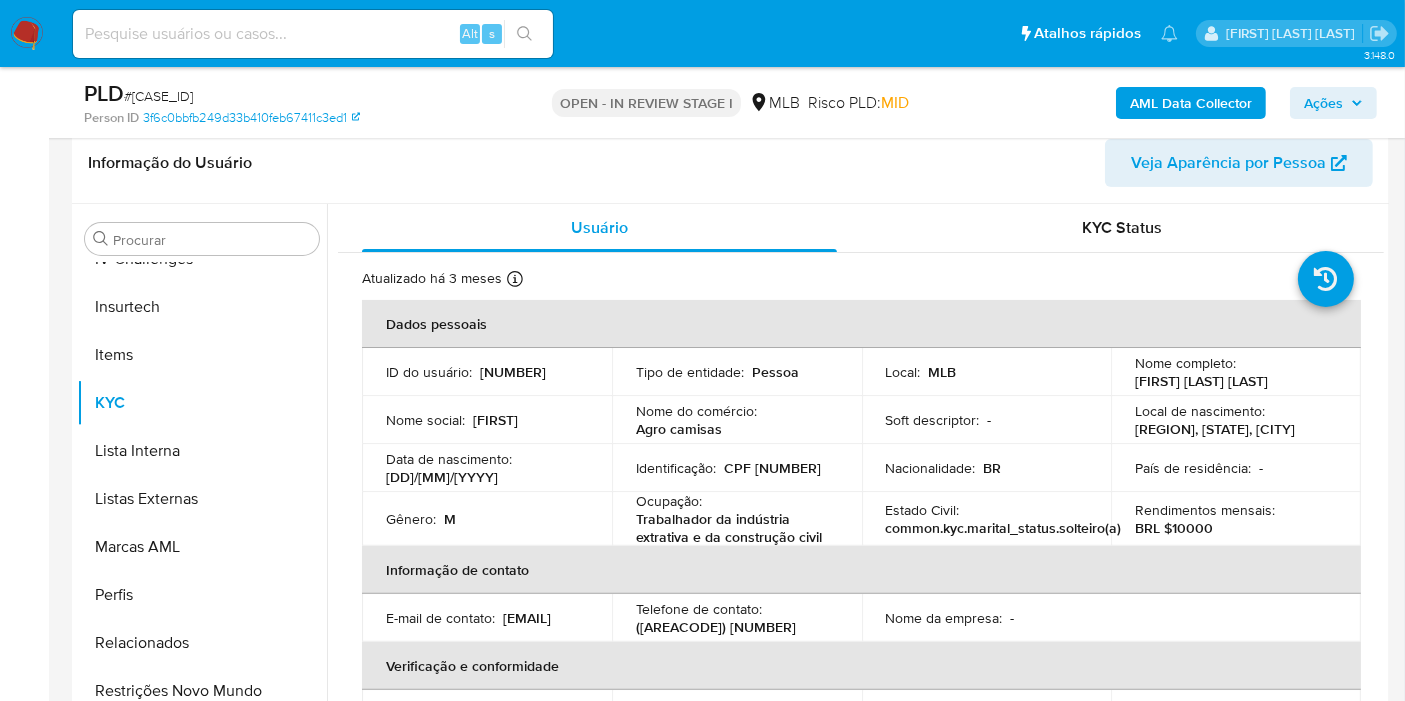 copy on "01614640173" 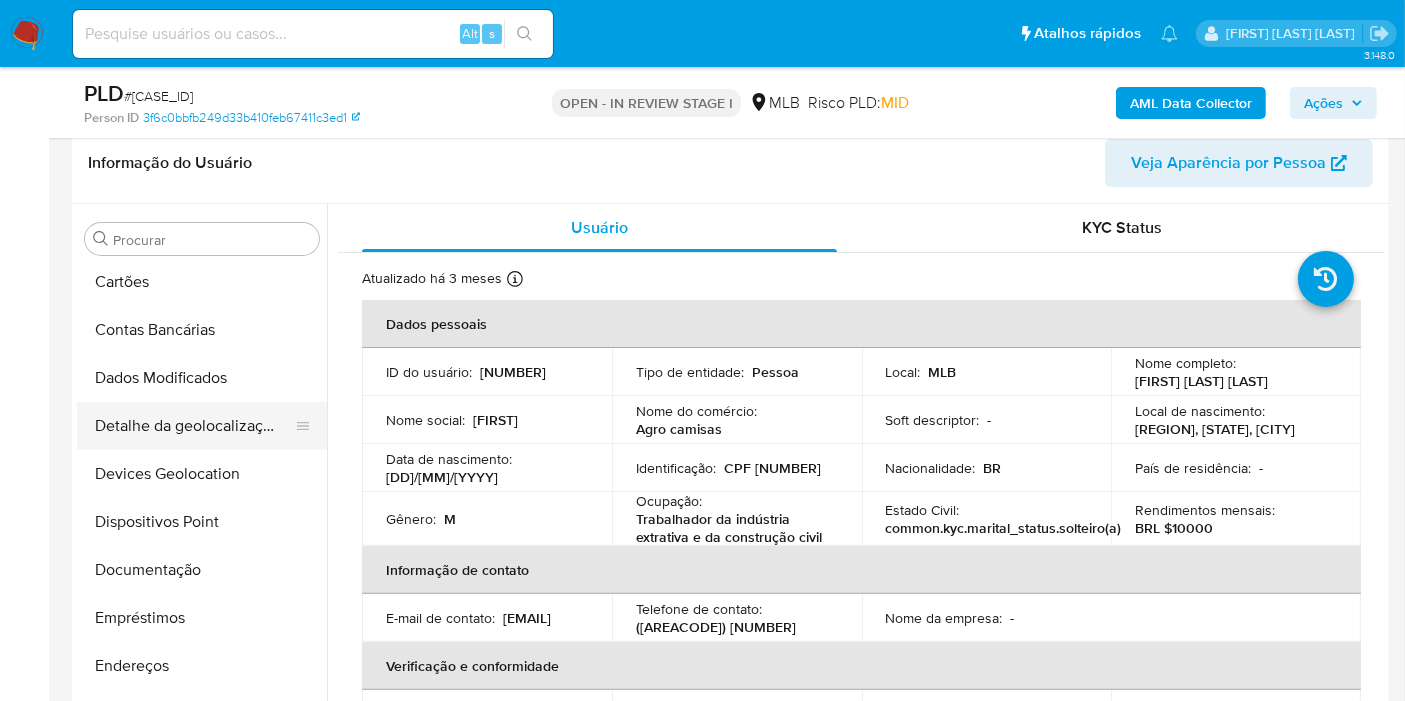 scroll, scrollTop: 0, scrollLeft: 0, axis: both 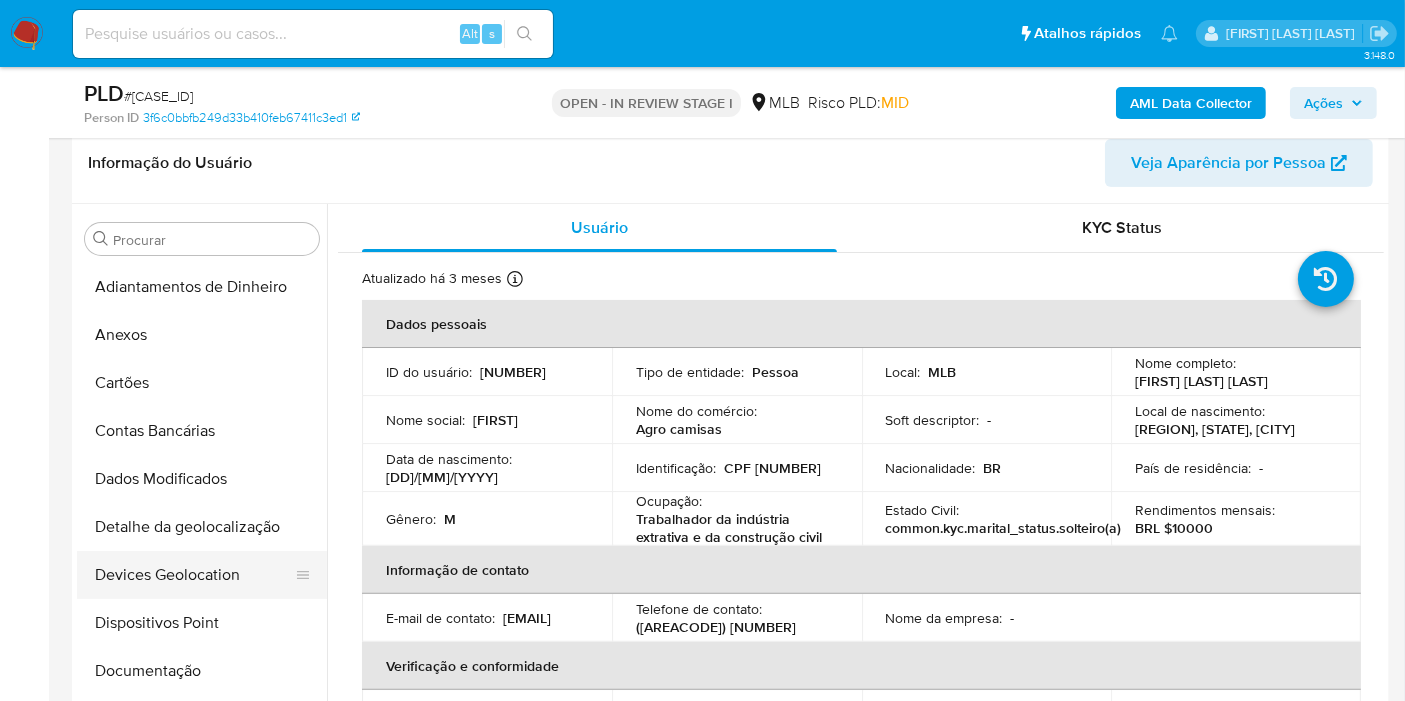 click on "Devices Geolocation" at bounding box center [194, 575] 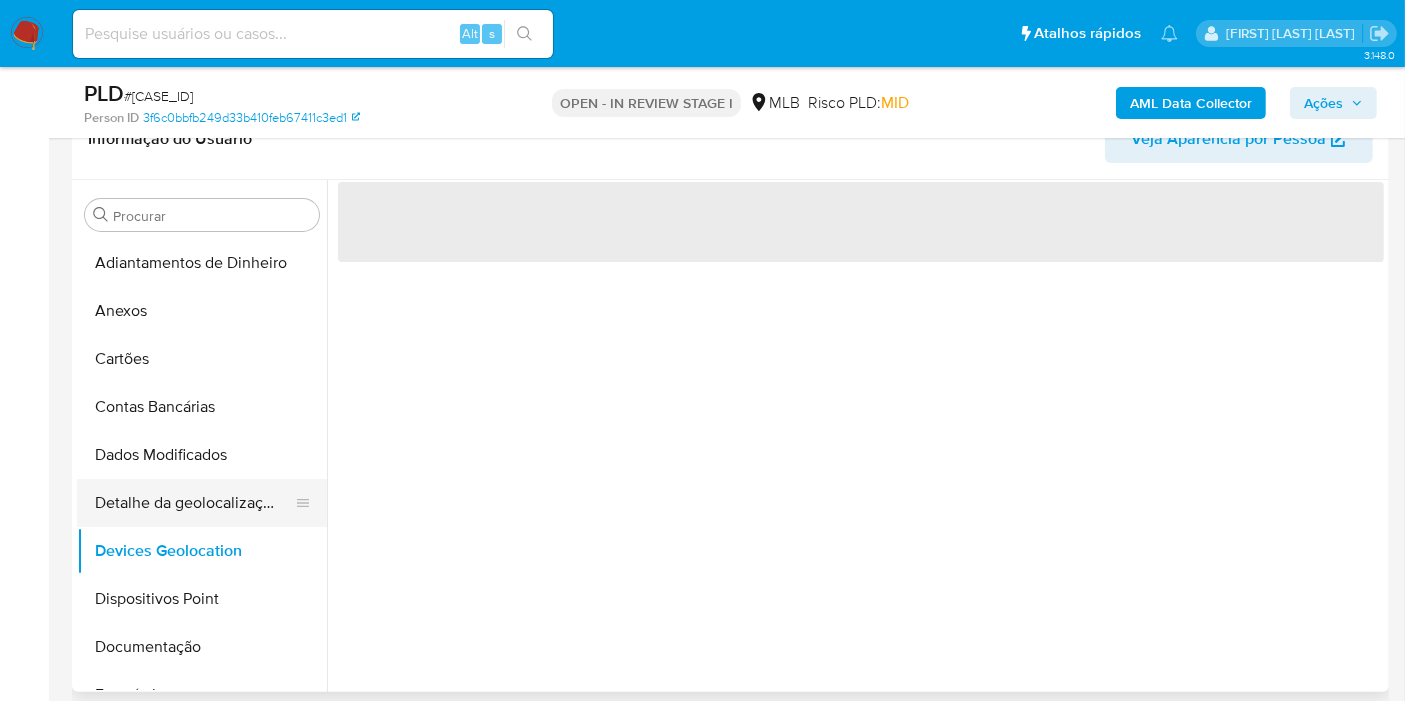 click on "Detalhe da geolocalização" at bounding box center (194, 503) 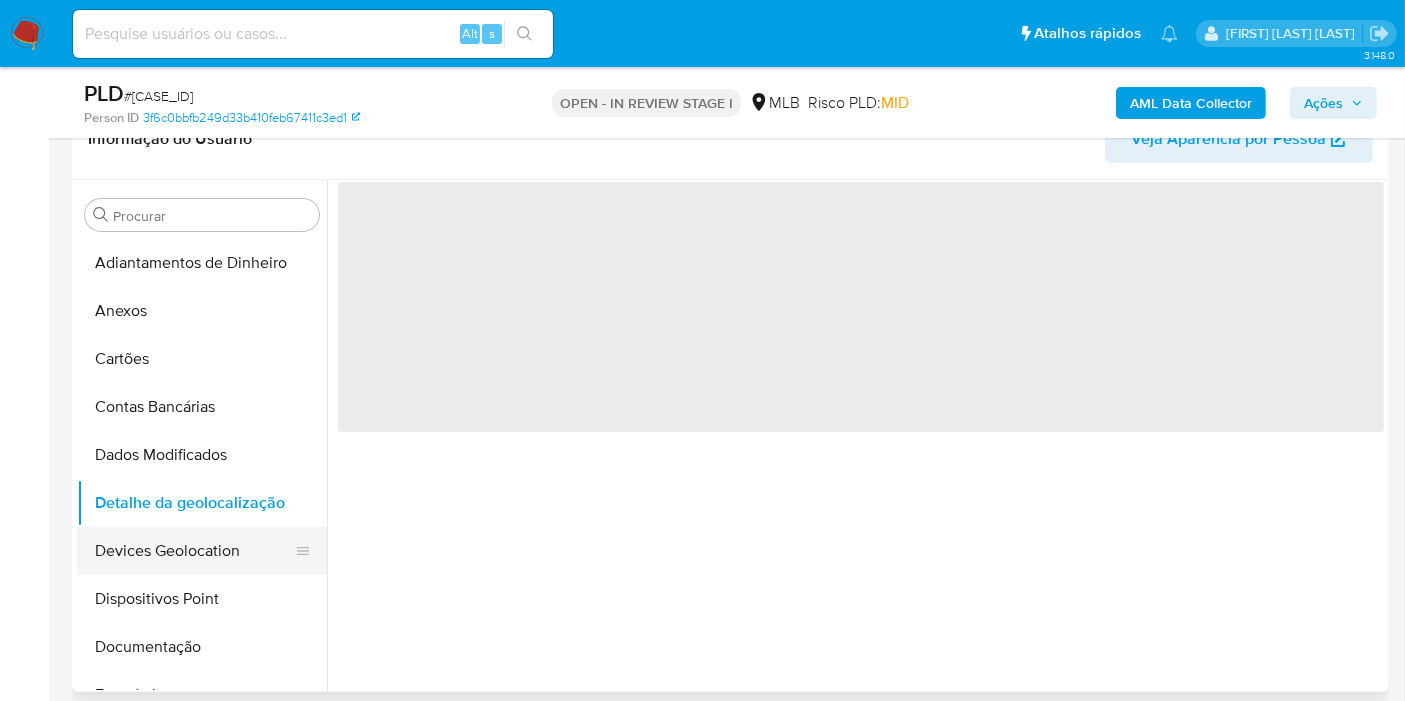 click on "Devices Geolocation" at bounding box center (194, 551) 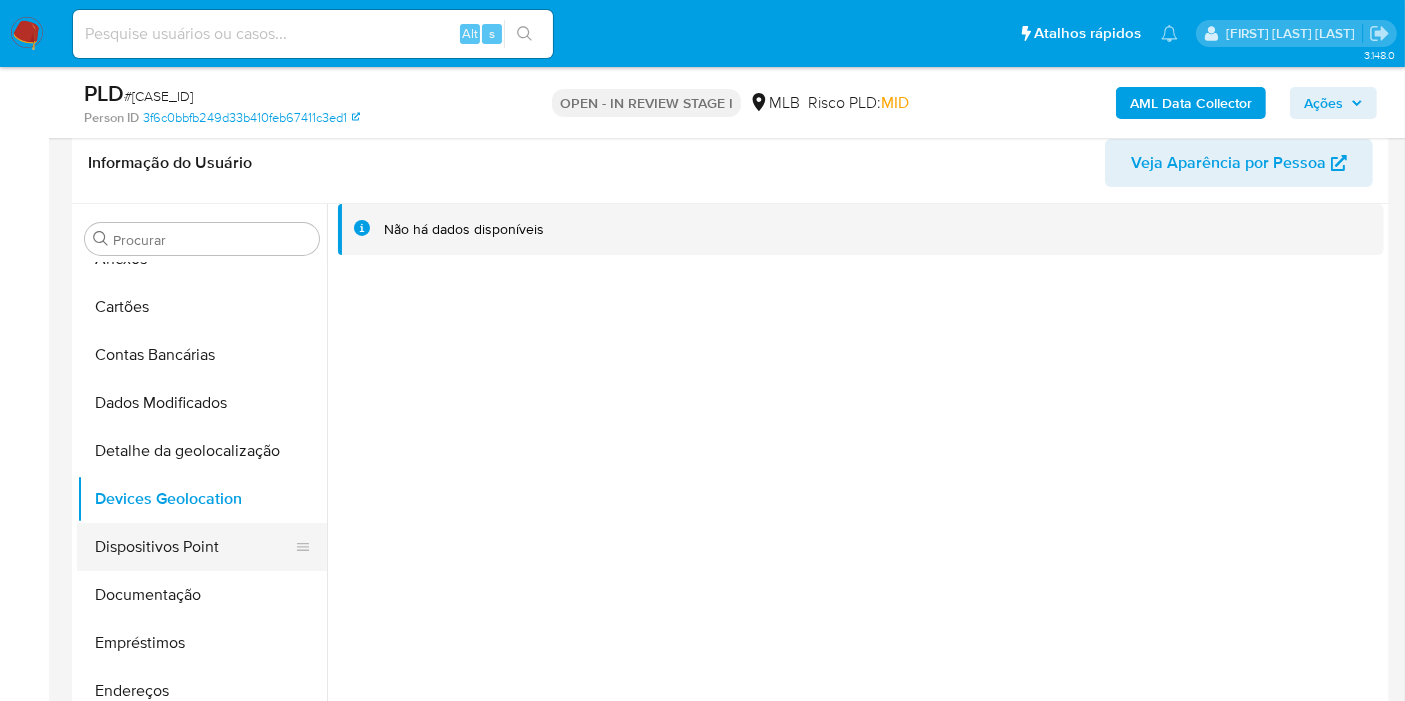 scroll, scrollTop: 111, scrollLeft: 0, axis: vertical 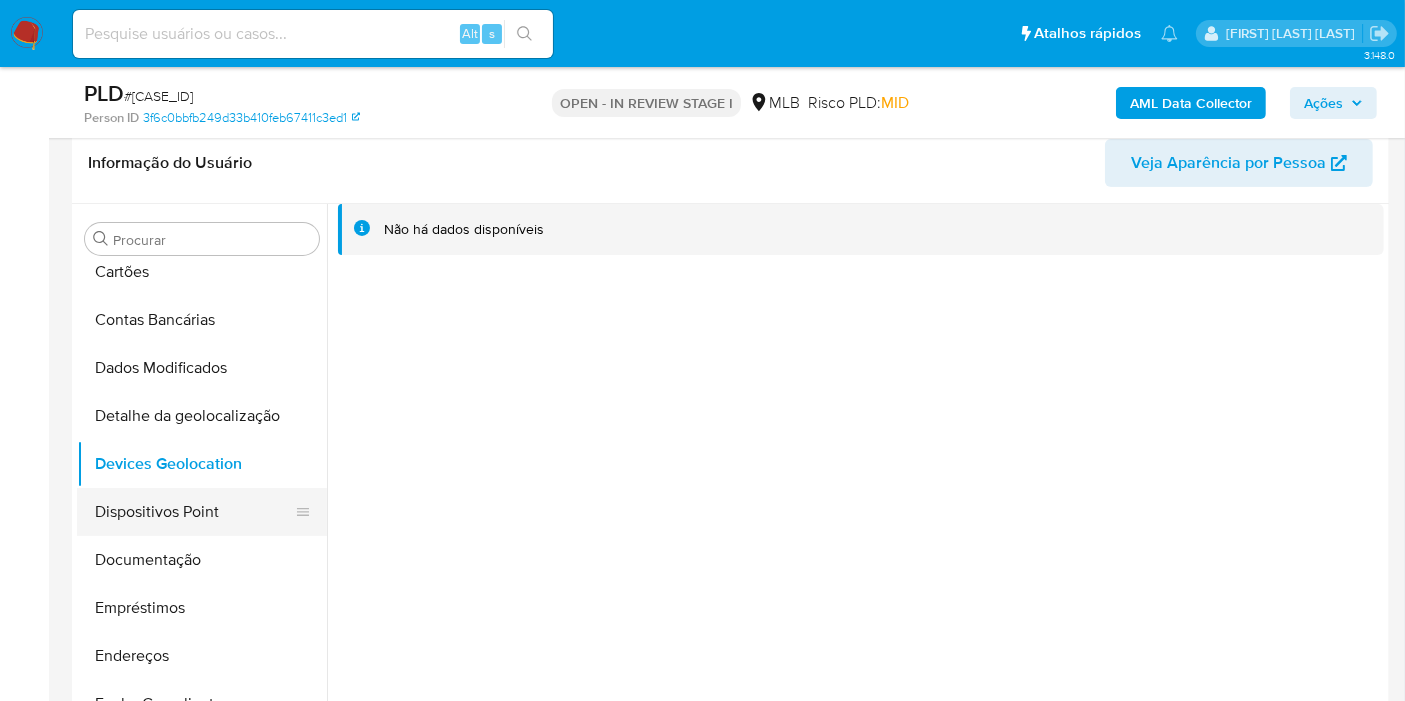 click on "Dispositivos Point" at bounding box center [194, 512] 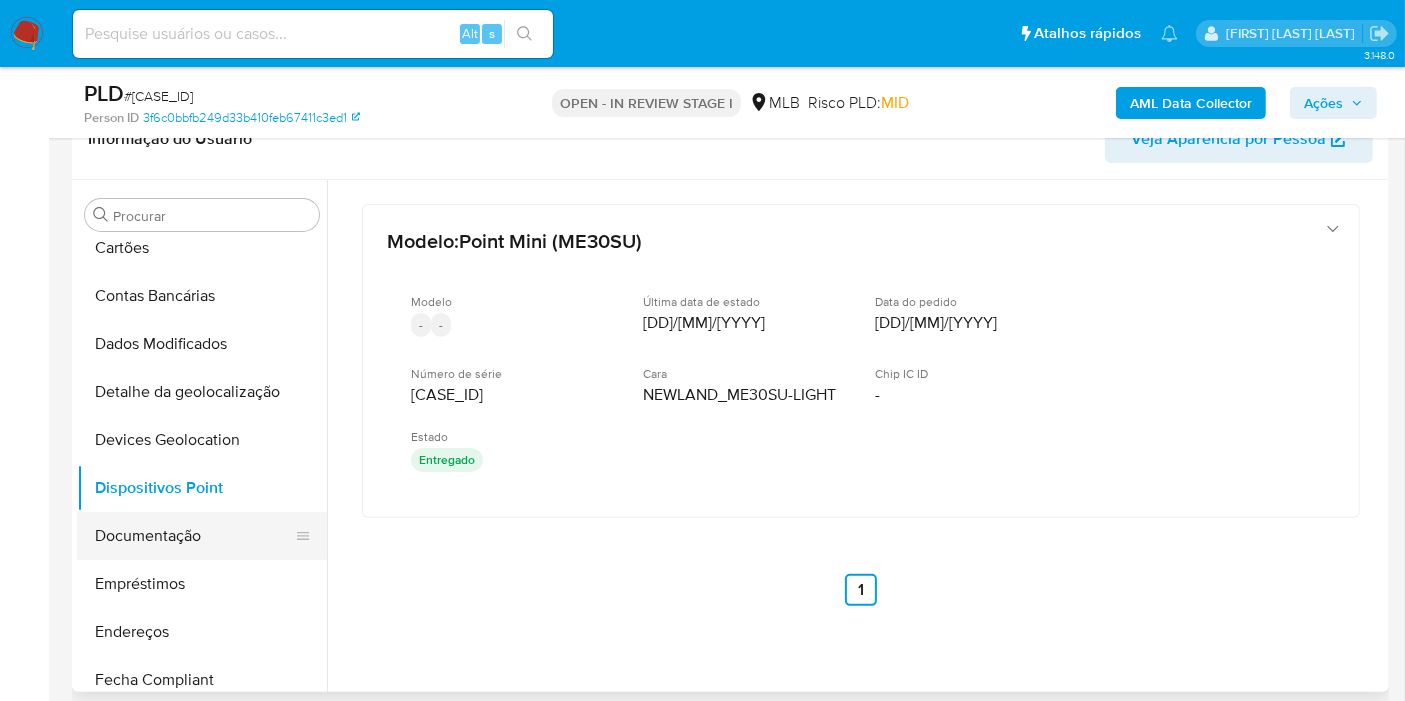 click on "Documentação" at bounding box center [194, 536] 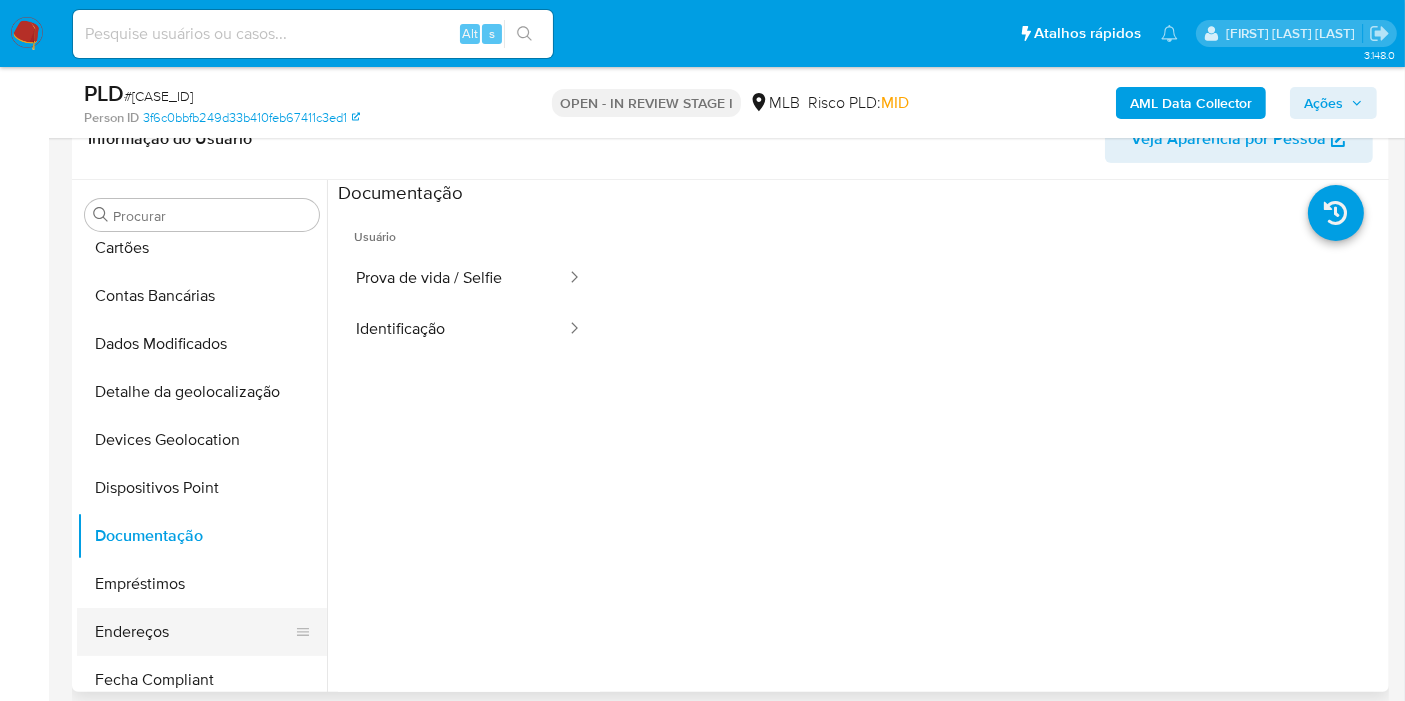 click on "Endereços" at bounding box center (194, 632) 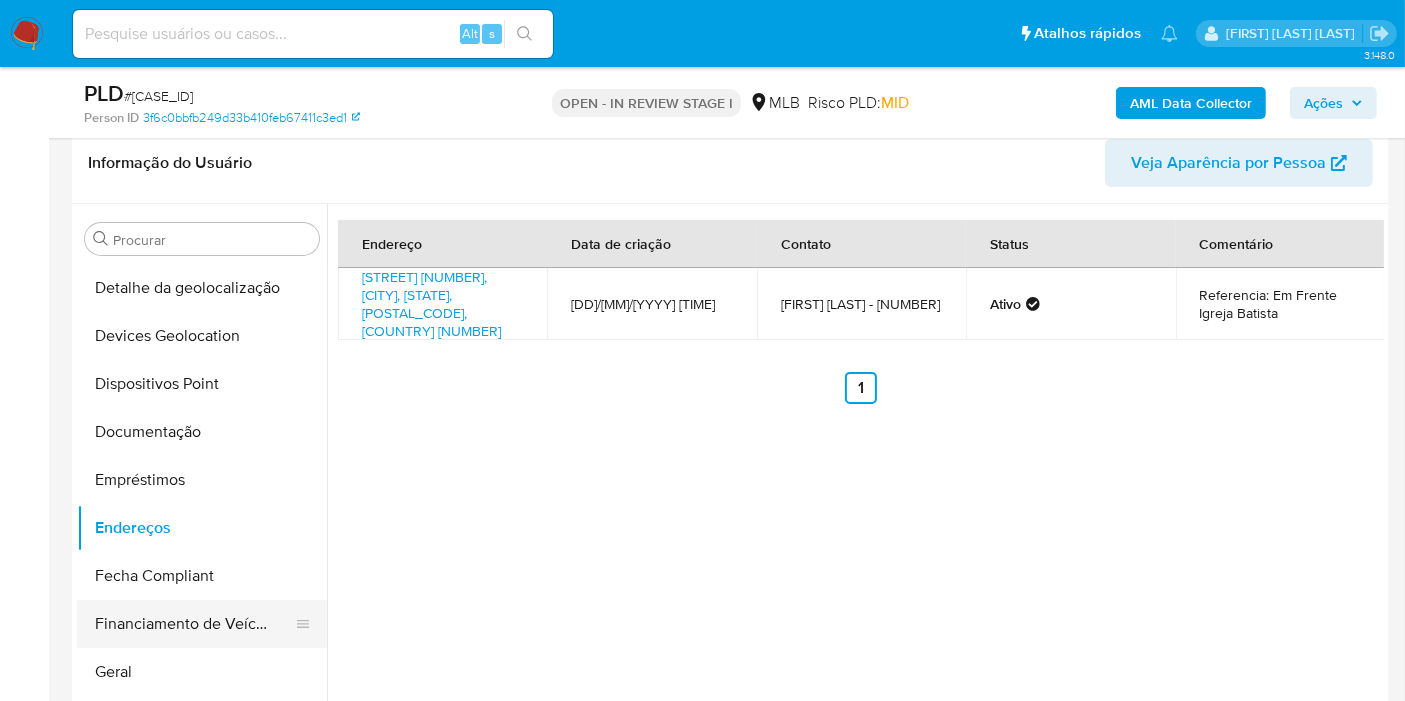 scroll, scrollTop: 333, scrollLeft: 0, axis: vertical 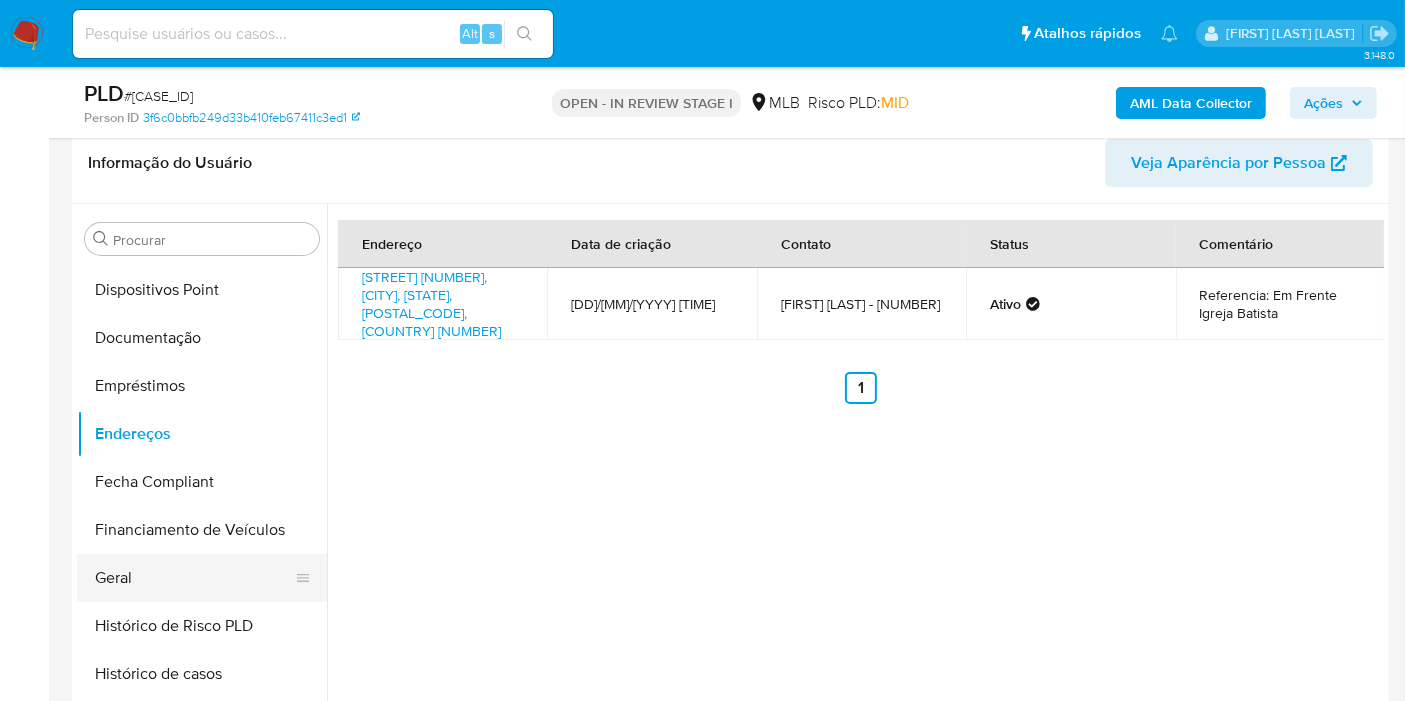click on "Geral" at bounding box center [194, 578] 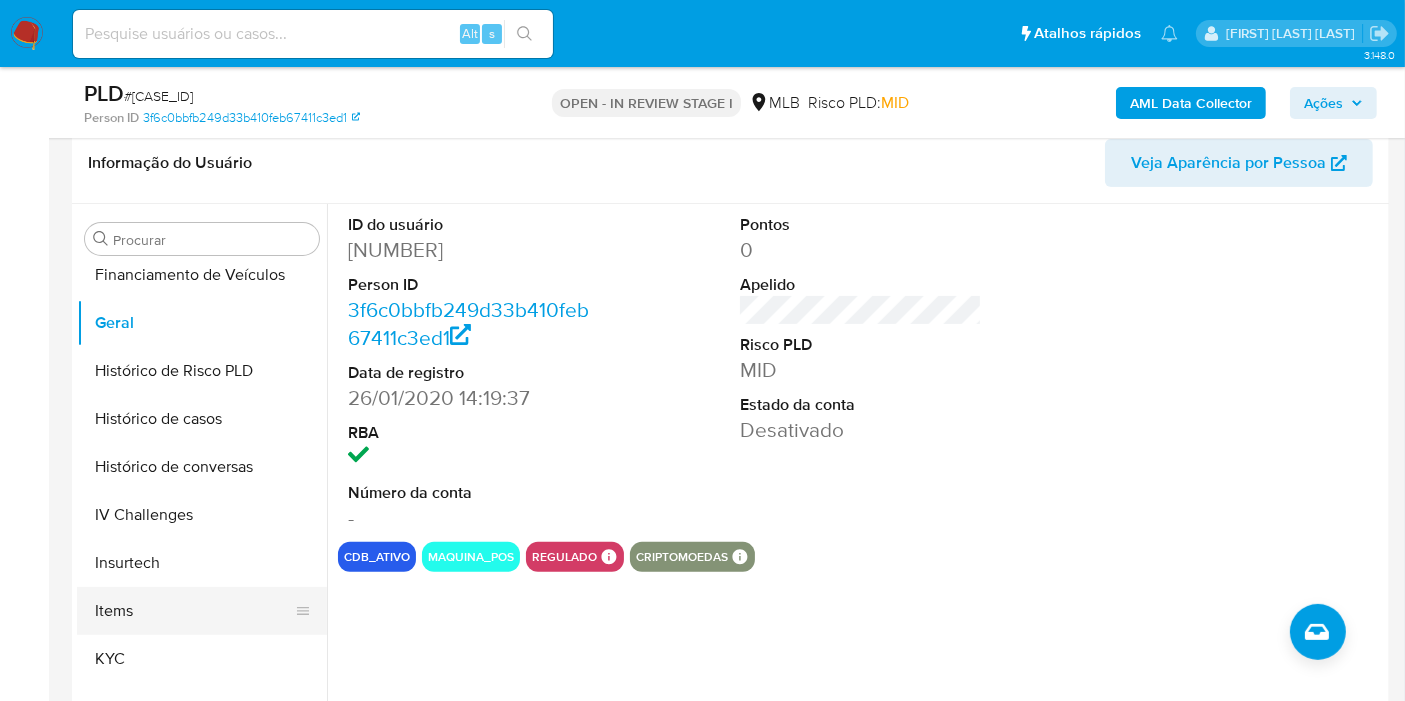 scroll, scrollTop: 666, scrollLeft: 0, axis: vertical 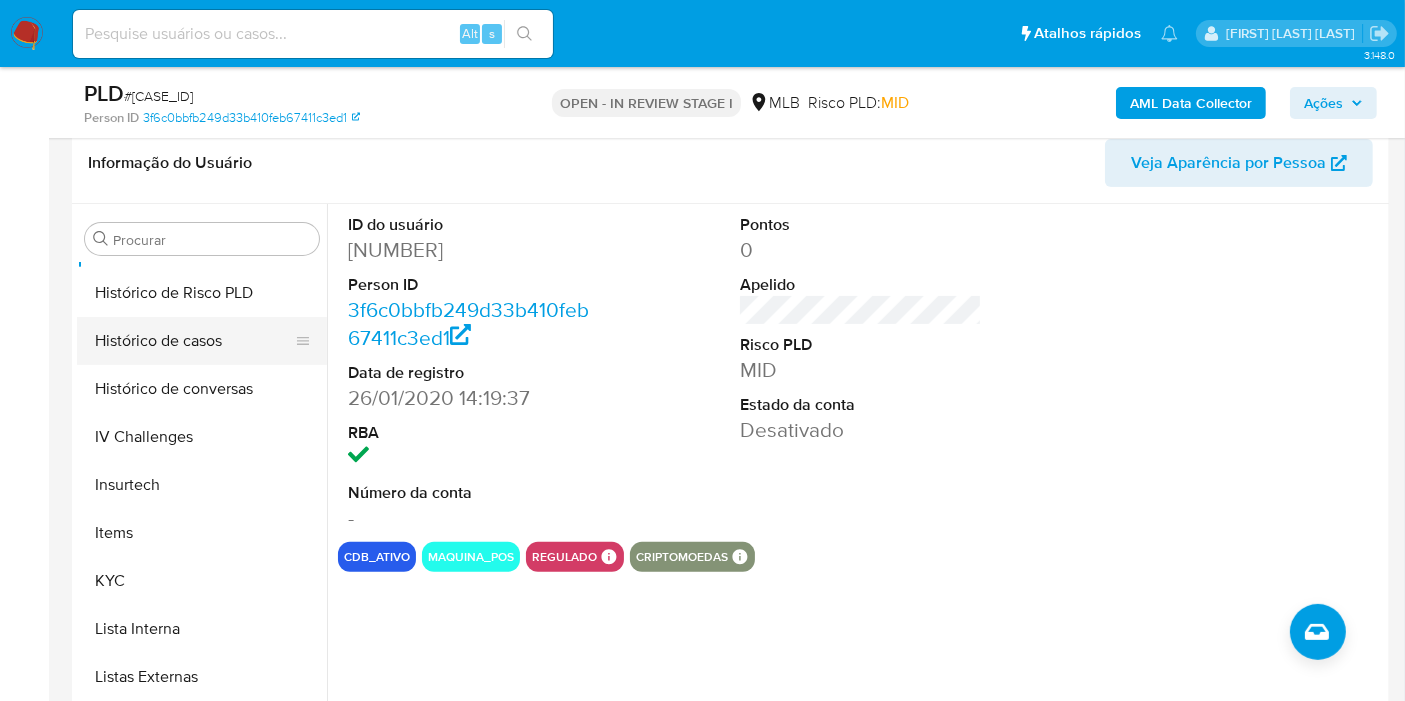 click on "Histórico de casos" at bounding box center [194, 341] 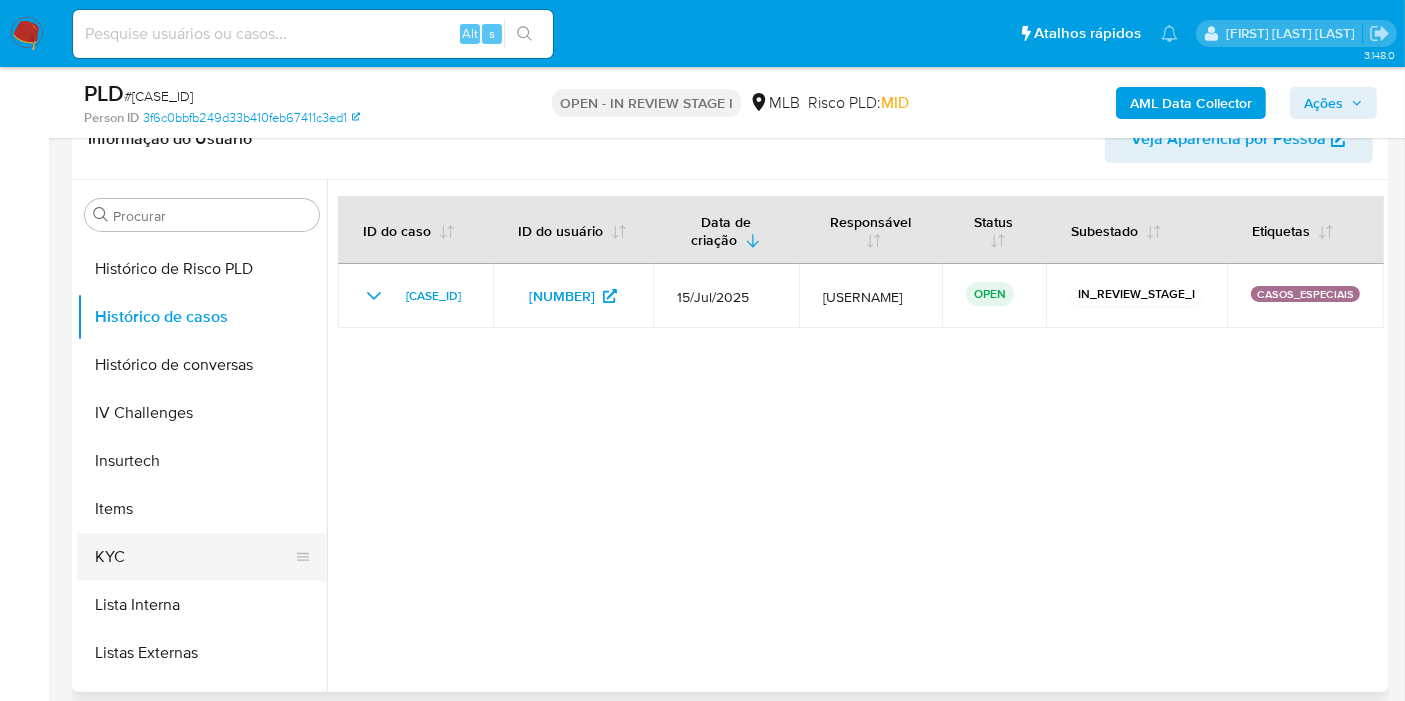 click on "KYC" at bounding box center [194, 557] 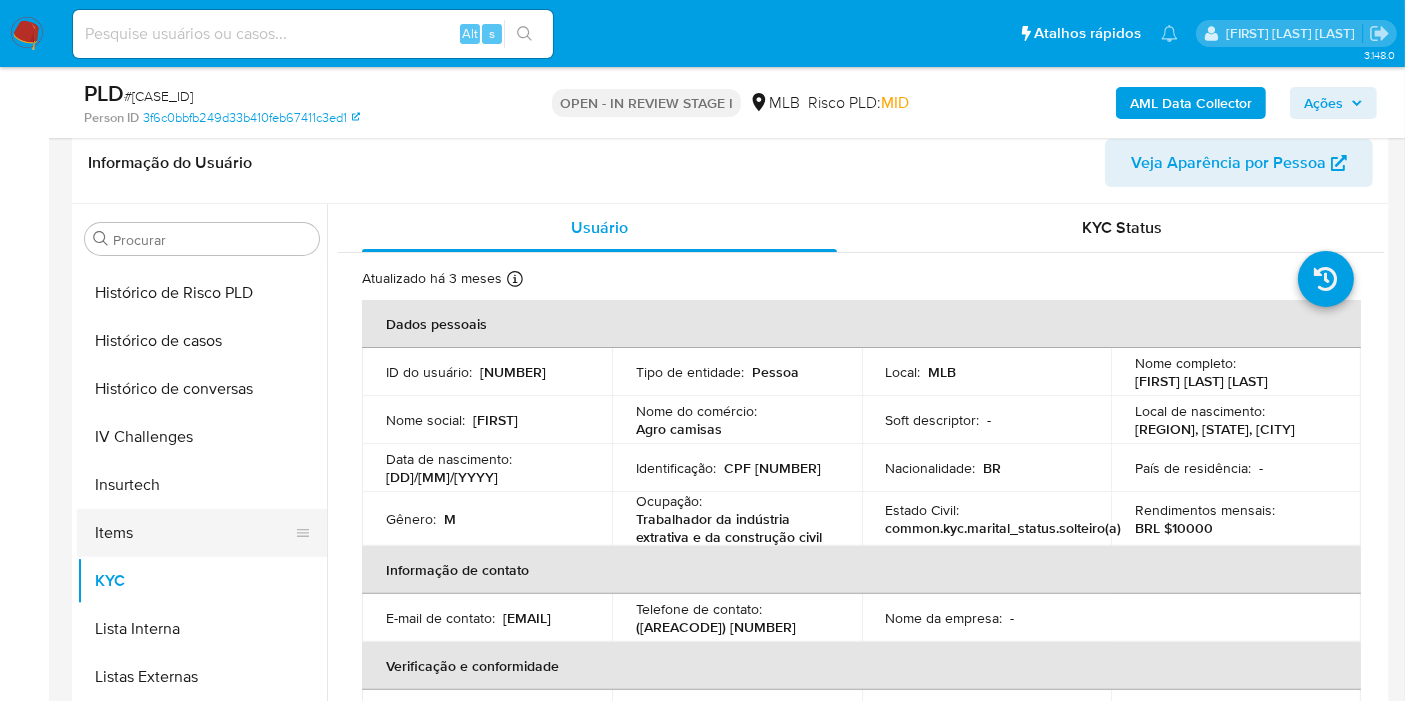 scroll, scrollTop: 844, scrollLeft: 0, axis: vertical 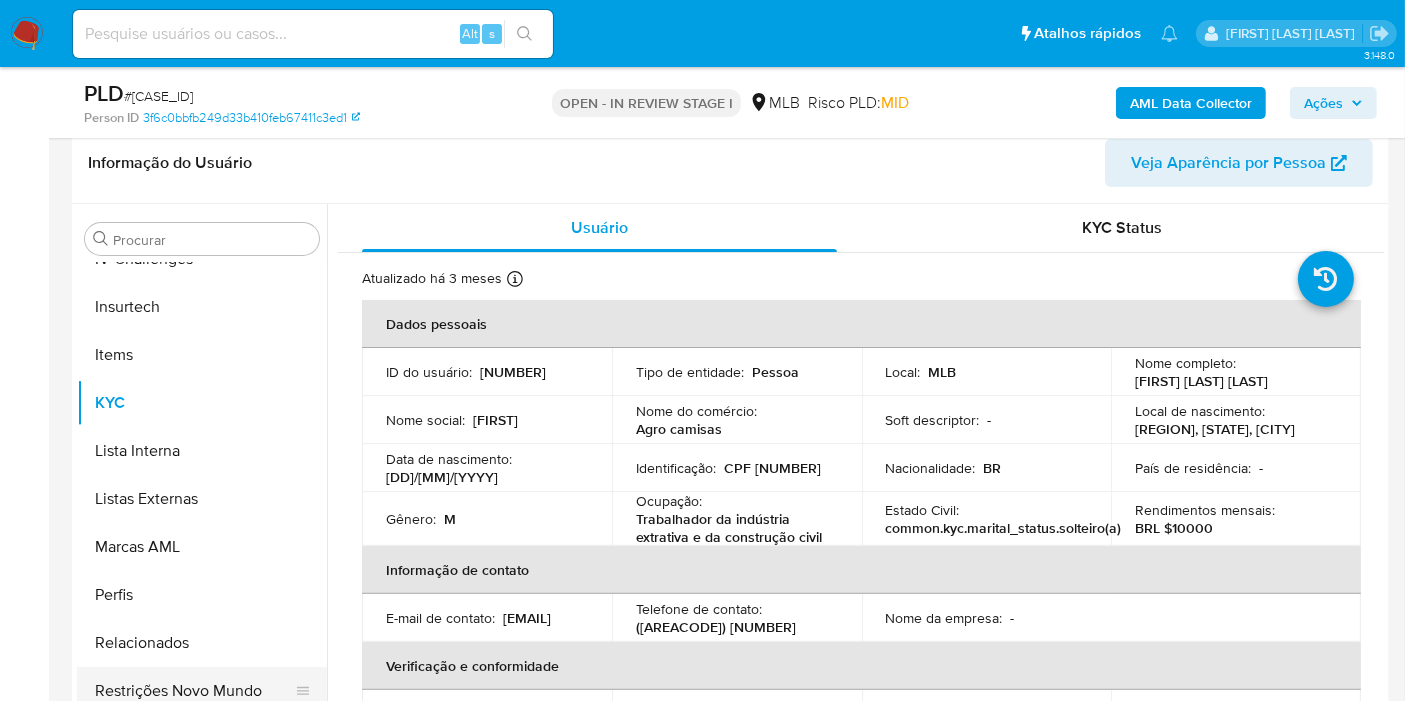 click on "Restrições Novo Mundo" at bounding box center [194, 691] 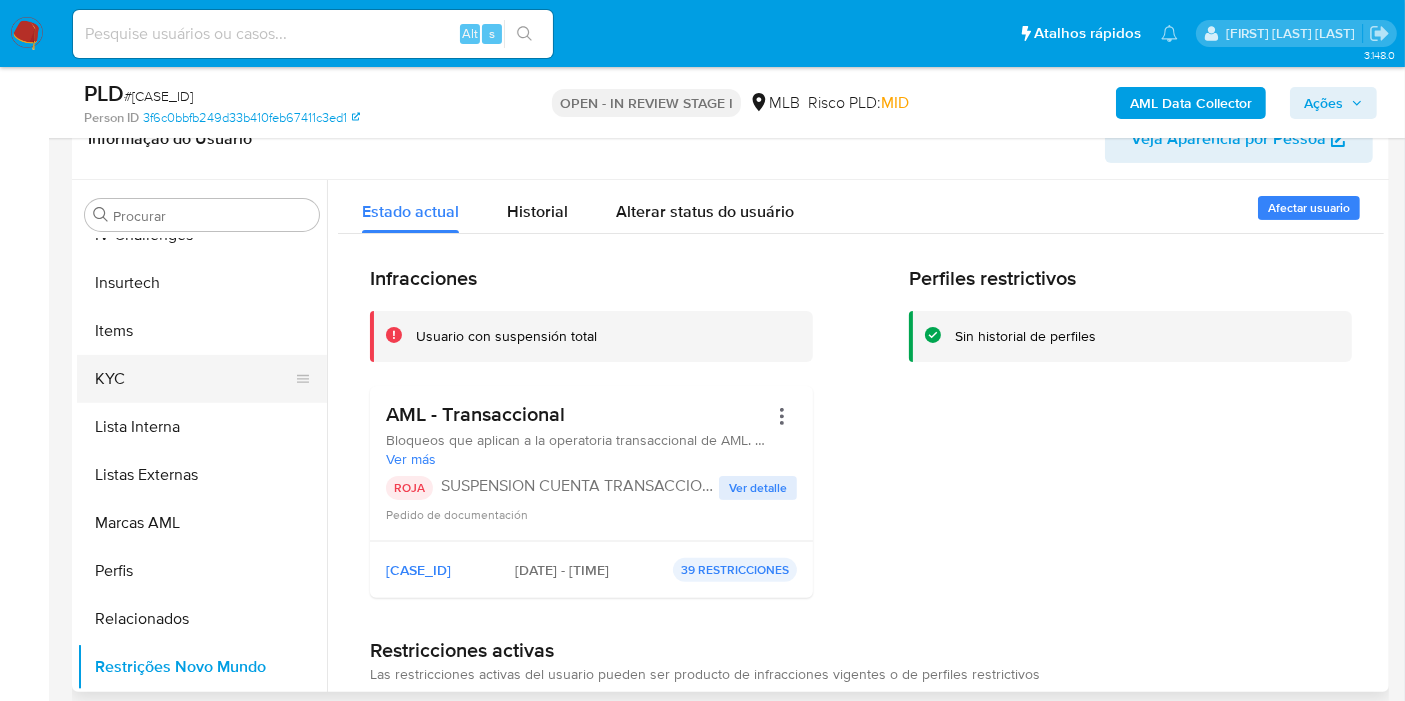 click on "KYC" at bounding box center (194, 379) 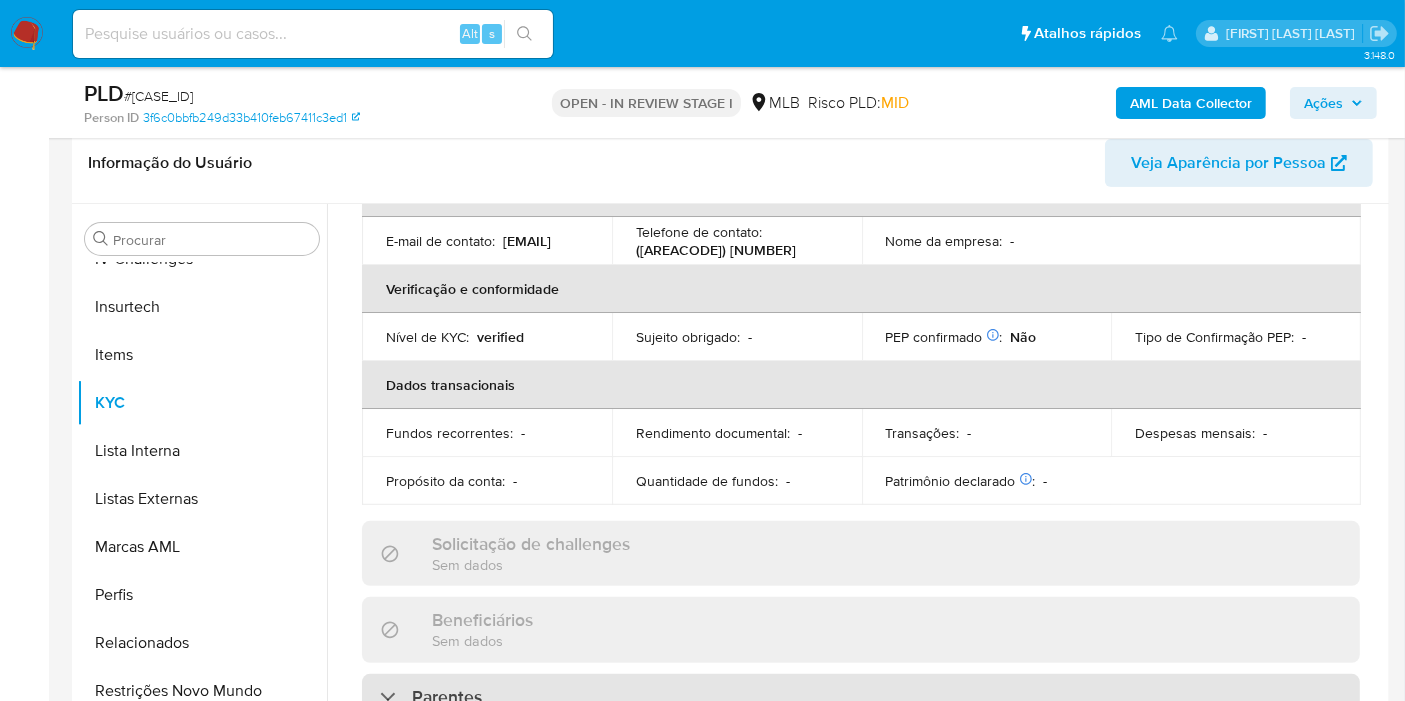 scroll, scrollTop: 0, scrollLeft: 0, axis: both 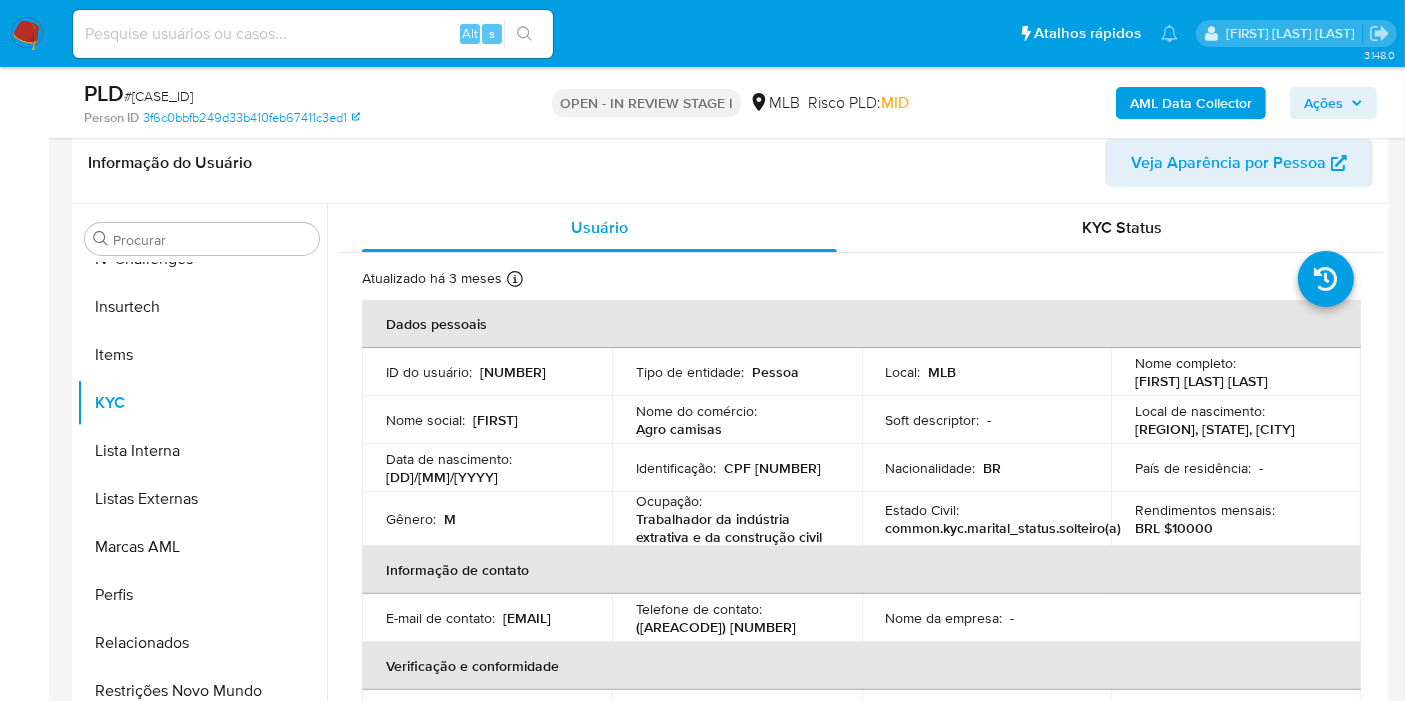 click on "CPF 01614640173" at bounding box center (772, 468) 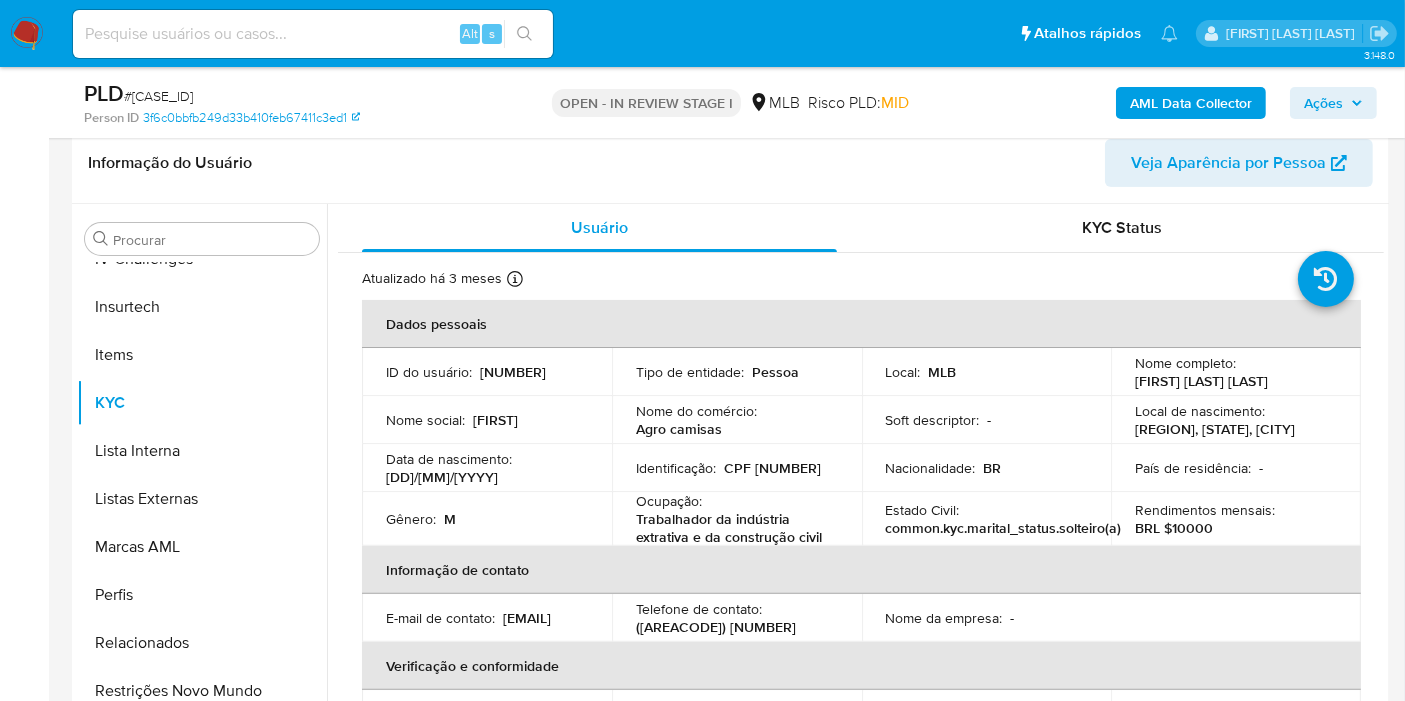 click on "# RtQfp1mEgMhfm8GjBeoznx8U" at bounding box center (158, 96) 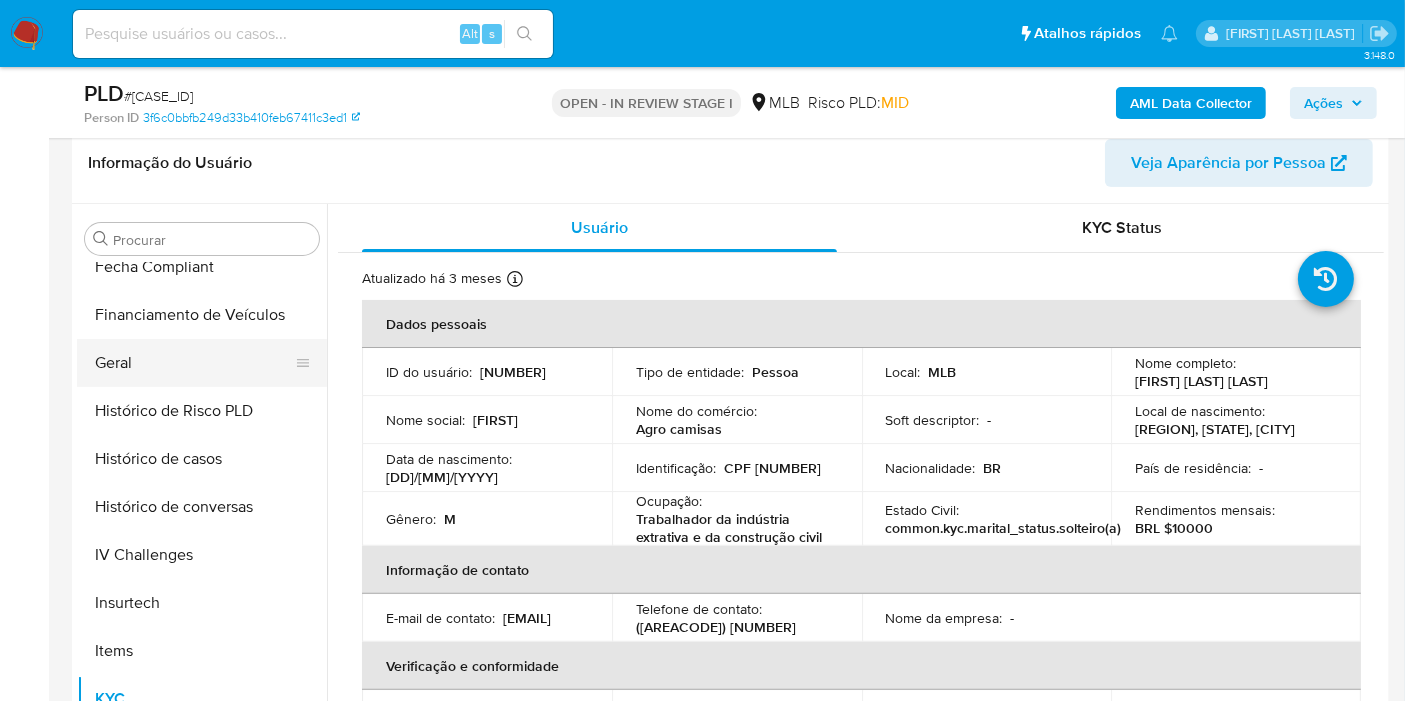 scroll, scrollTop: 511, scrollLeft: 0, axis: vertical 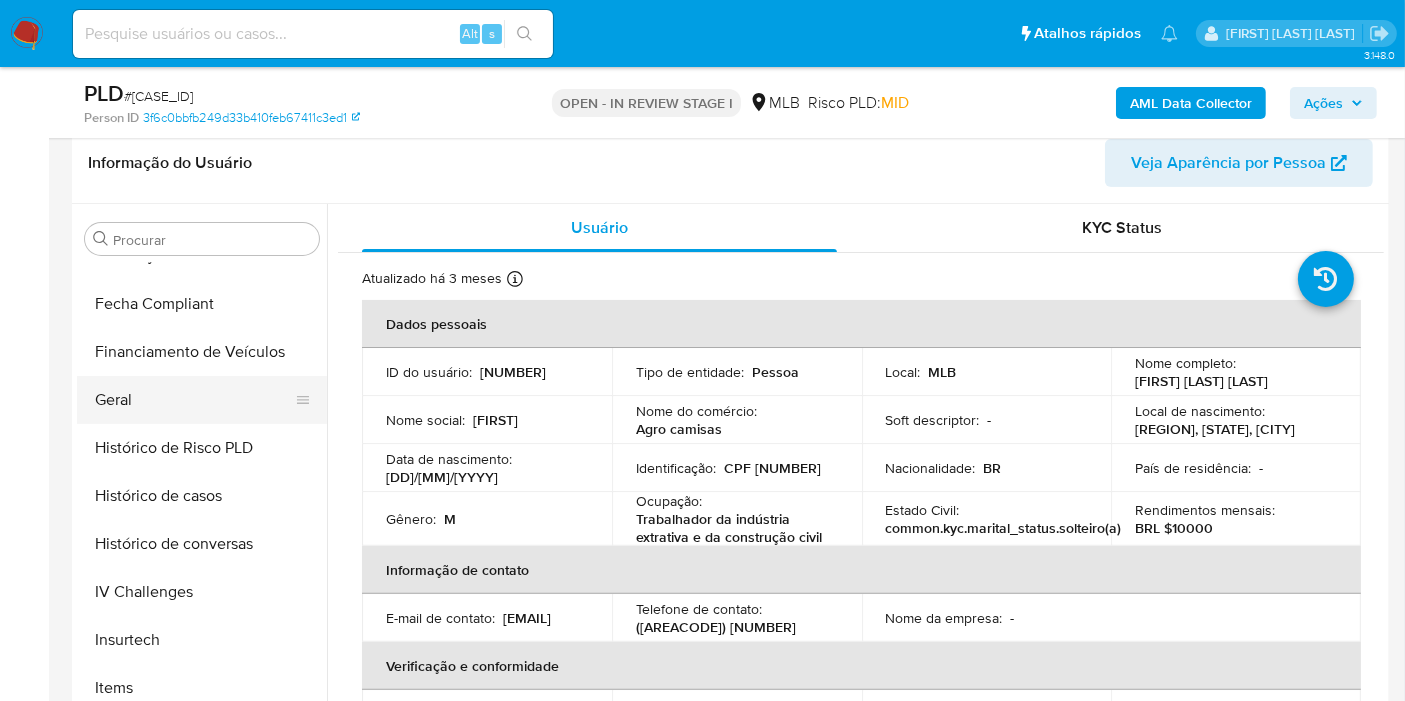 click on "Geral" at bounding box center [194, 400] 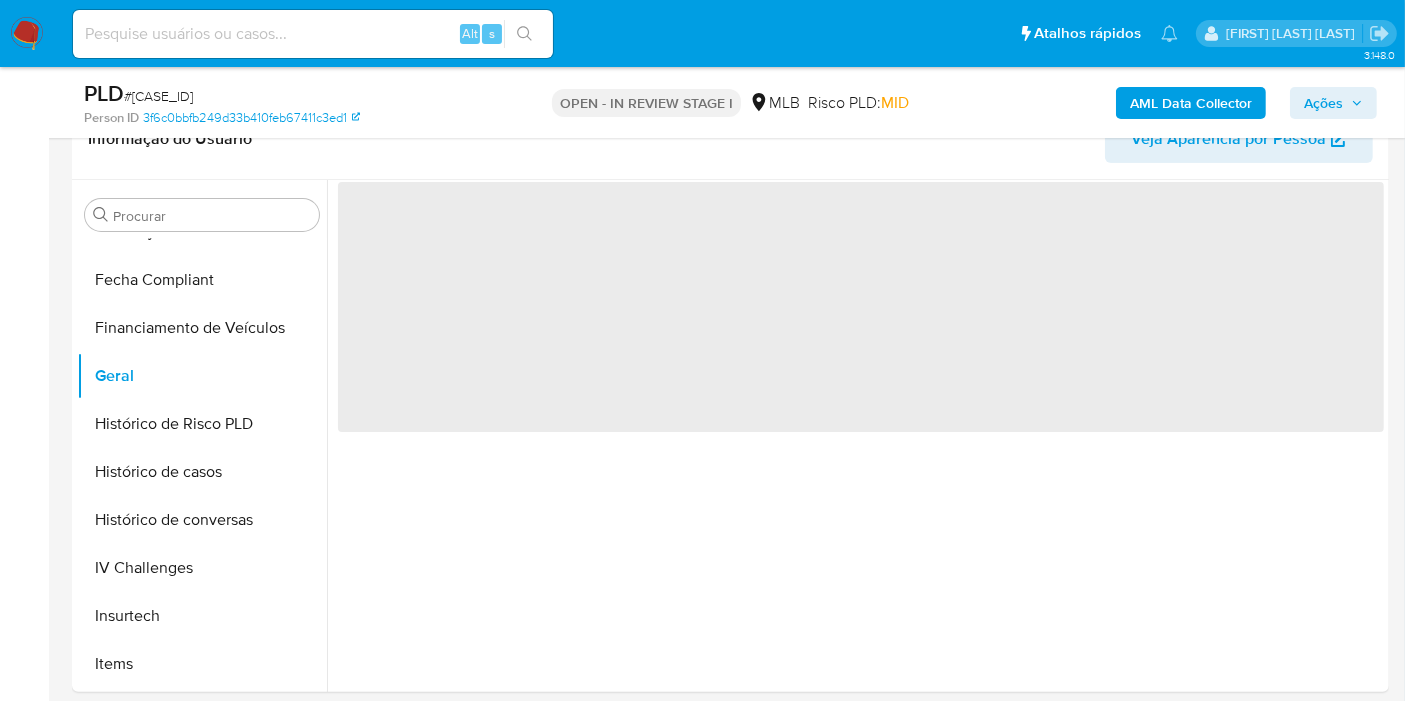 click on "Person ID 3f6c0bbfb249d33b410feb67411c3ed1" at bounding box center (297, 118) 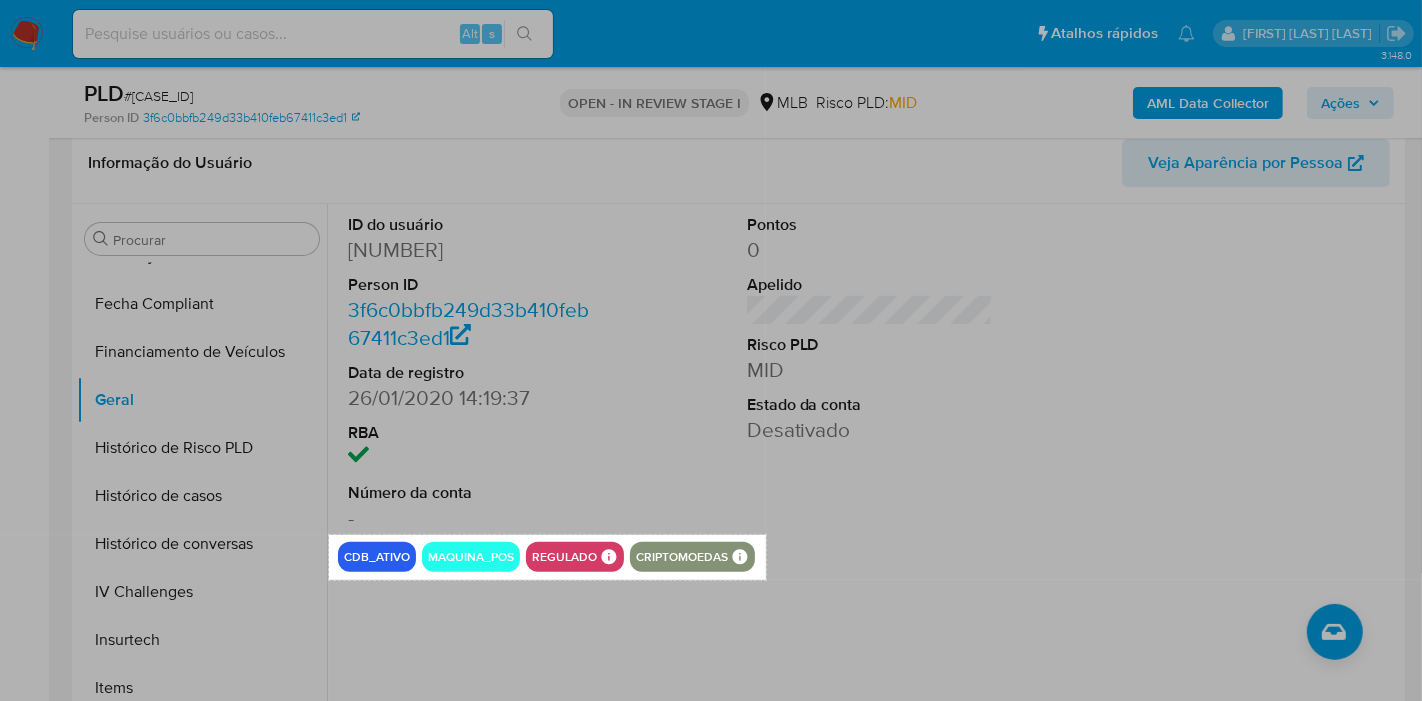 drag, startPoint x: 329, startPoint y: 535, endPoint x: 766, endPoint y: 579, distance: 439.2095 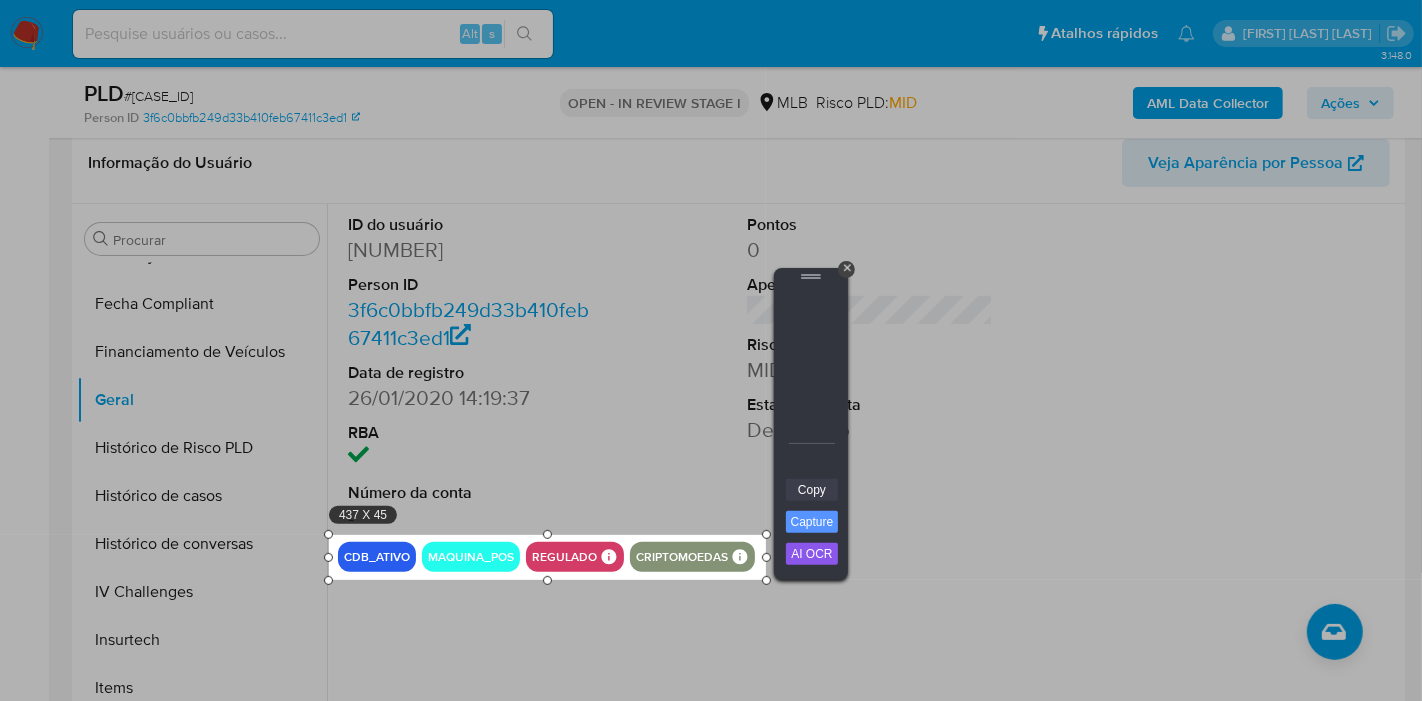 click on "Copy" at bounding box center (812, 490) 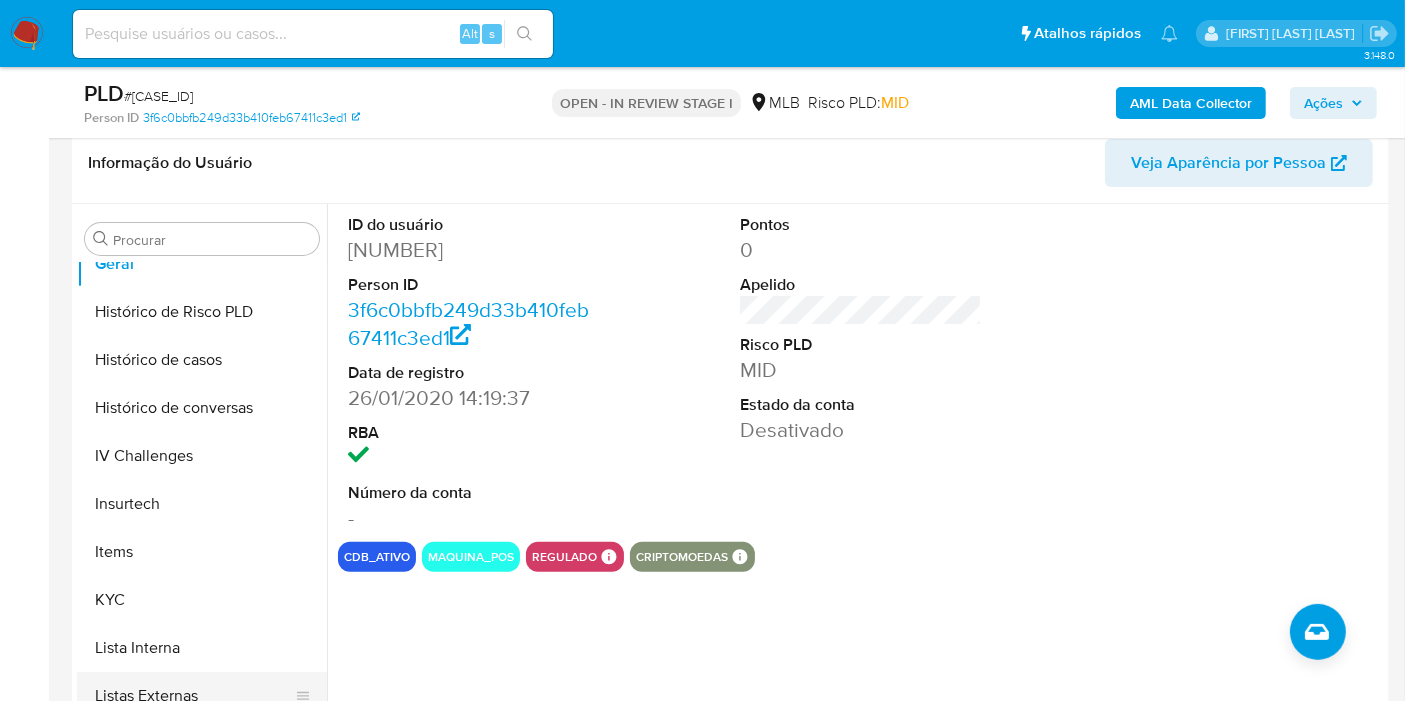 scroll, scrollTop: 844, scrollLeft: 0, axis: vertical 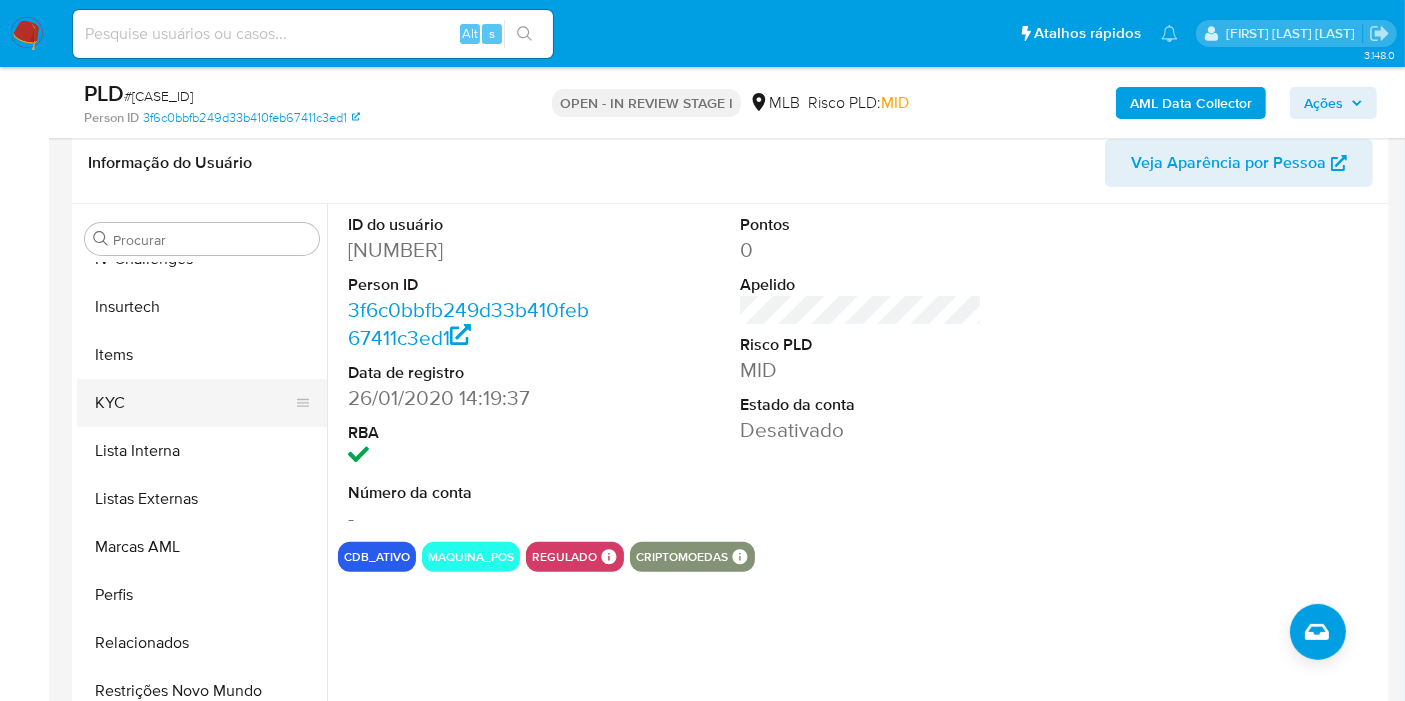 click on "KYC" at bounding box center [194, 403] 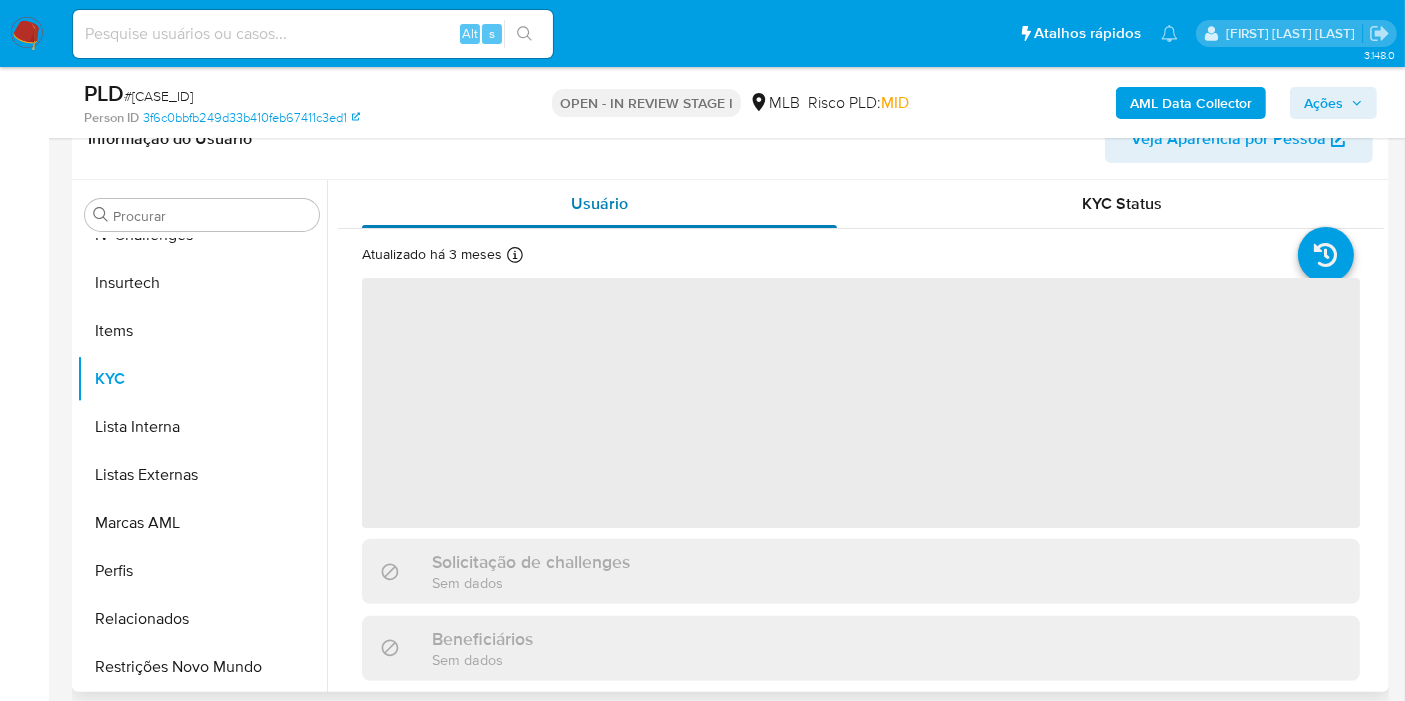 click on "Usuário" at bounding box center (599, 204) 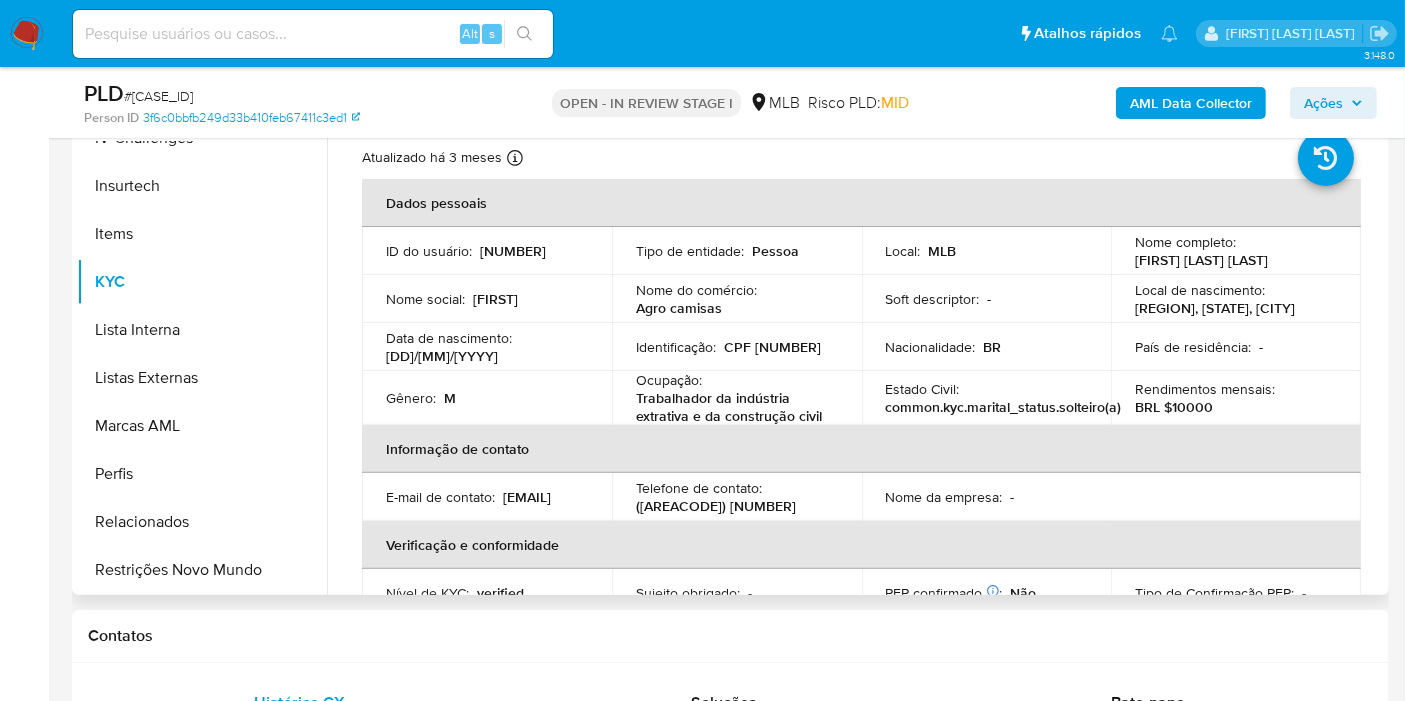 scroll, scrollTop: 666, scrollLeft: 0, axis: vertical 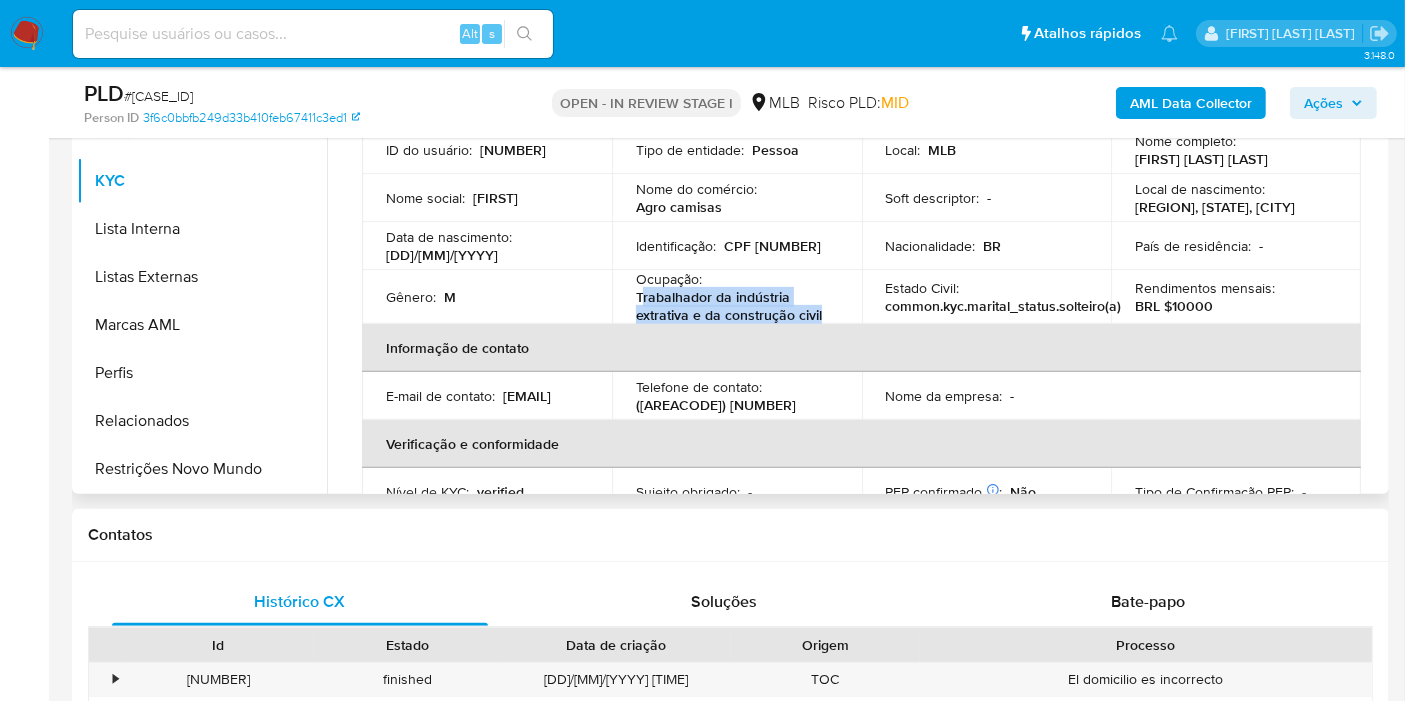 drag, startPoint x: 826, startPoint y: 318, endPoint x: 639, endPoint y: 296, distance: 188.28967 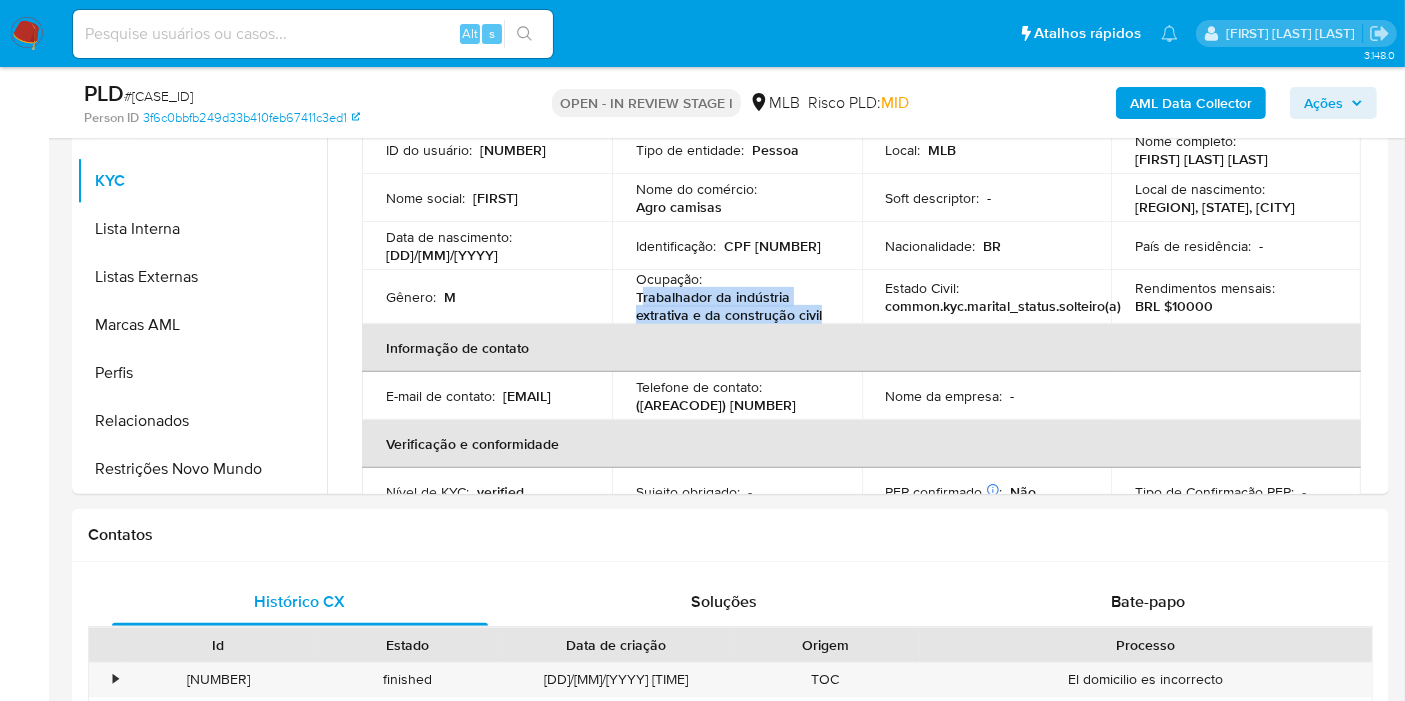 click on "Ações" at bounding box center (1333, 103) 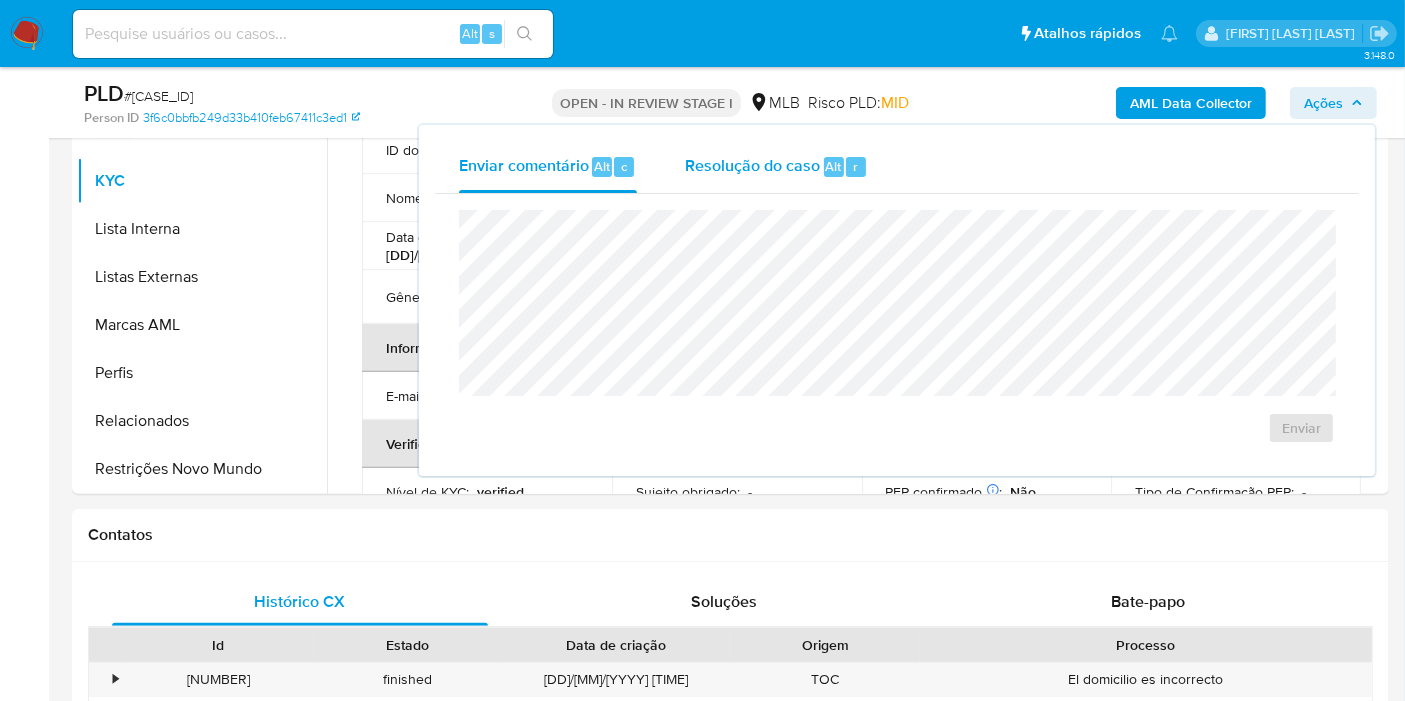 click on "Resolução do caso Alt r" at bounding box center [776, 167] 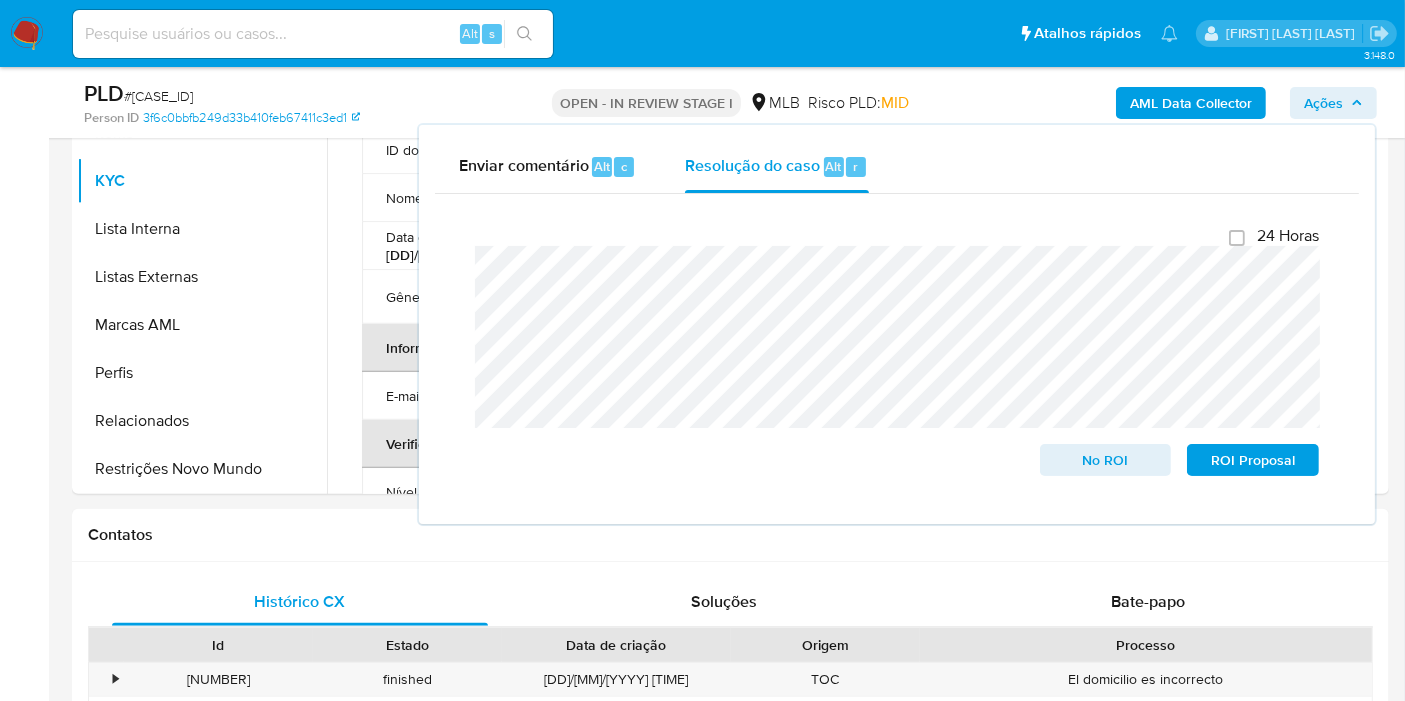 click on "Ações" at bounding box center [1323, 103] 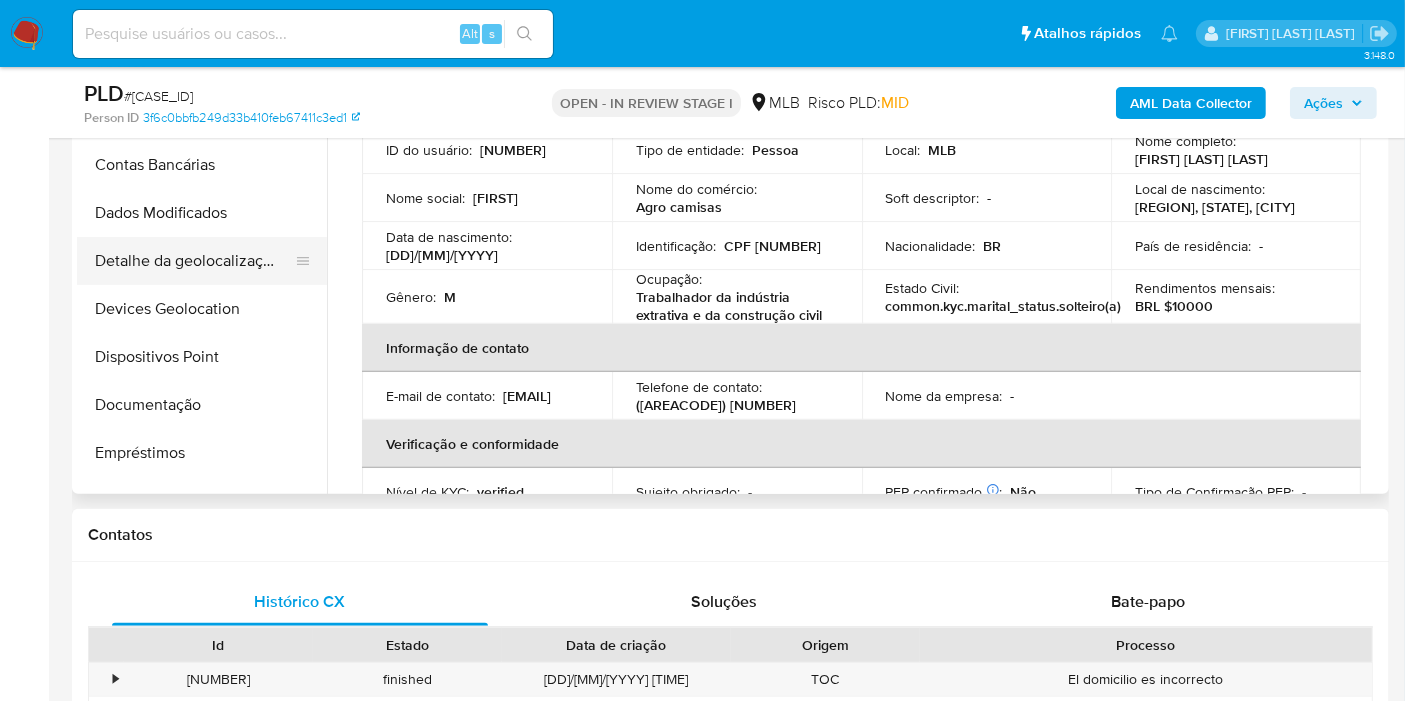 scroll, scrollTop: 0, scrollLeft: 0, axis: both 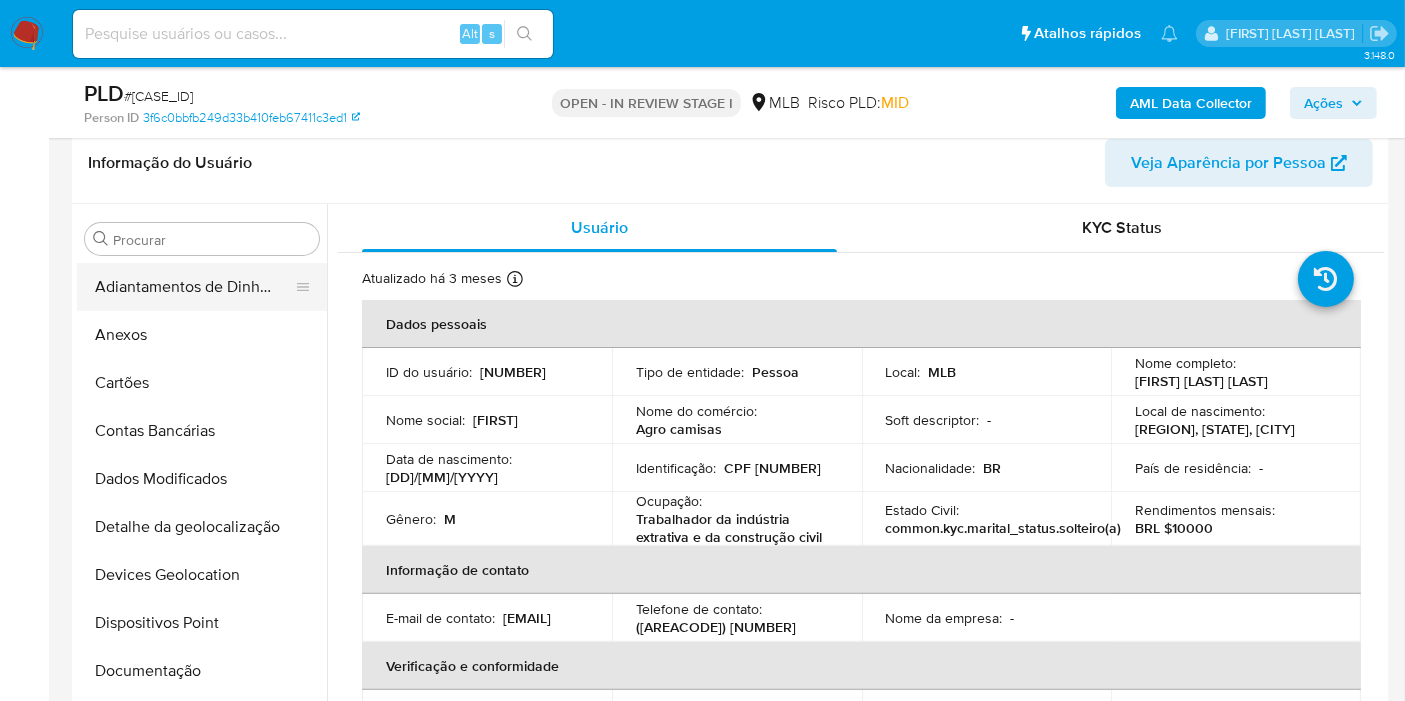 click on "Adiantamentos de Dinheiro" at bounding box center [194, 287] 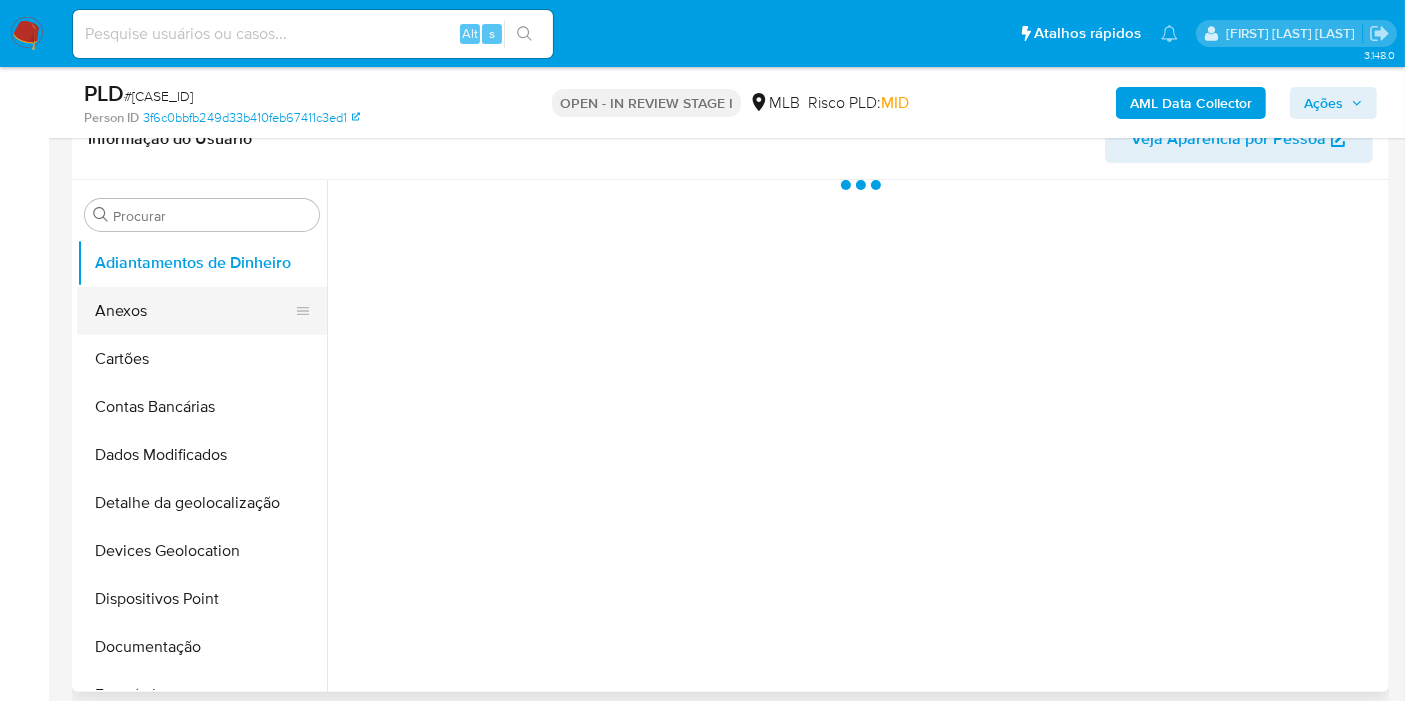 click on "Anexos" at bounding box center (194, 311) 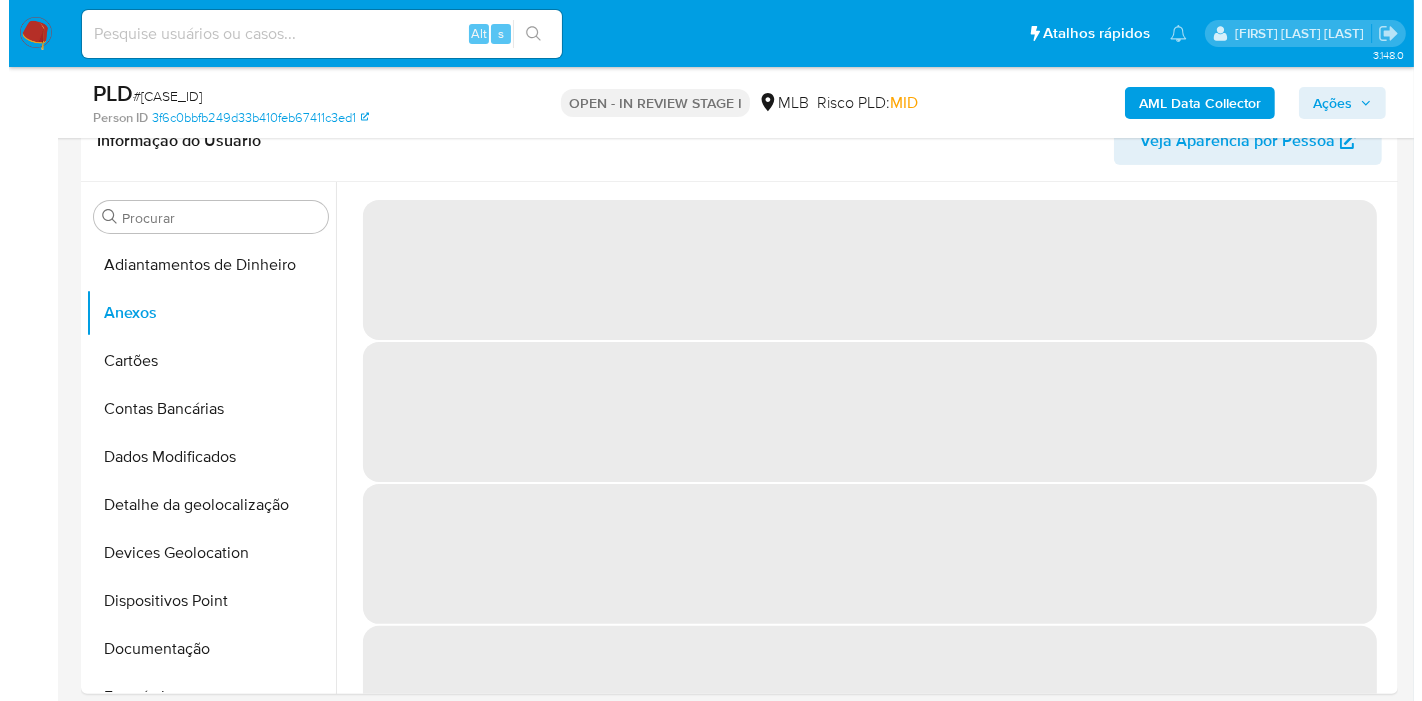 scroll, scrollTop: 469, scrollLeft: 0, axis: vertical 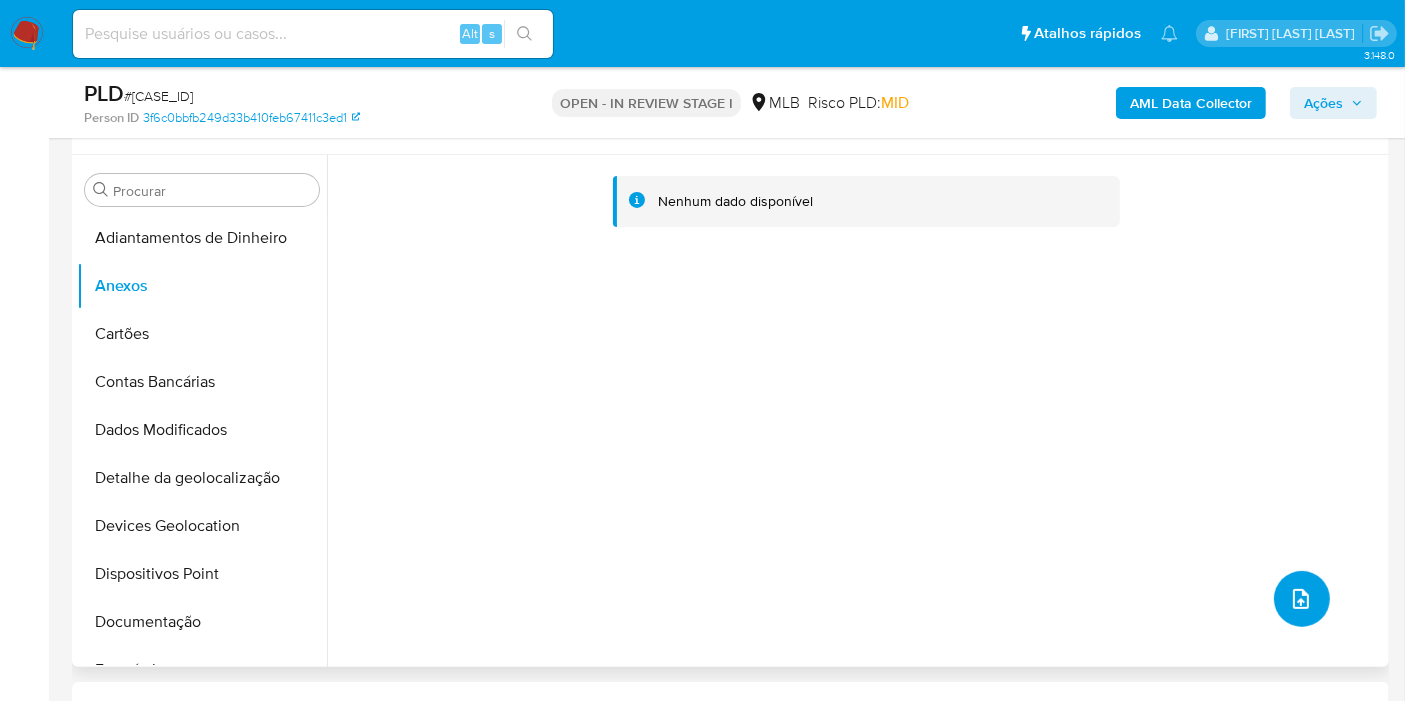 click at bounding box center [1302, 599] 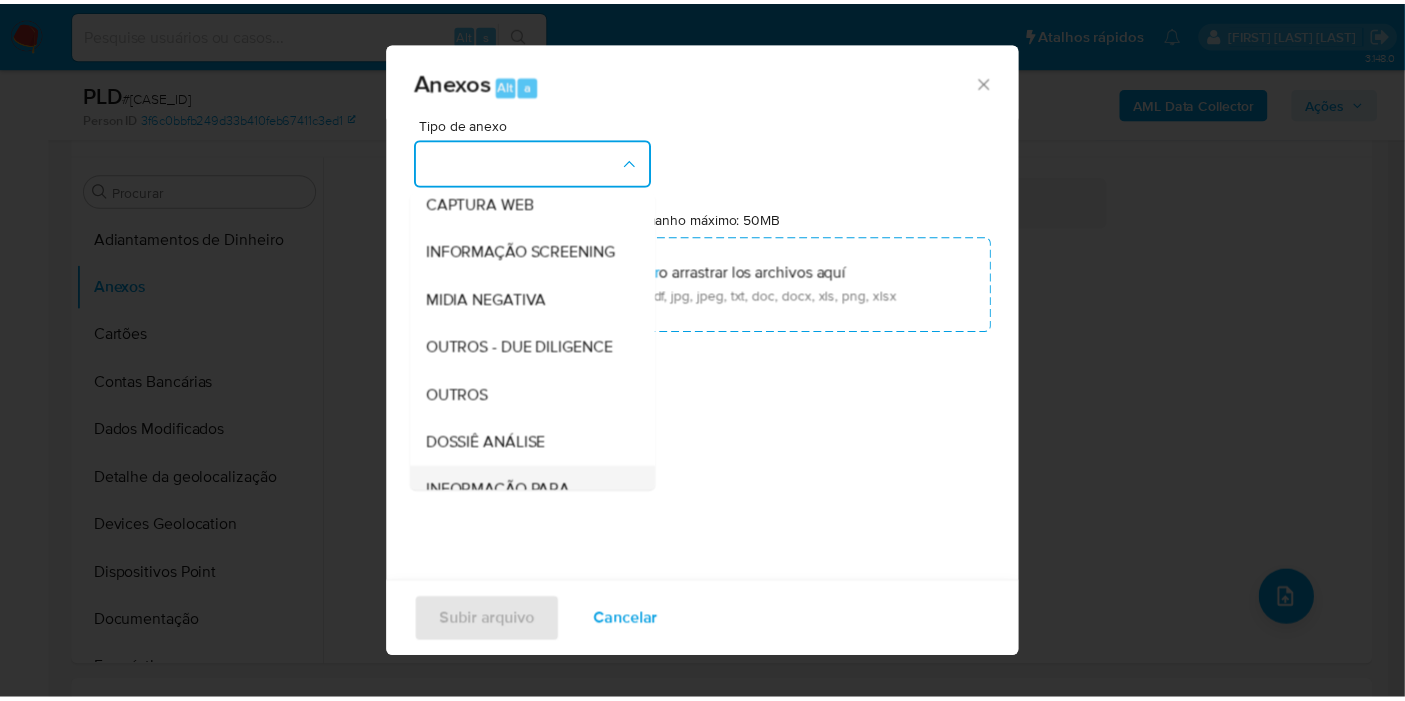 scroll, scrollTop: 307, scrollLeft: 0, axis: vertical 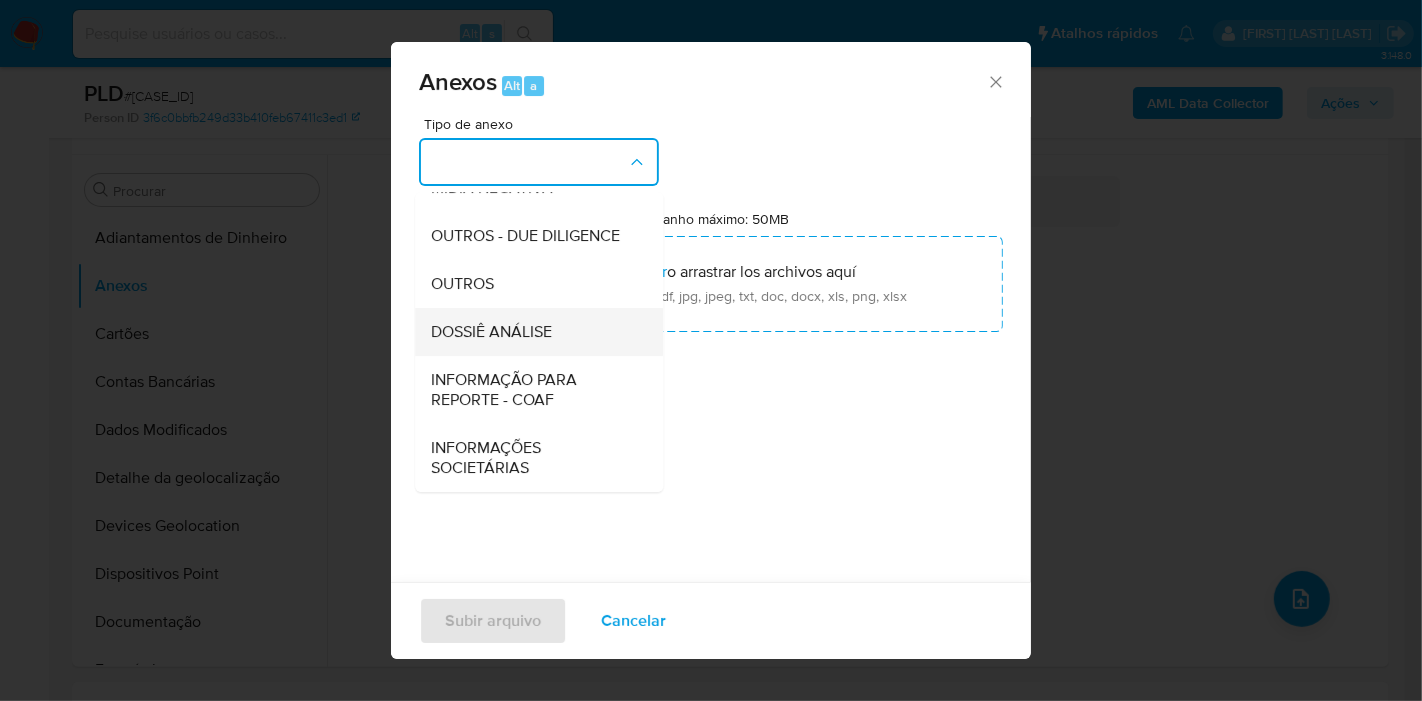 click on "DOSSIÊ ANÁLISE" at bounding box center (491, 332) 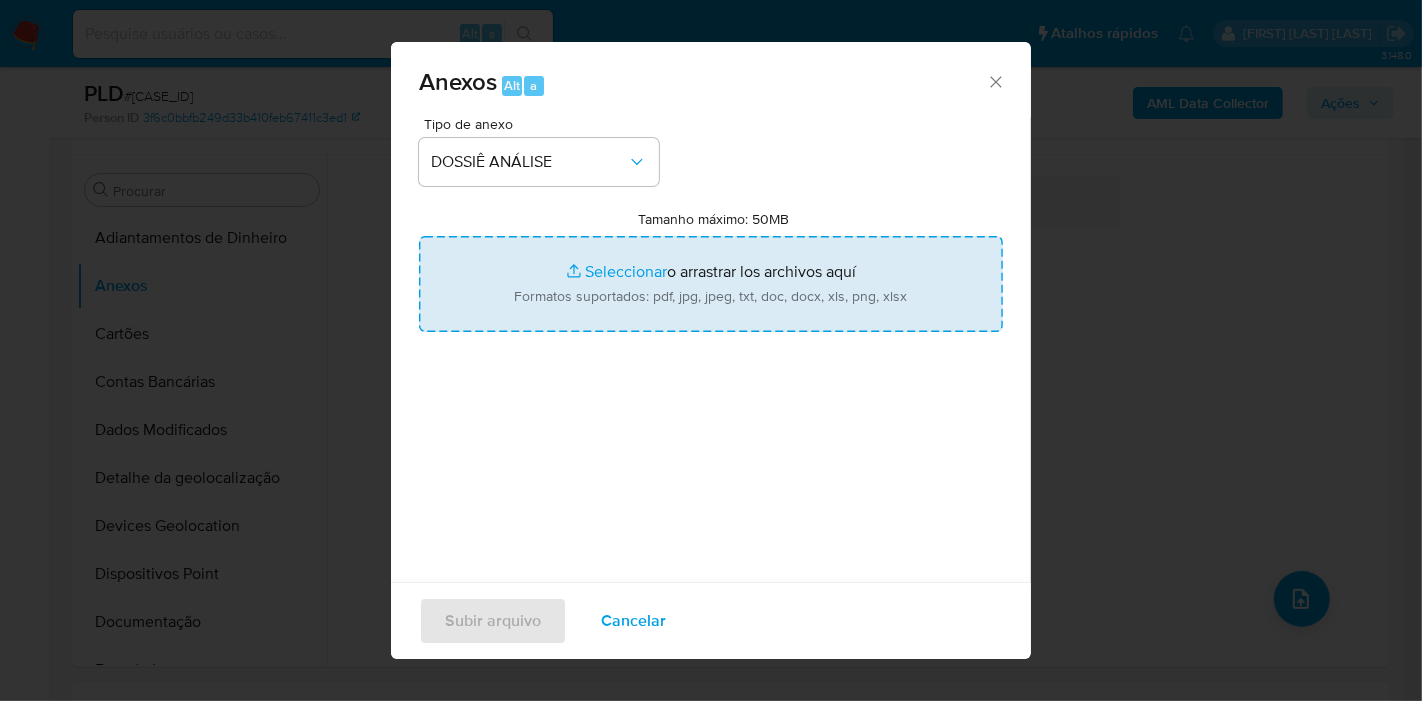 click on "Tamanho máximo: 50MB Seleccionar archivos" at bounding box center [711, 284] 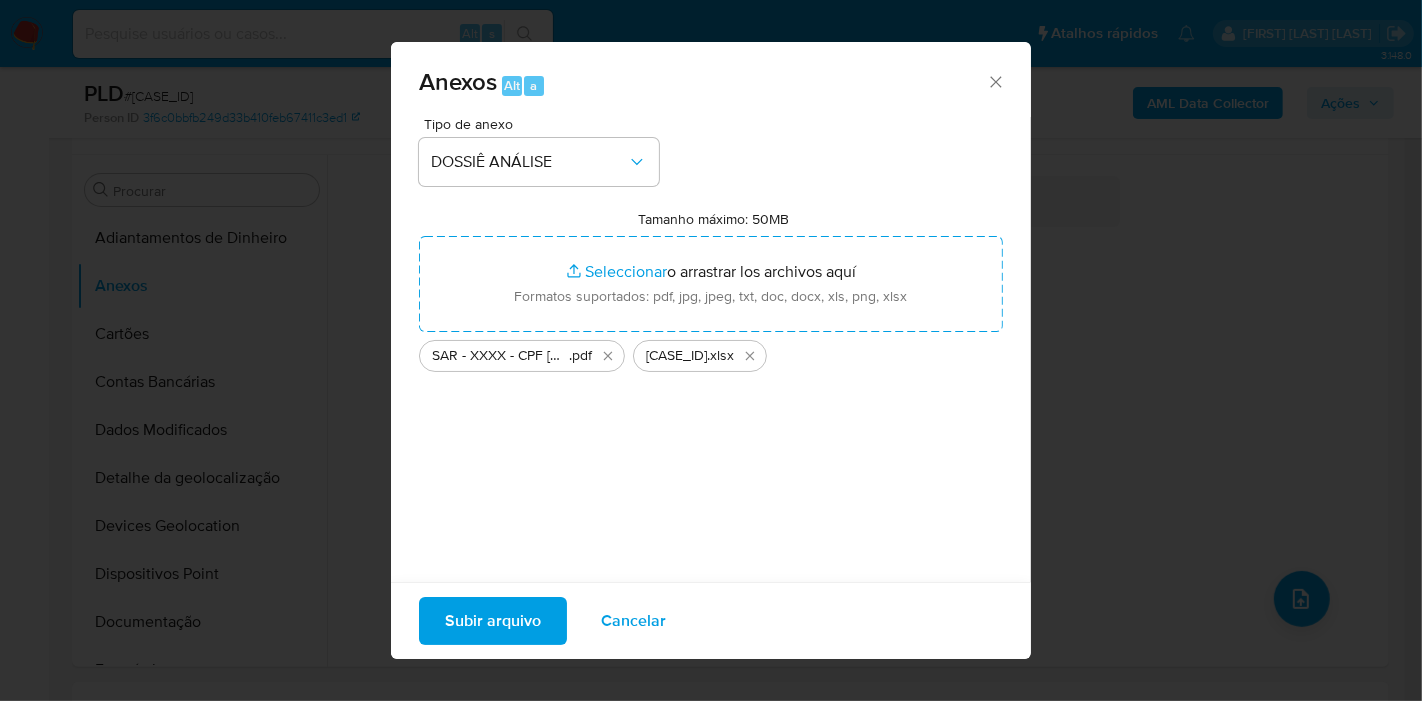click on "Subir arquivo" at bounding box center (493, 621) 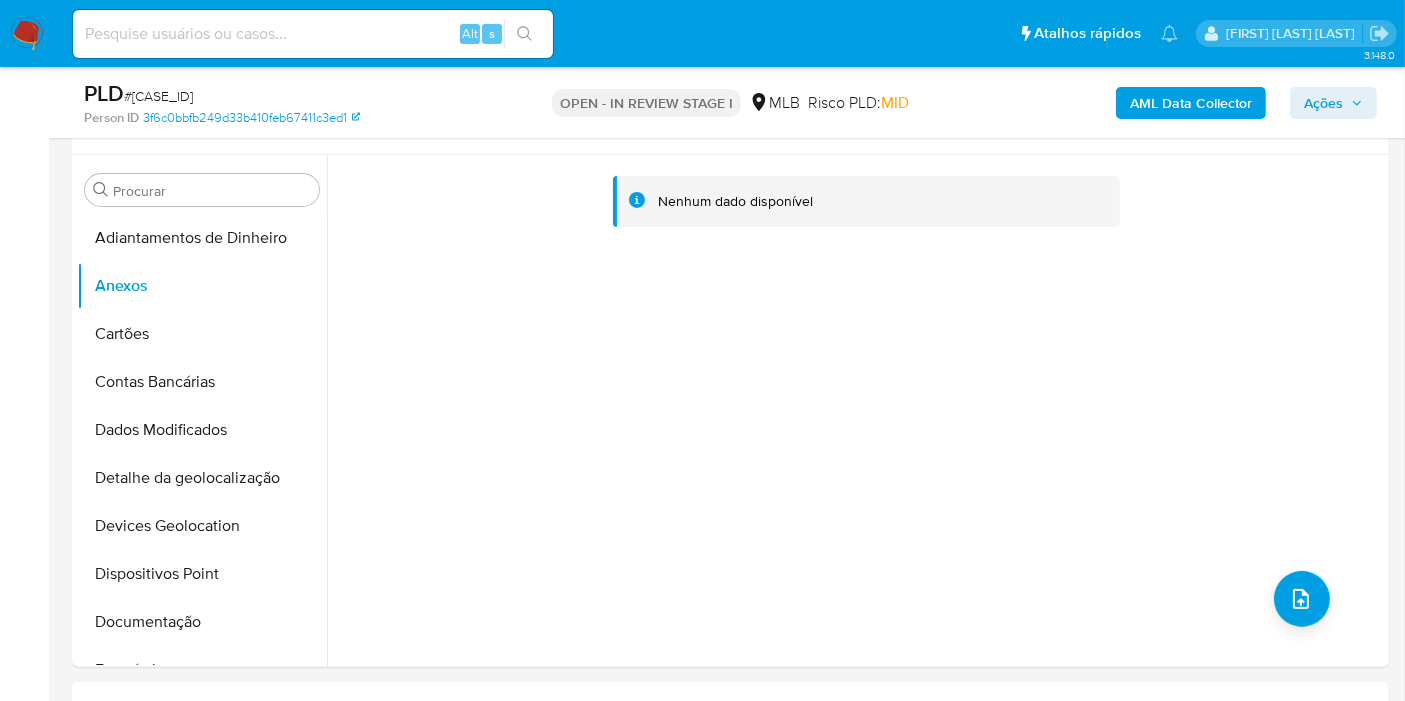 click on "Ações" at bounding box center (1323, 103) 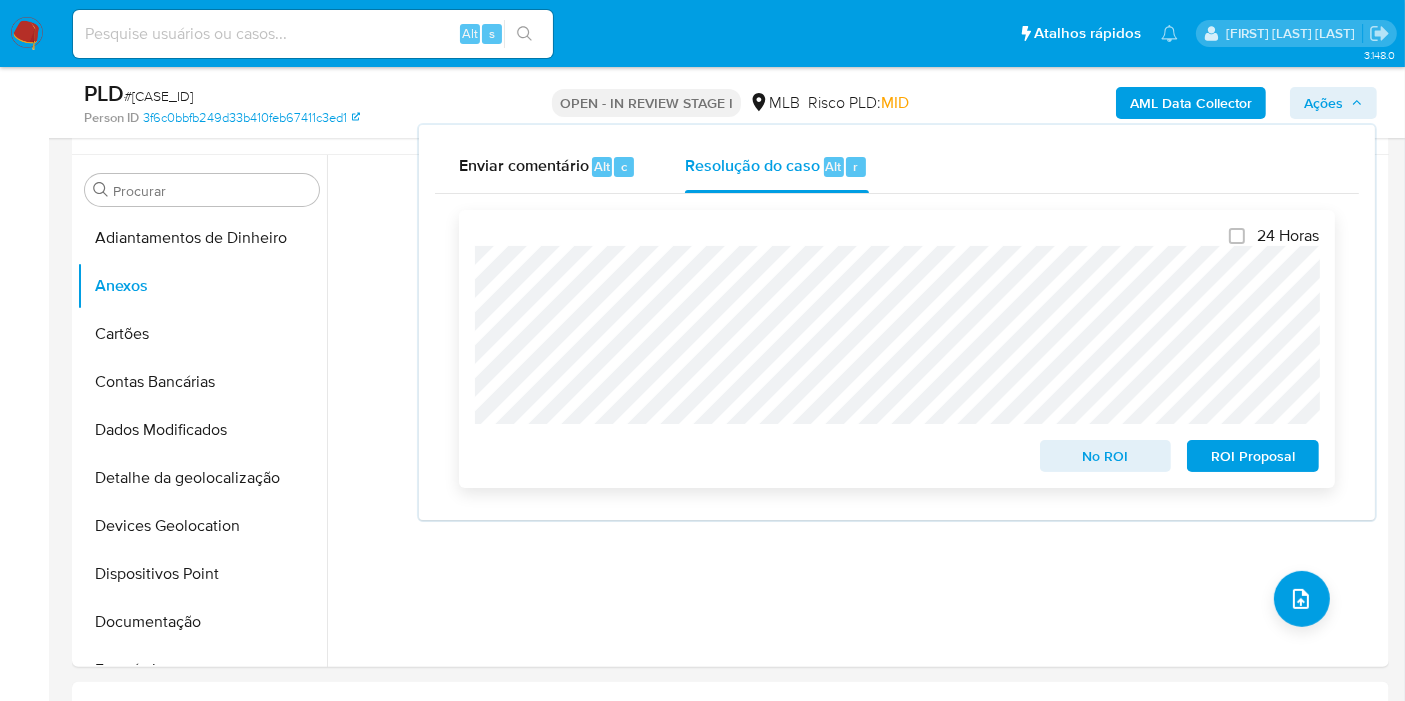 click on "ROI Proposal" at bounding box center [1253, 456] 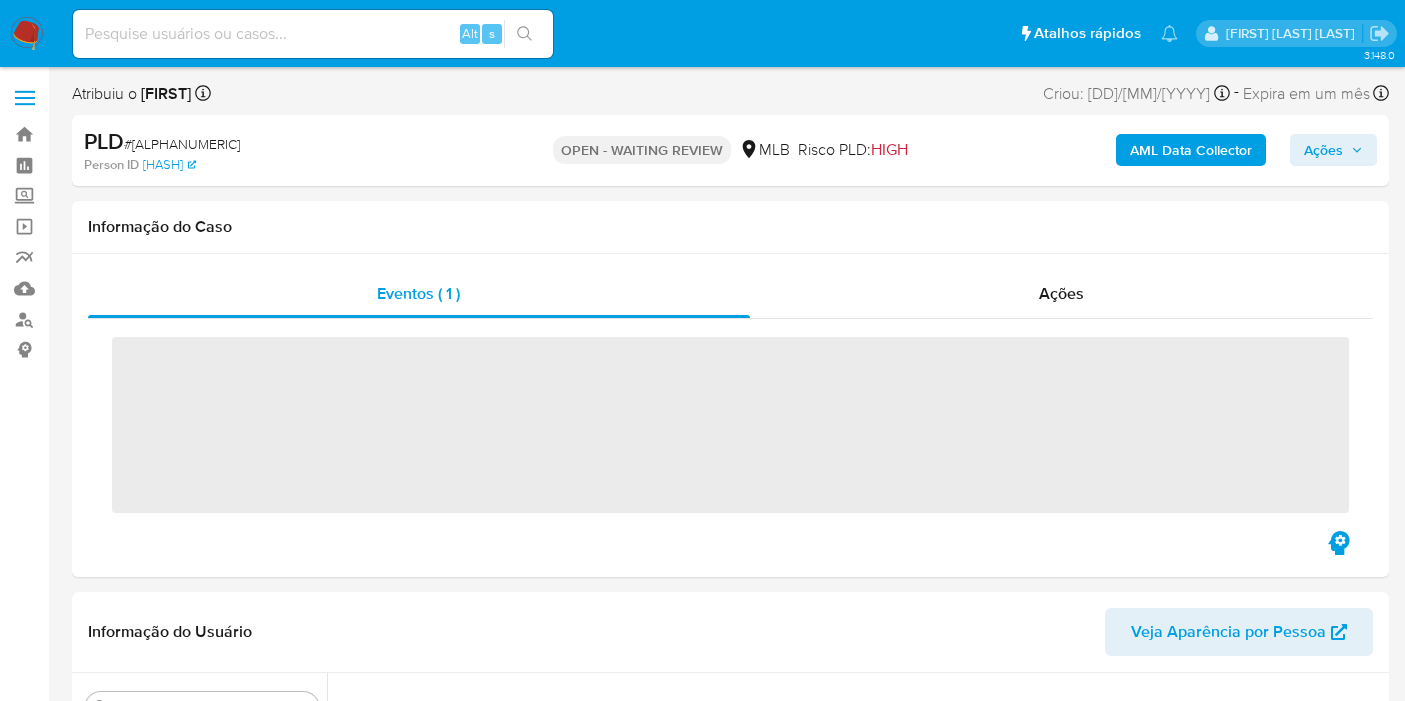 scroll, scrollTop: 0, scrollLeft: 0, axis: both 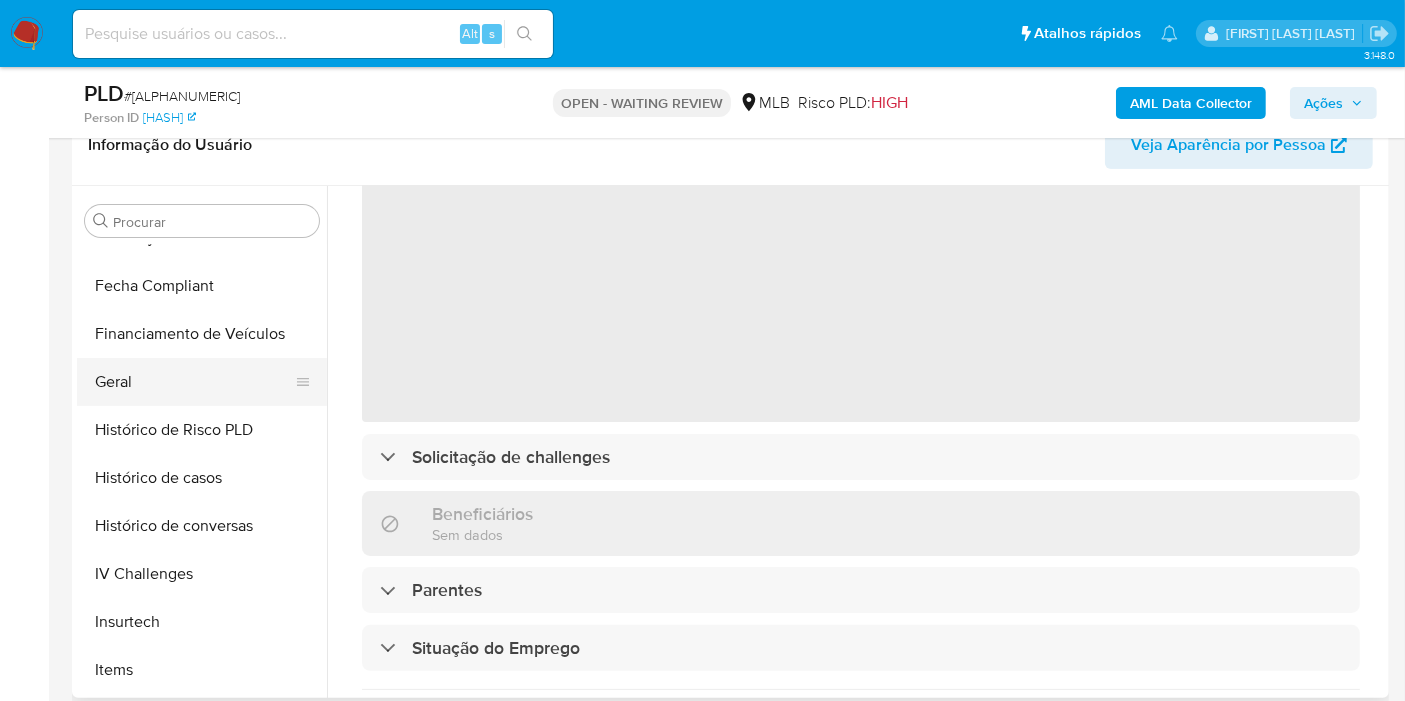select on "10" 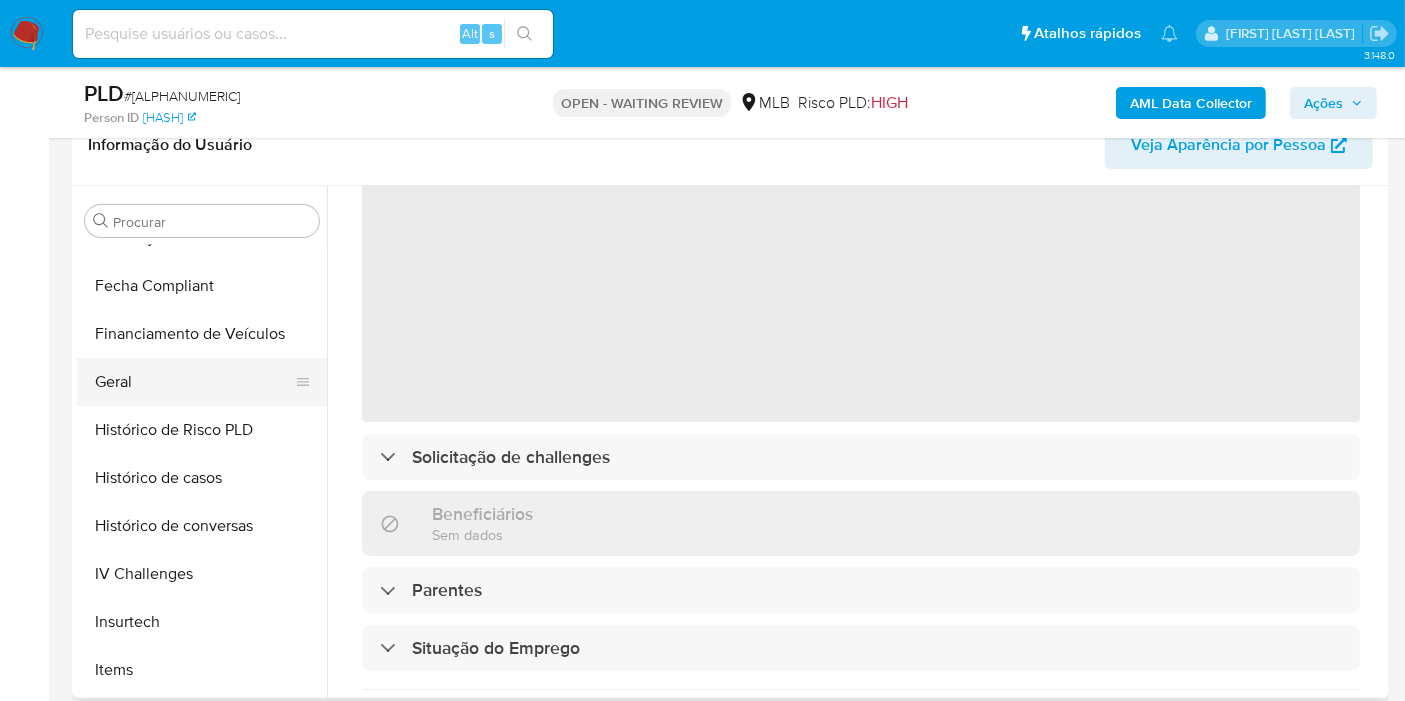 scroll, scrollTop: 288, scrollLeft: 0, axis: vertical 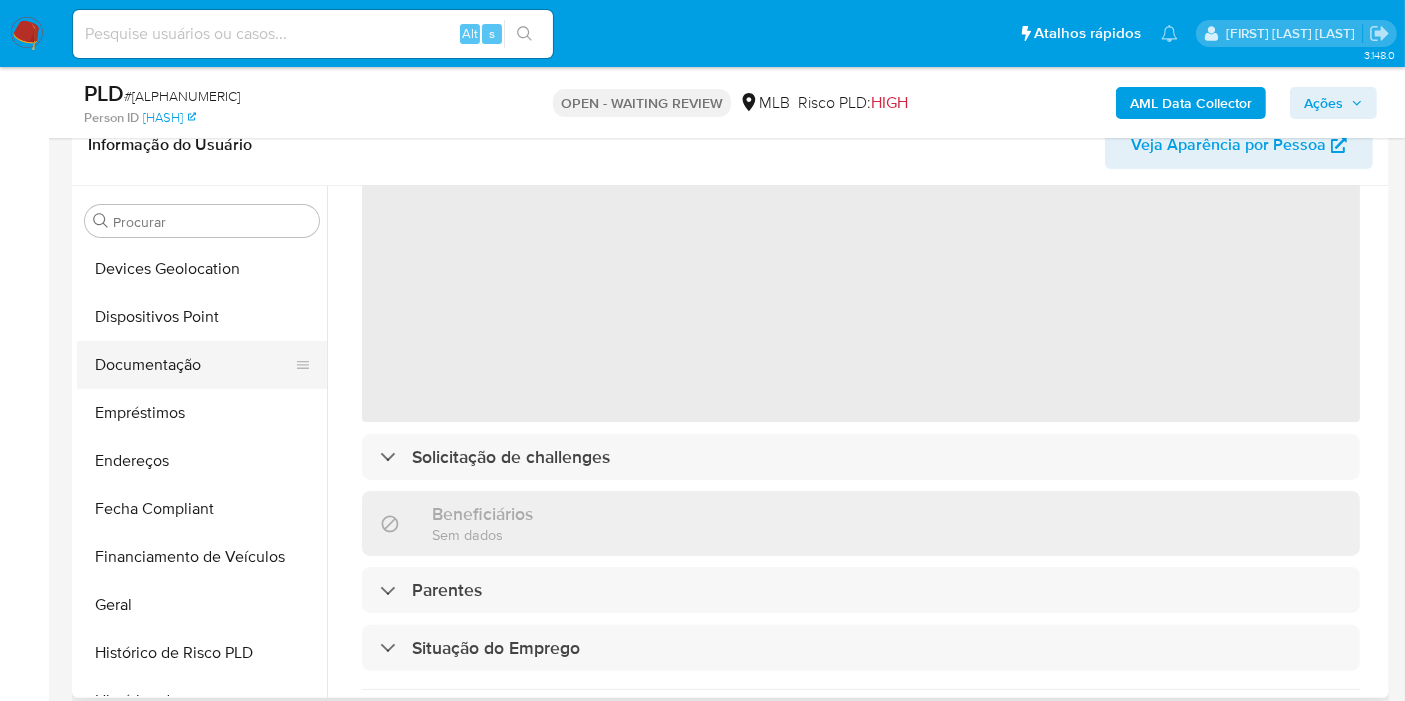 click on "Documentação" at bounding box center [194, 365] 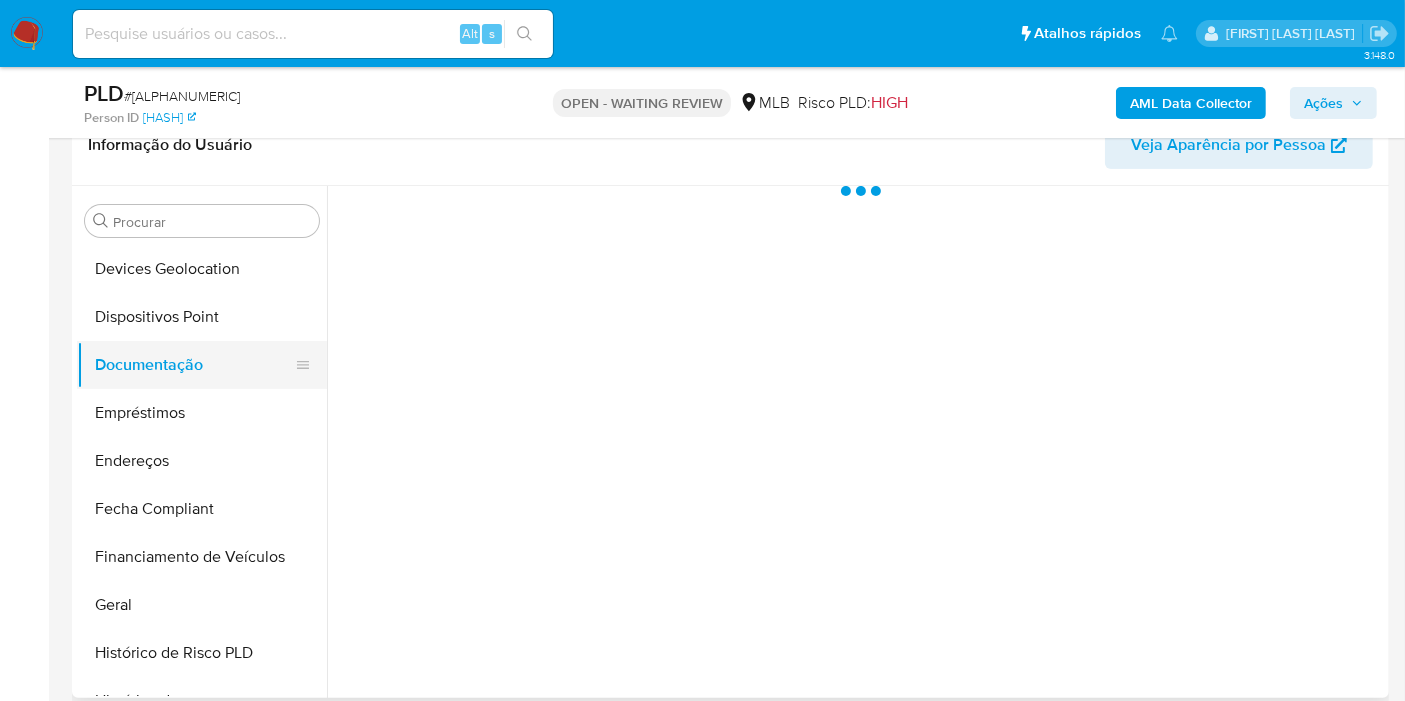 scroll, scrollTop: 0, scrollLeft: 0, axis: both 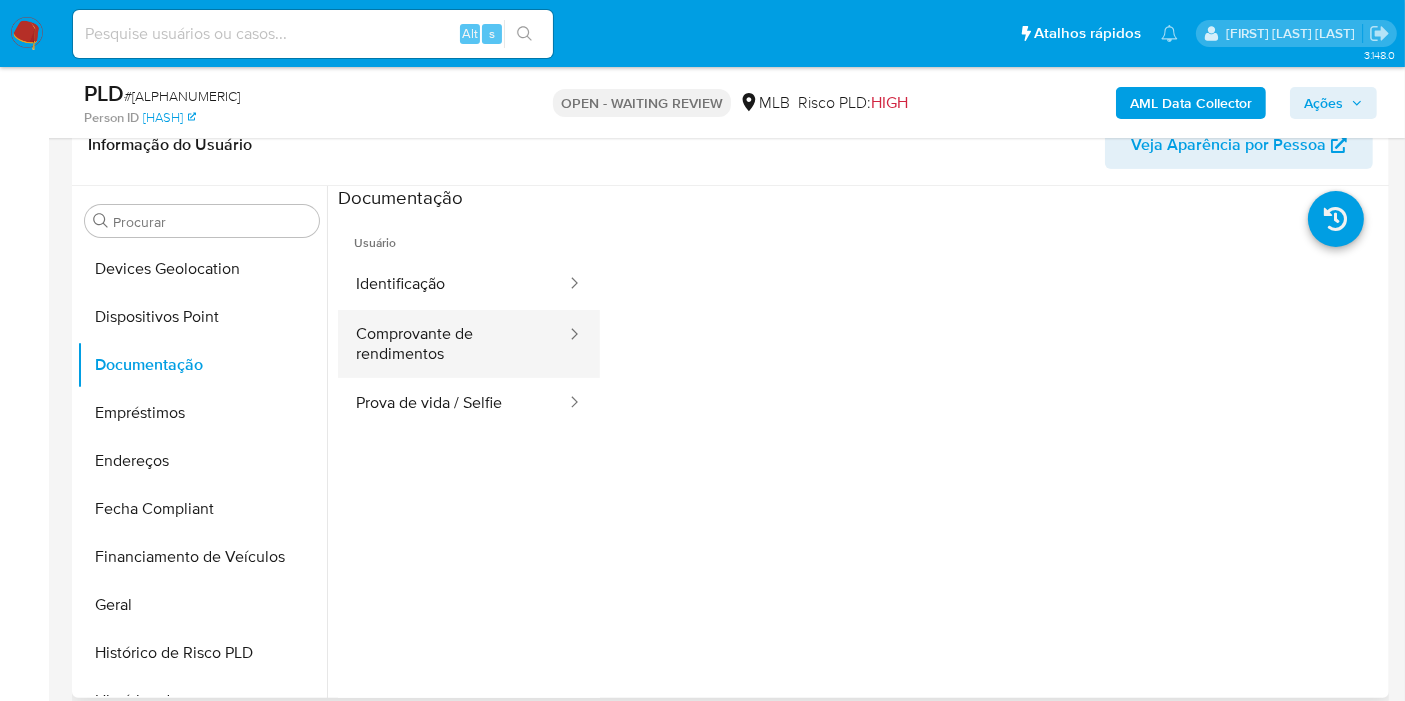 click at bounding box center (568, 344) 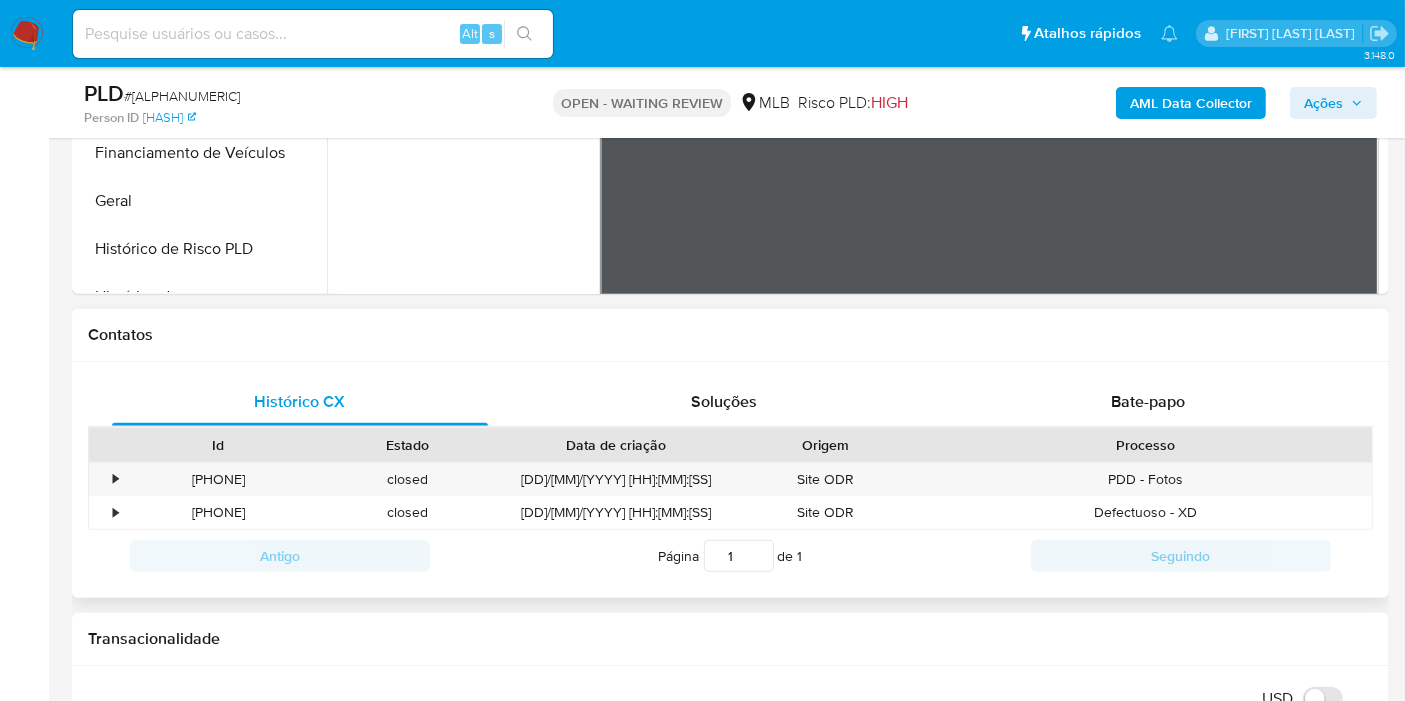 scroll, scrollTop: 888, scrollLeft: 0, axis: vertical 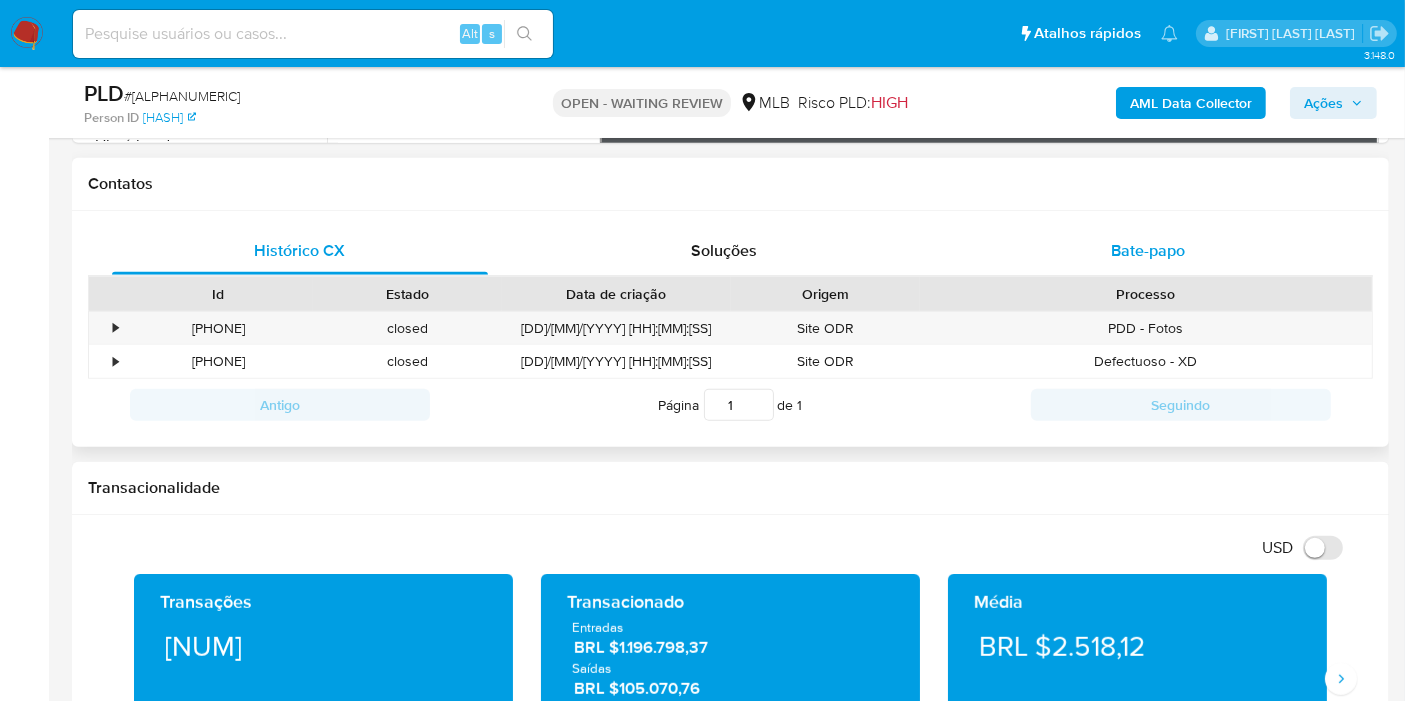 click on "Bate-papo" at bounding box center [1148, 250] 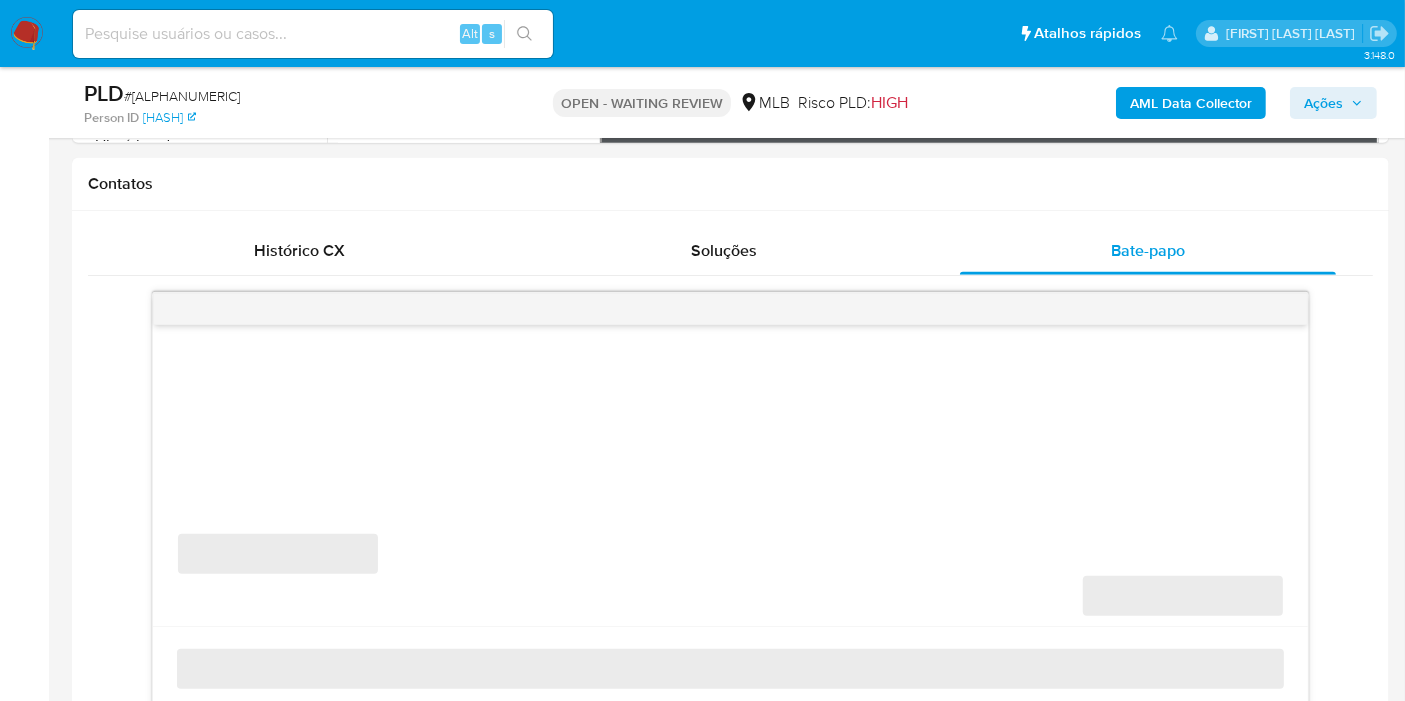 scroll, scrollTop: 1000, scrollLeft: 0, axis: vertical 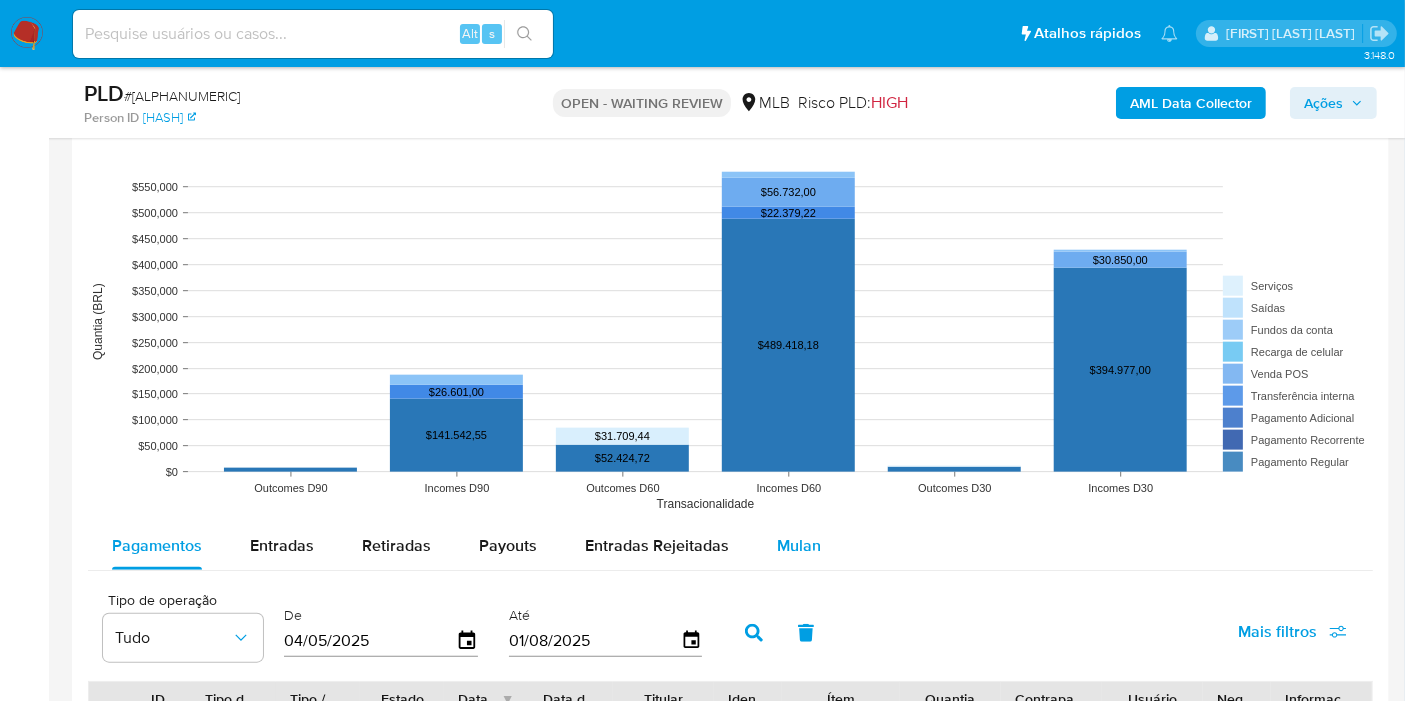 click on "Mulan" at bounding box center [799, 545] 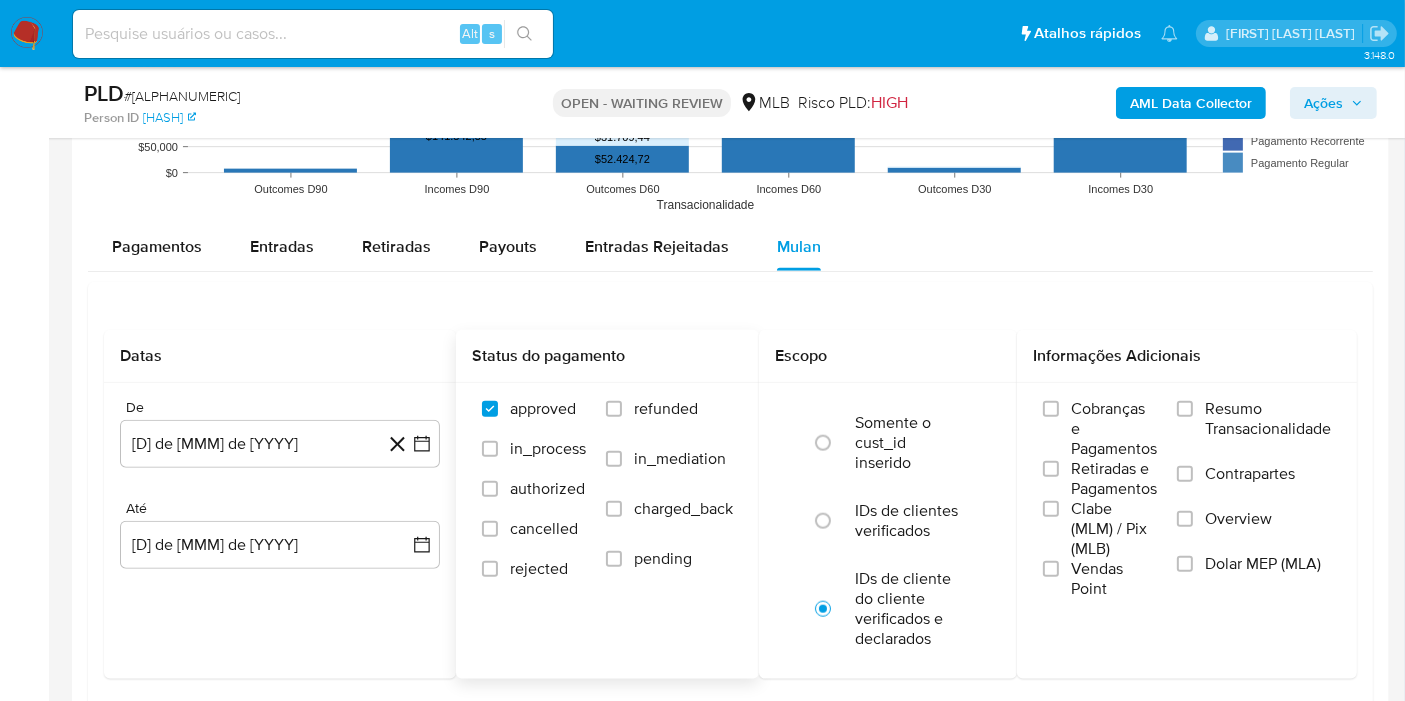 scroll, scrollTop: 2222, scrollLeft: 0, axis: vertical 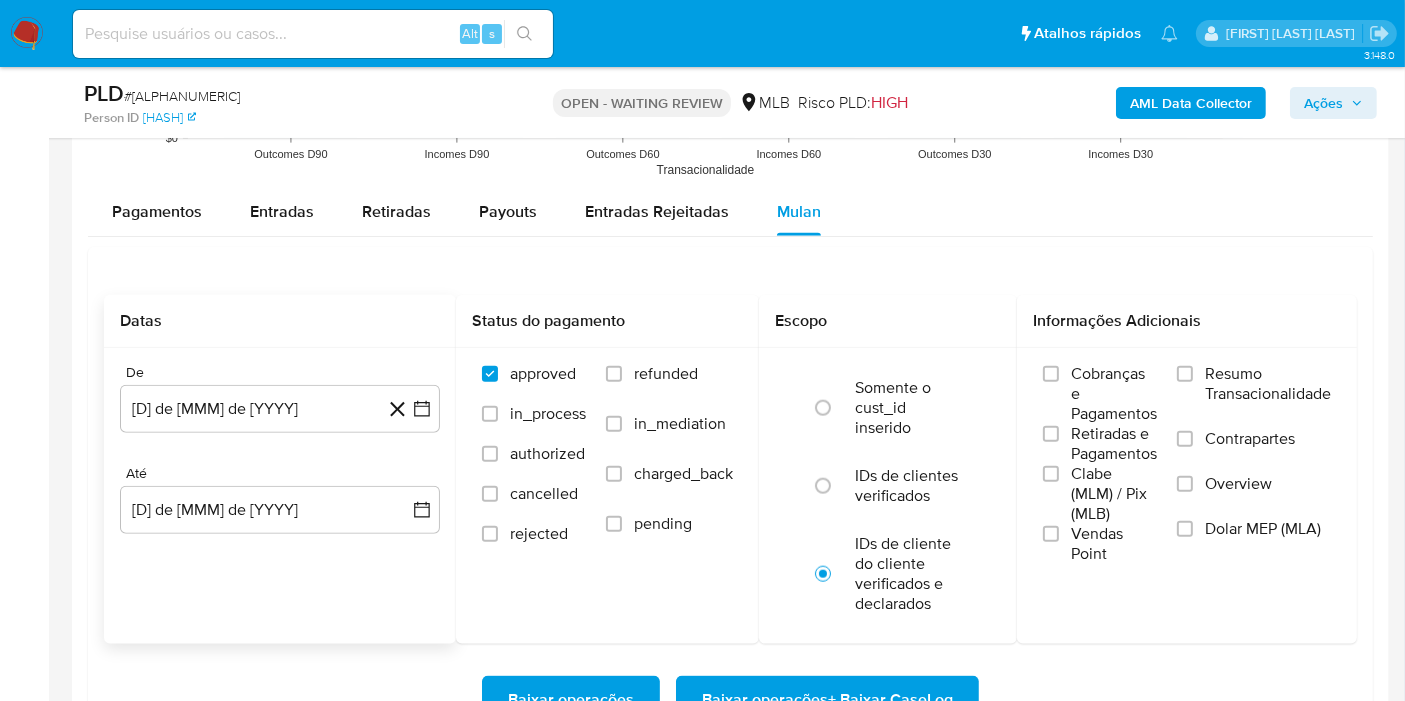 click on "De 1 de julio de 2024 1-07-2024 Até 1 de agosto de 2025 1-08-2025" at bounding box center (280, 465) 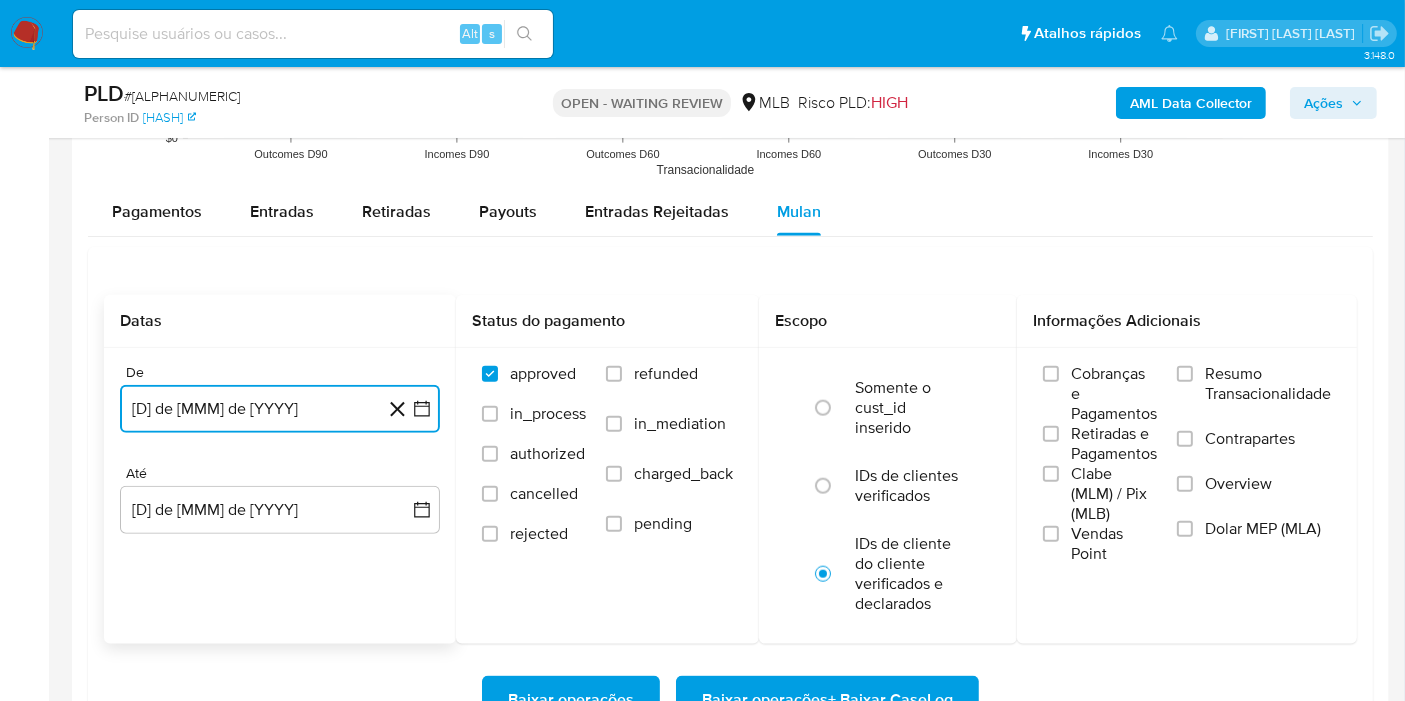 click on "1 de julio de 2024" at bounding box center (280, 409) 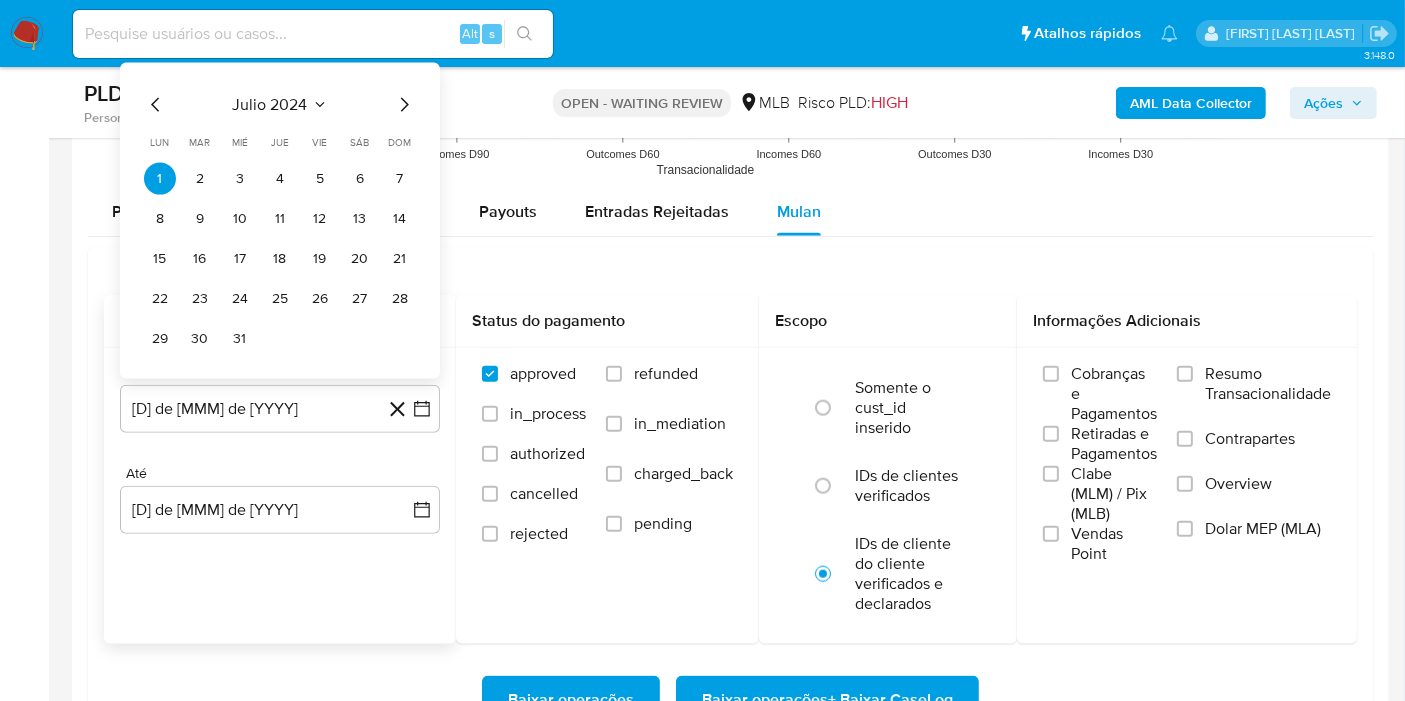 click on "julio 2024 julio 2024 lun lunes mar martes mié miércoles jue jueves vie viernes sáb sábado dom domingo 1 2 3 4 5 6 7 8 9 10 11 12 13 14 15 16 17 18 19 20 21 22 23 24 25 26 27 28 29 30 31" at bounding box center [280, 221] 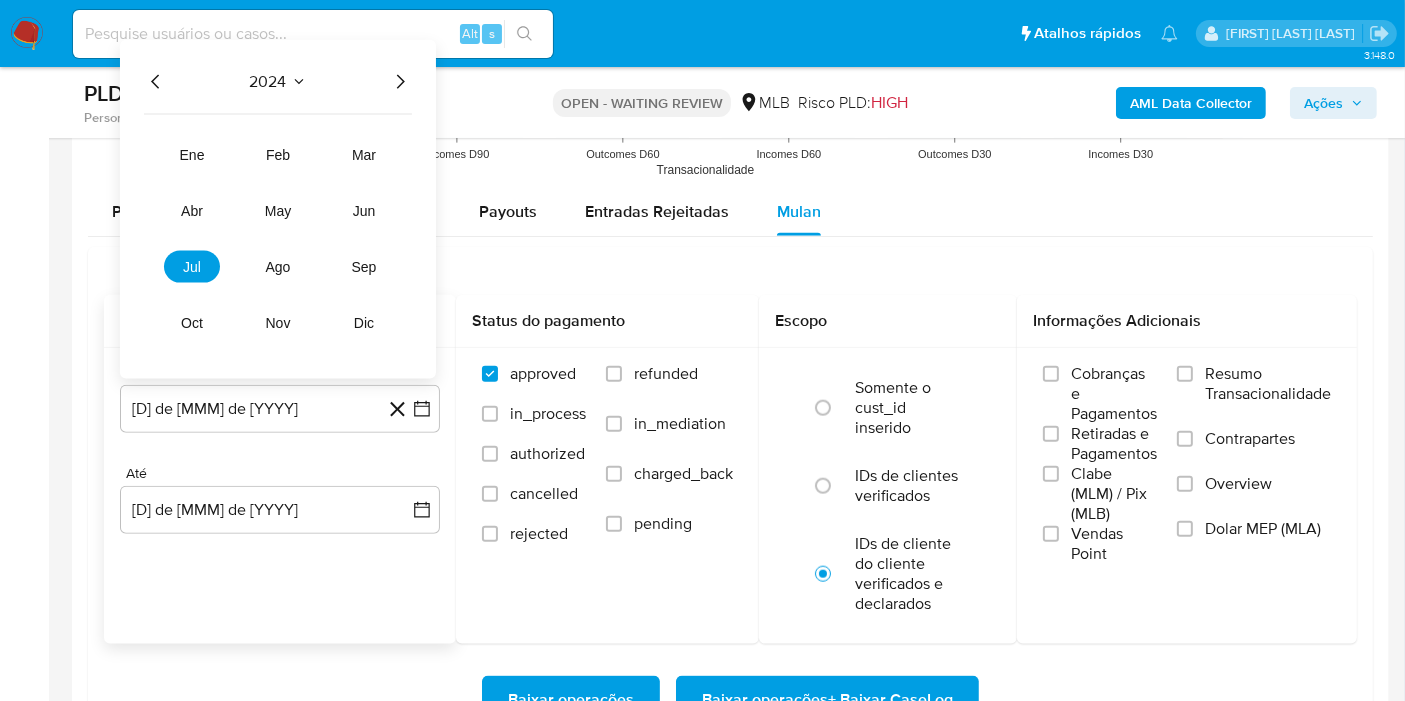 click on "2024 2024 ene feb mar abr may jun jul ago sep oct nov dic" at bounding box center (278, 209) 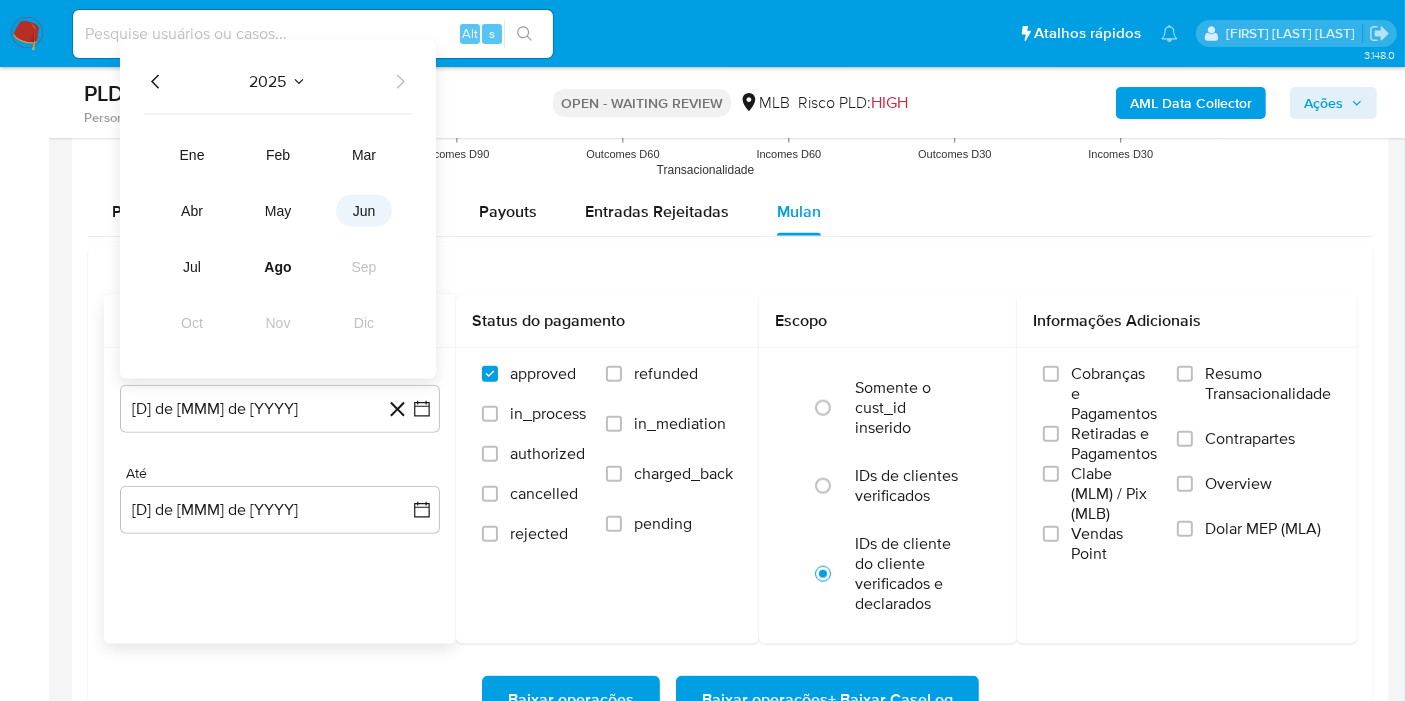 click on "jun" at bounding box center [364, 211] 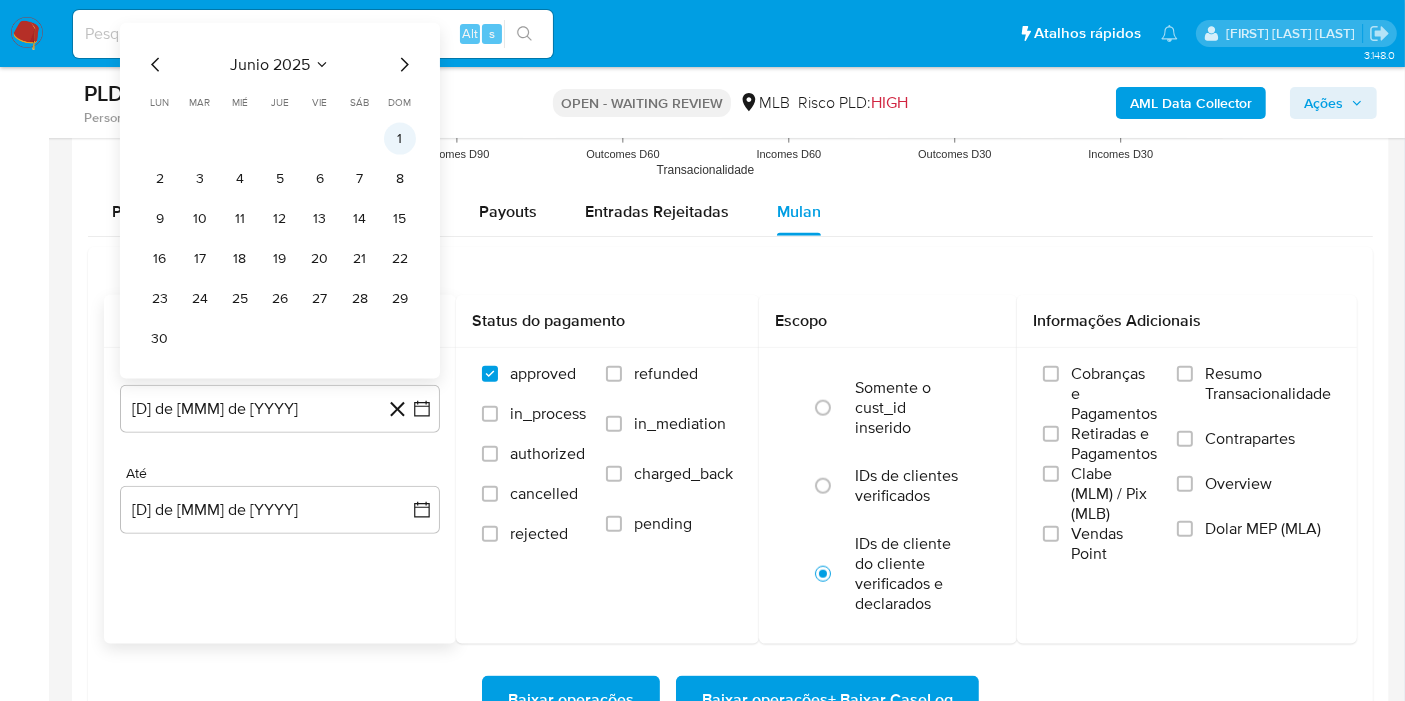 click on "1" at bounding box center (400, 139) 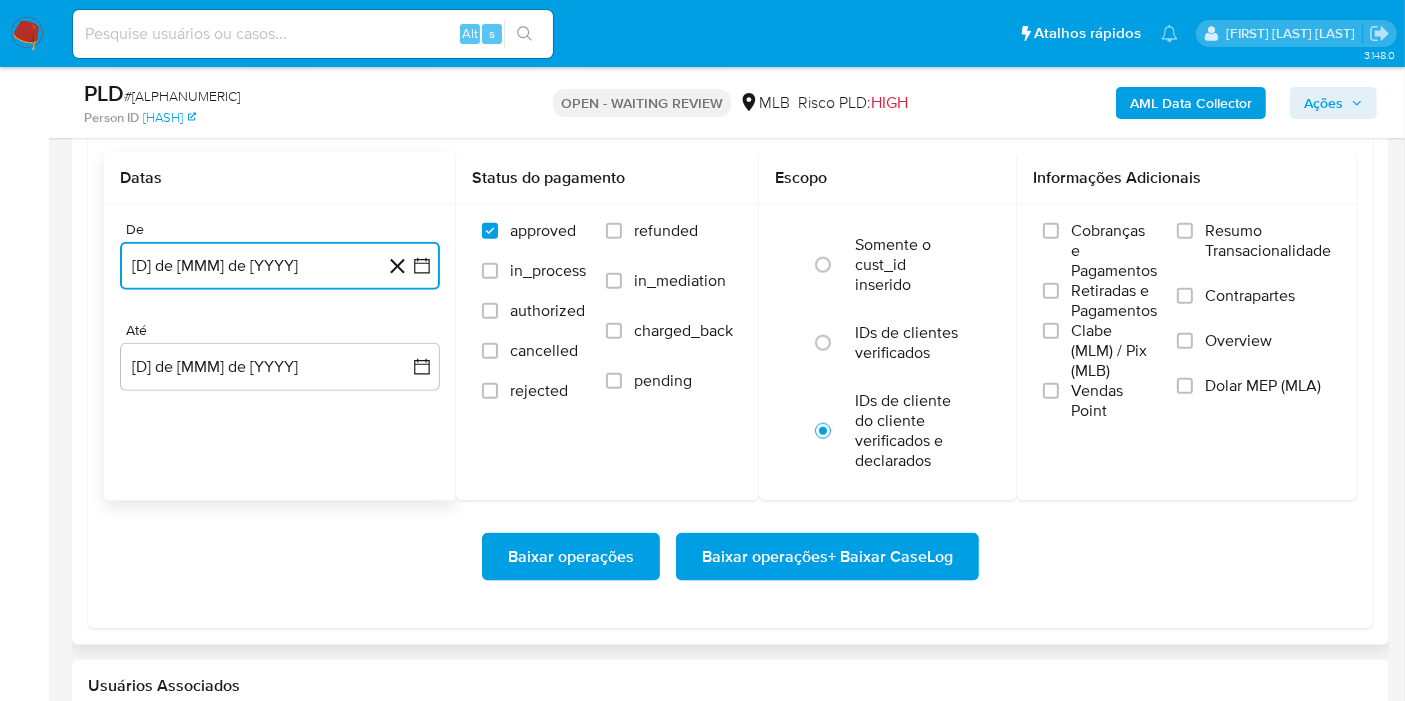 scroll, scrollTop: 2444, scrollLeft: 0, axis: vertical 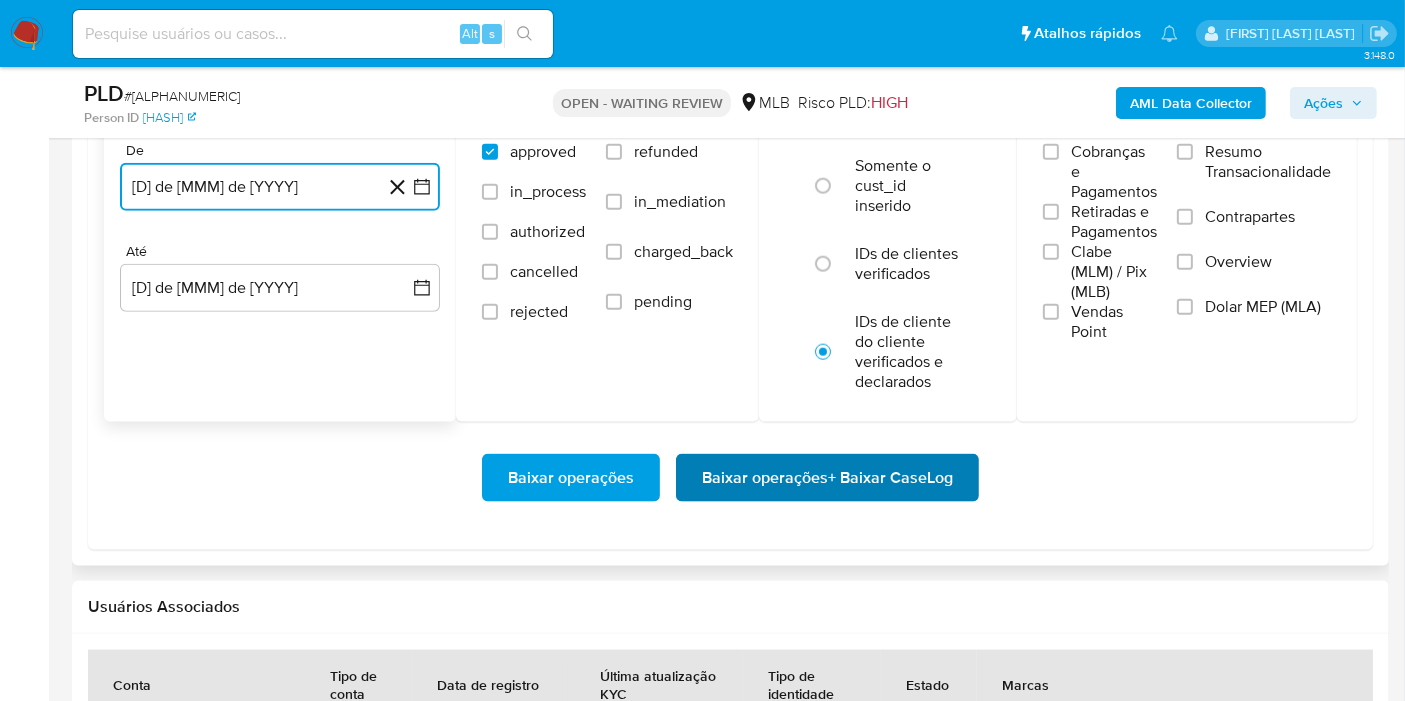 click on "Baixar operações  +   Baixar CaseLog" at bounding box center (827, 478) 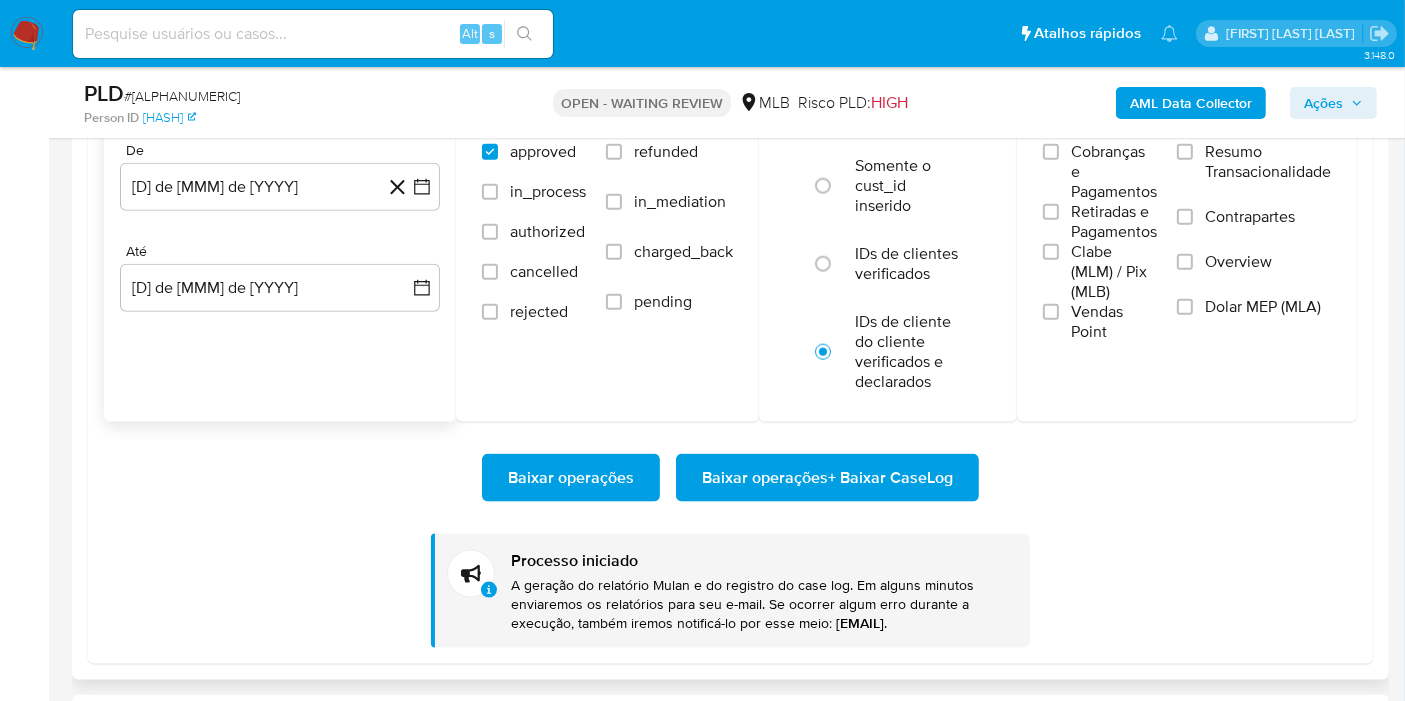 type 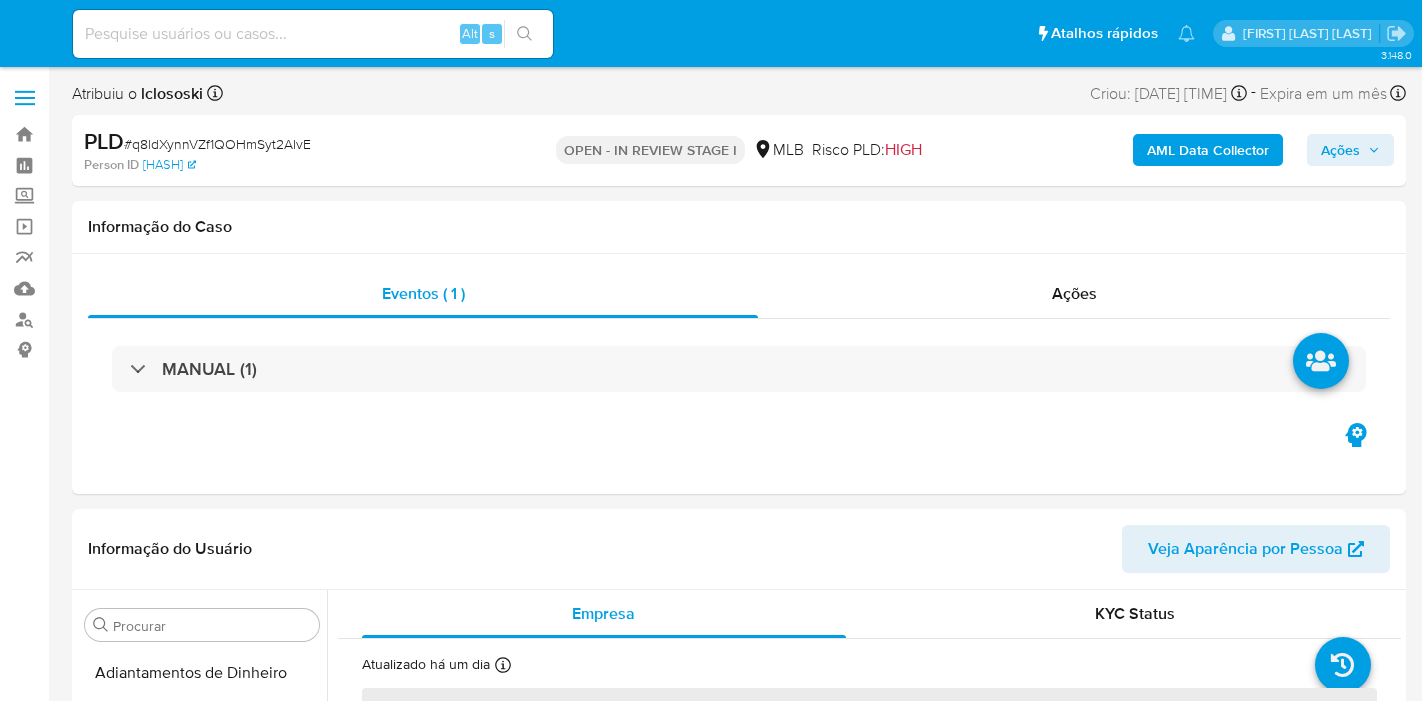select on "10" 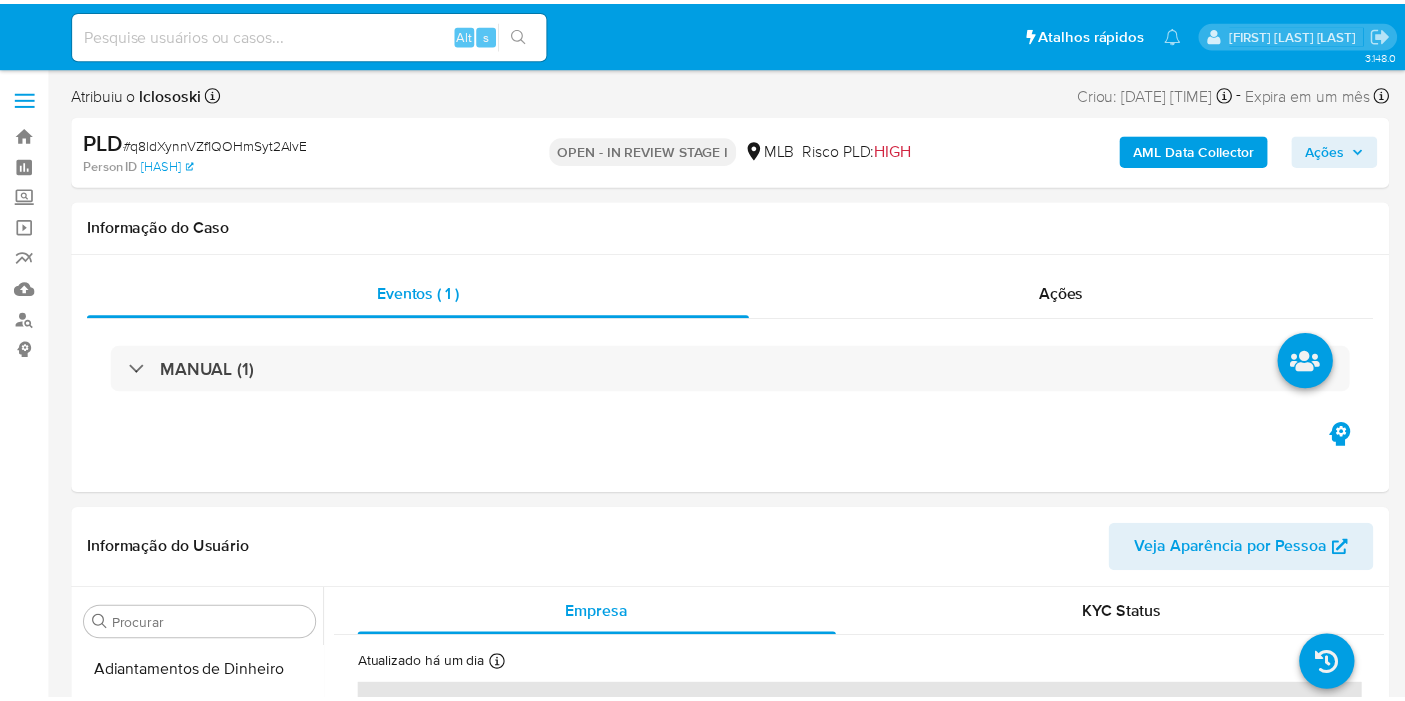 scroll, scrollTop: 0, scrollLeft: 0, axis: both 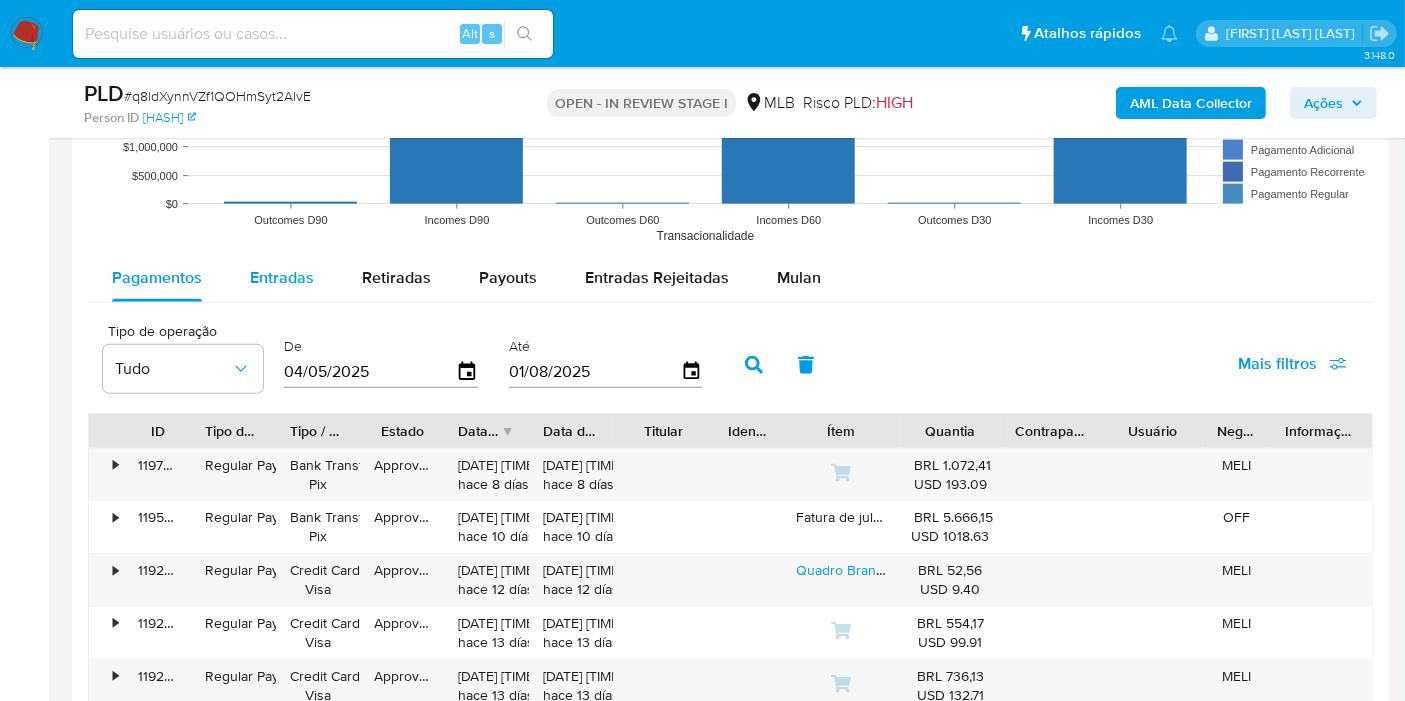 click on "Entradas" at bounding box center (282, 278) 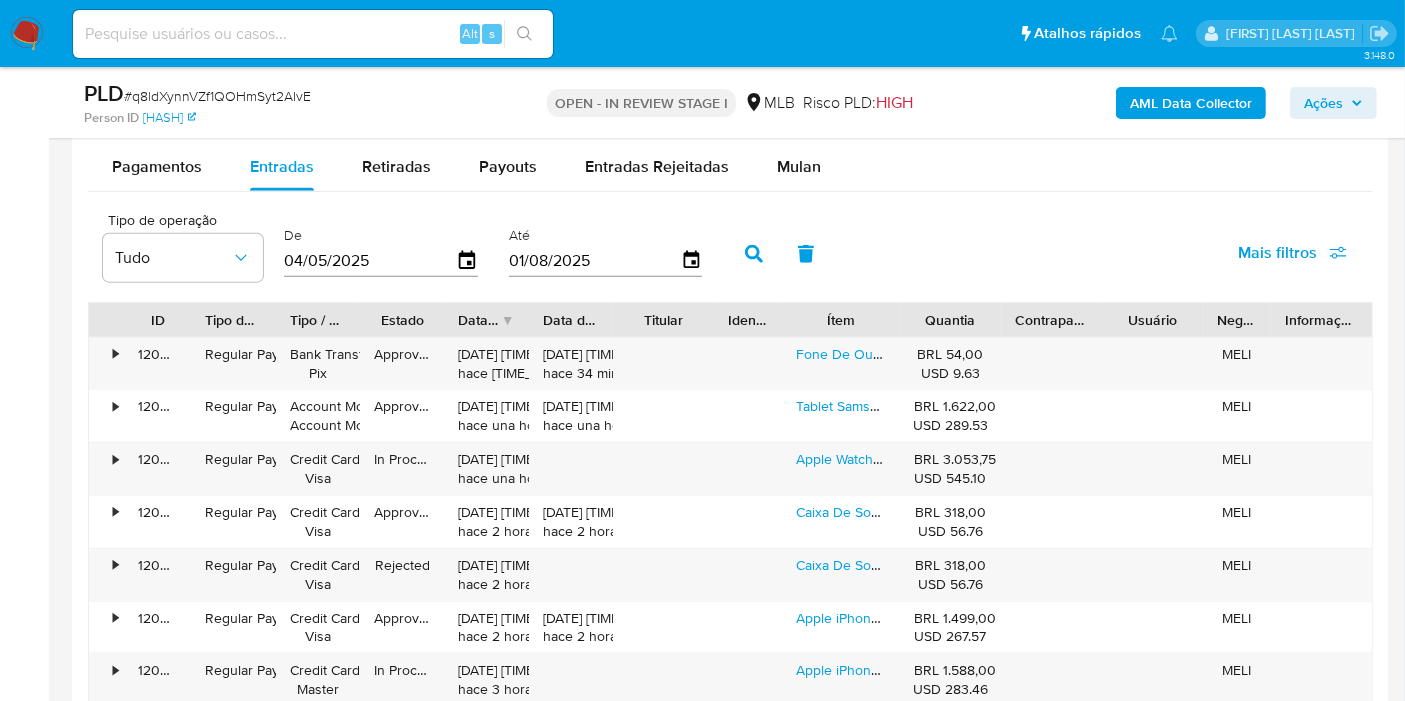 scroll, scrollTop: 2000, scrollLeft: 0, axis: vertical 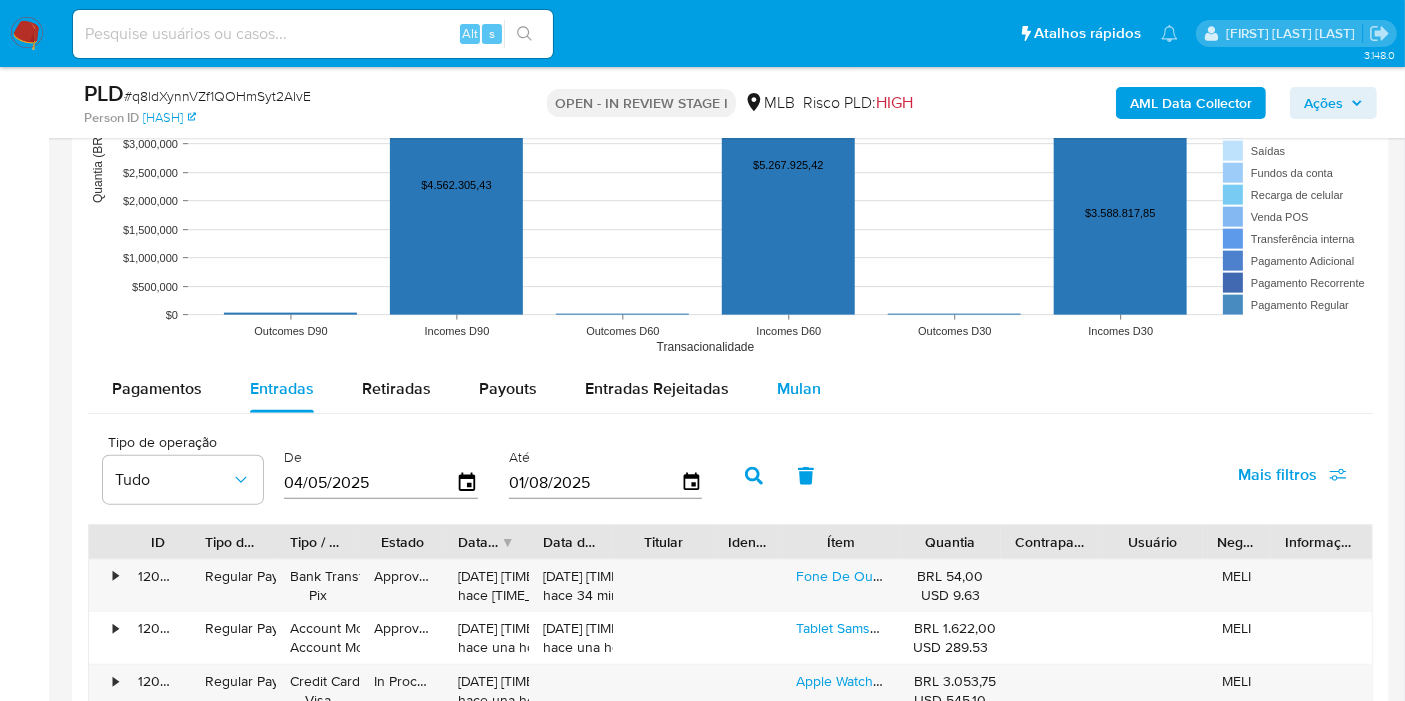 click on "Mulan" at bounding box center [799, 388] 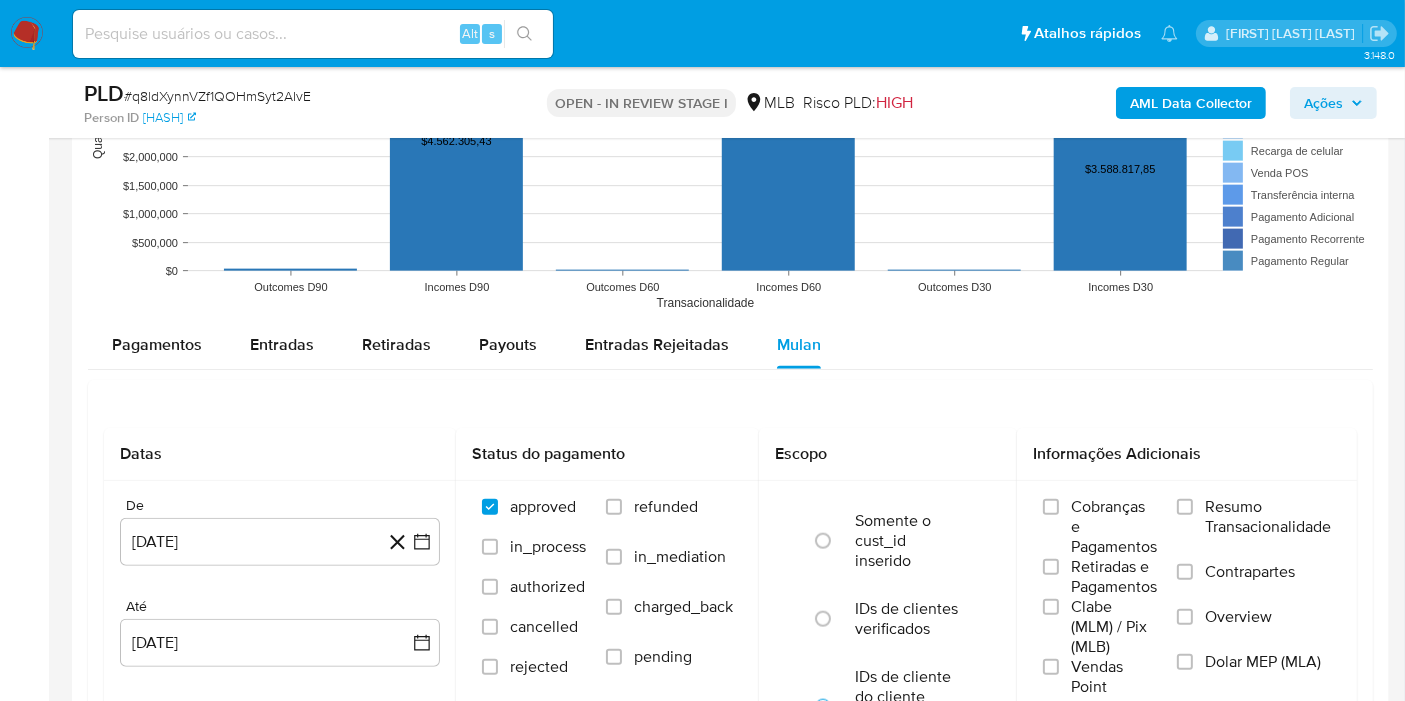 scroll, scrollTop: 2111, scrollLeft: 0, axis: vertical 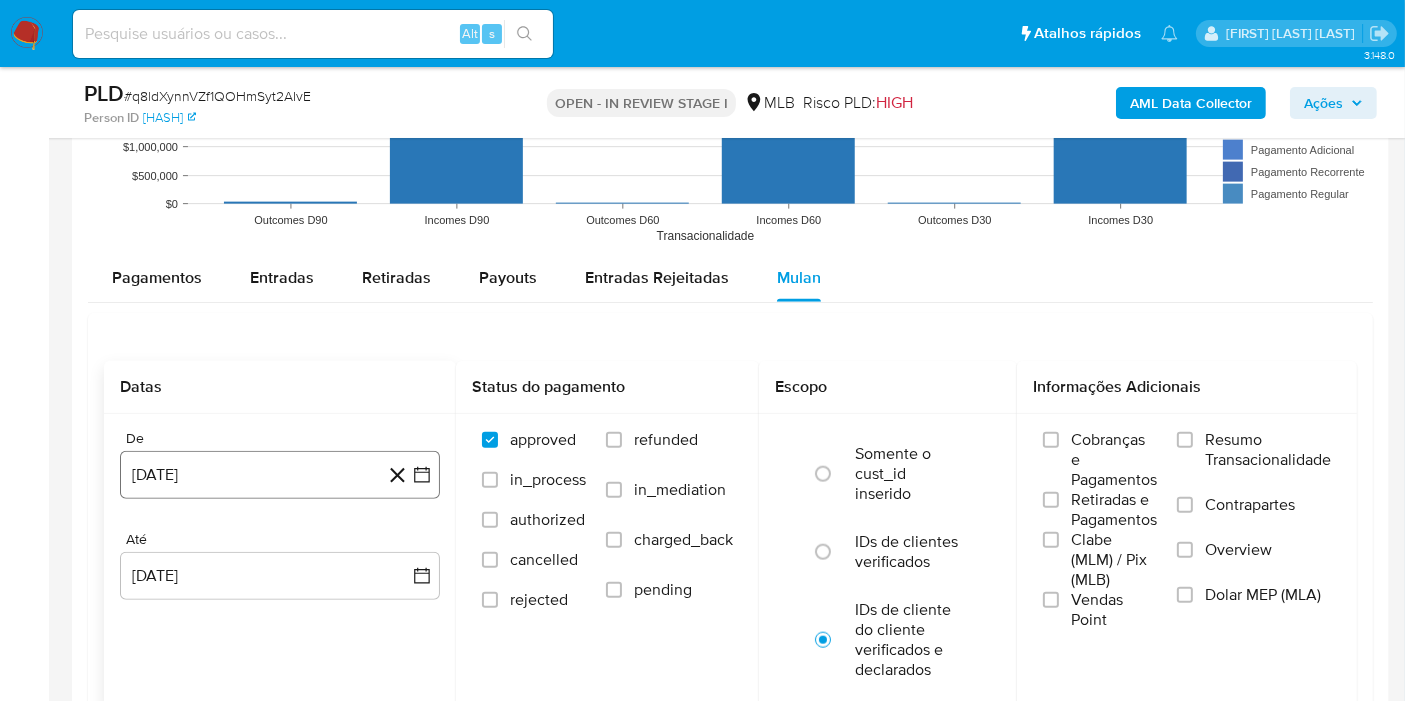 click 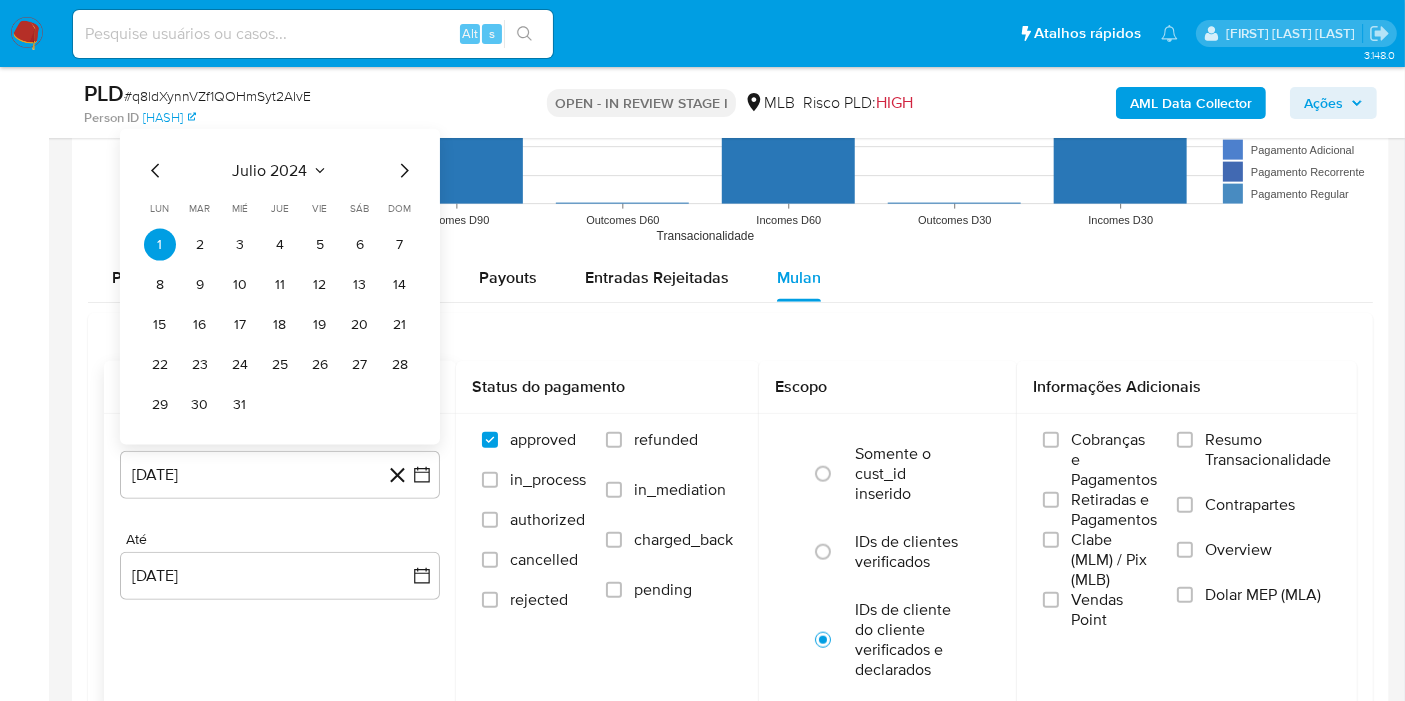 click 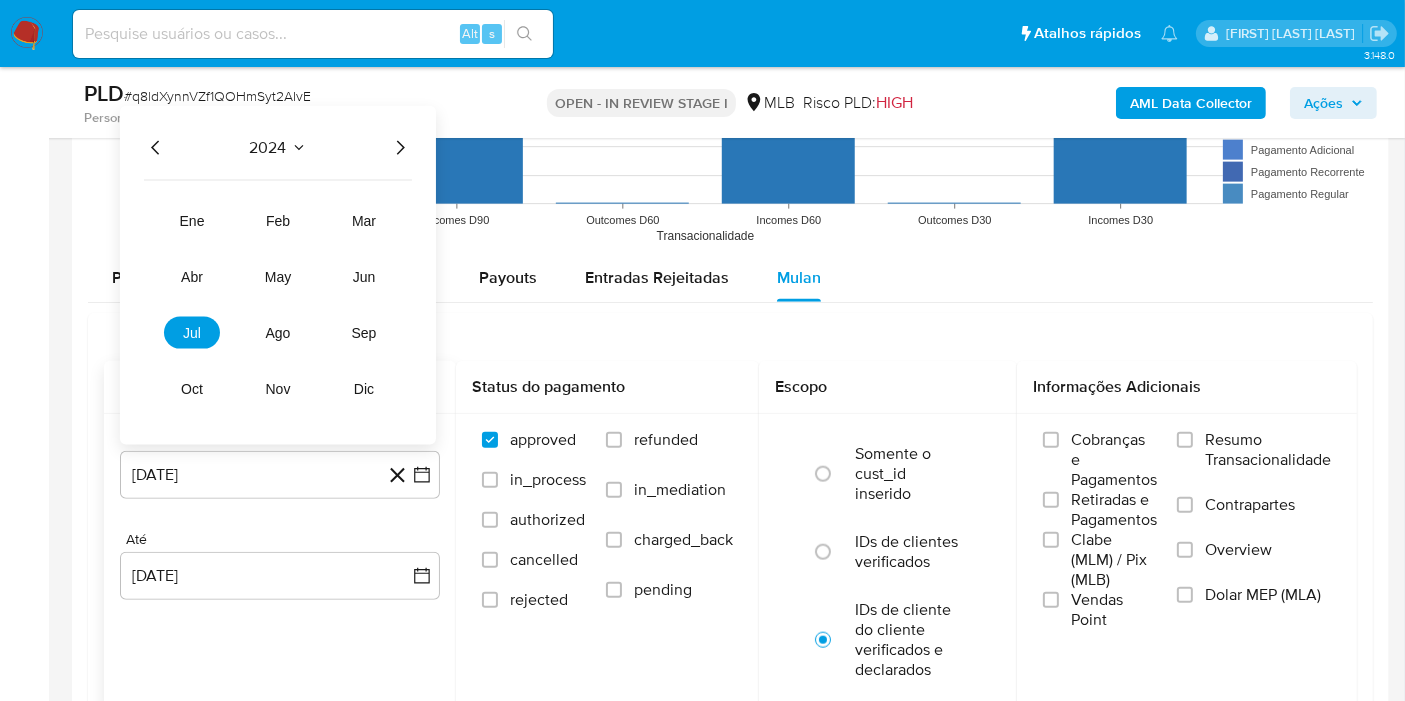 click 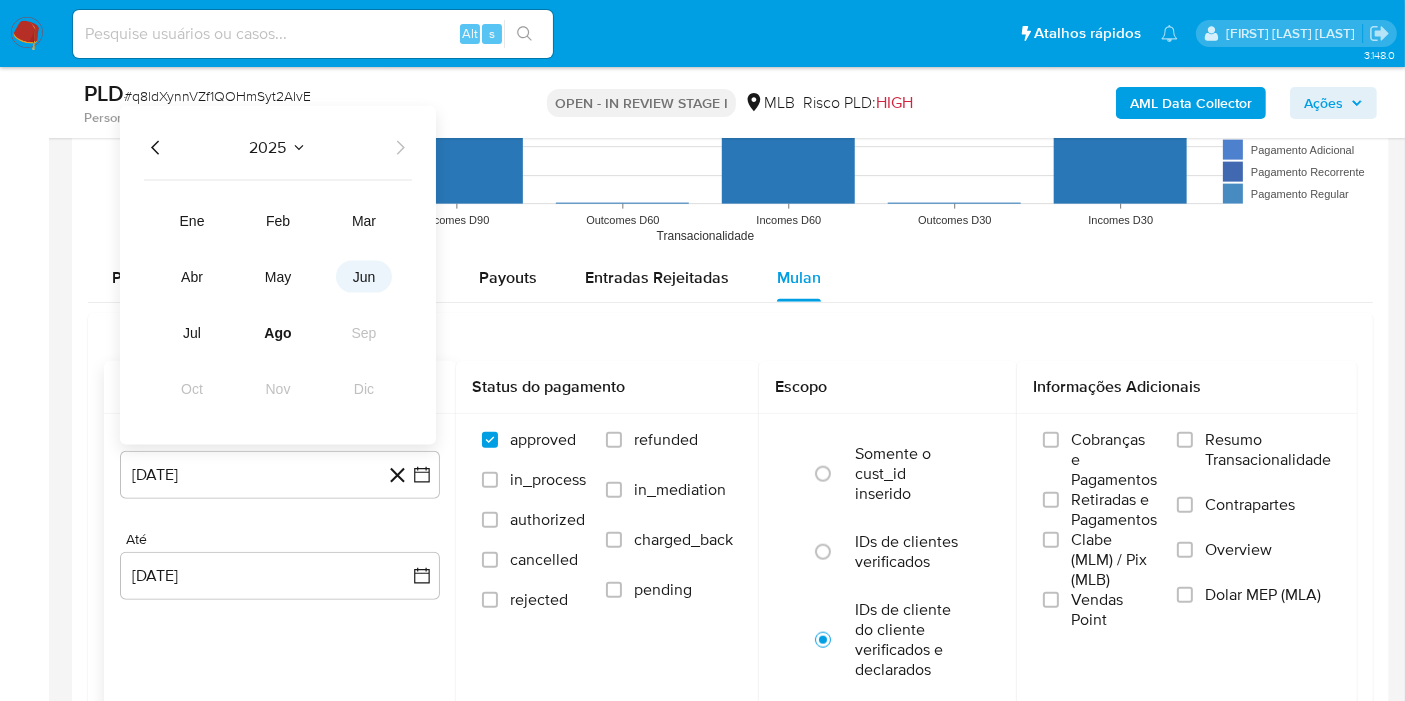 click on "jun" at bounding box center (364, 277) 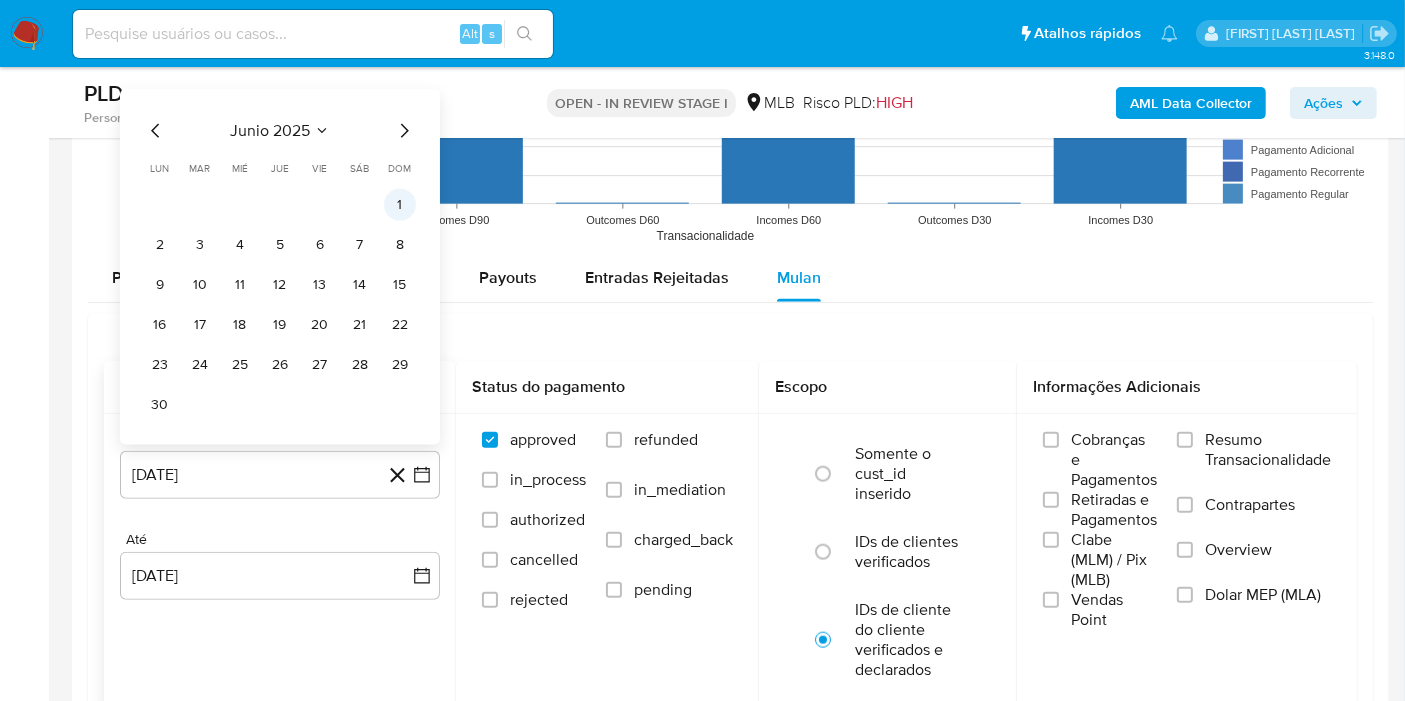 click on "1" at bounding box center [400, 205] 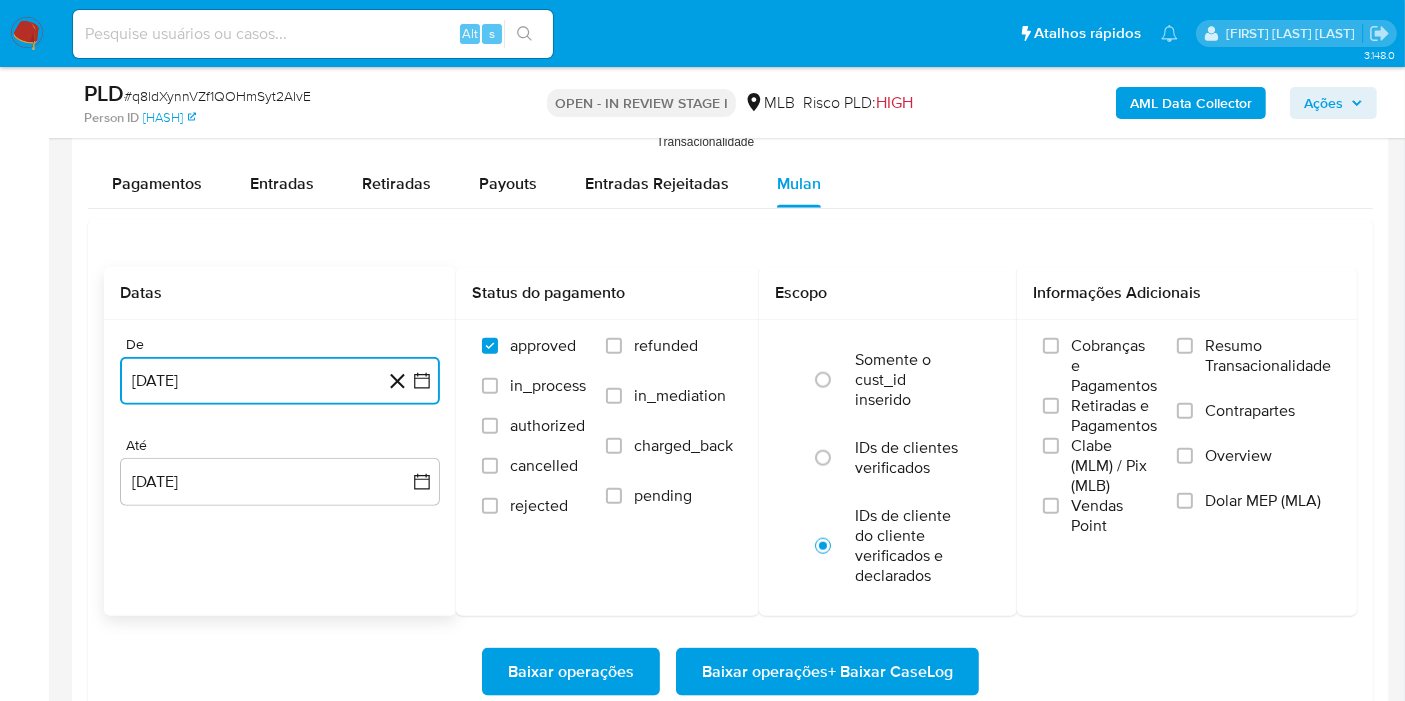 scroll, scrollTop: 2333, scrollLeft: 0, axis: vertical 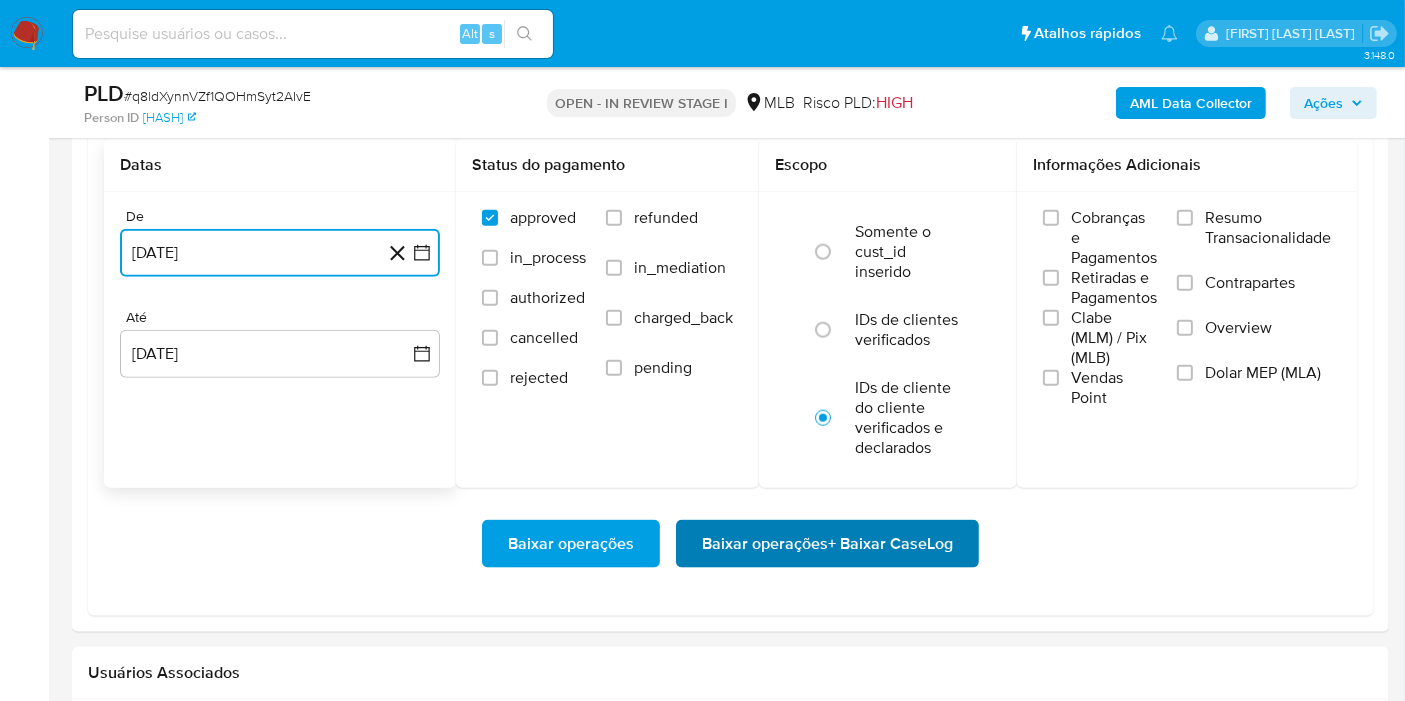 click on "Baixar operações  +   Baixar CaseLog" at bounding box center (827, 544) 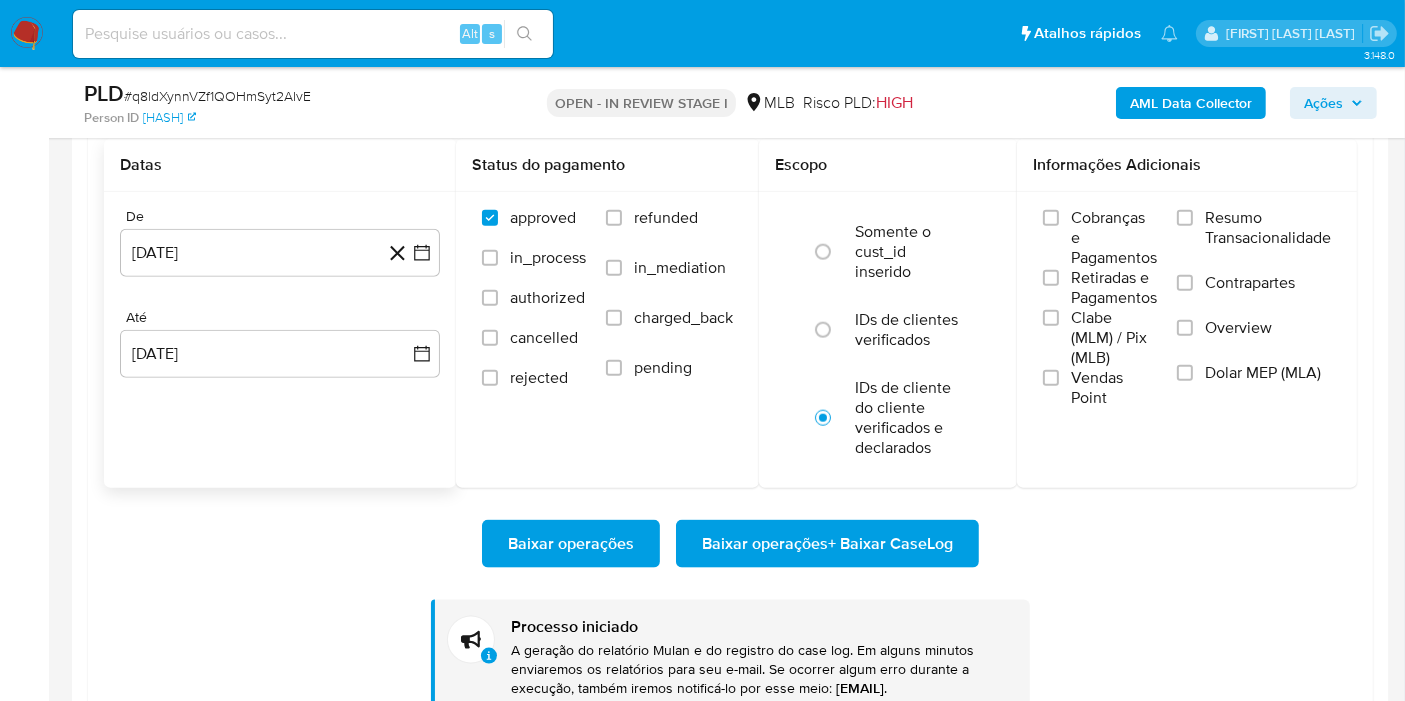 type 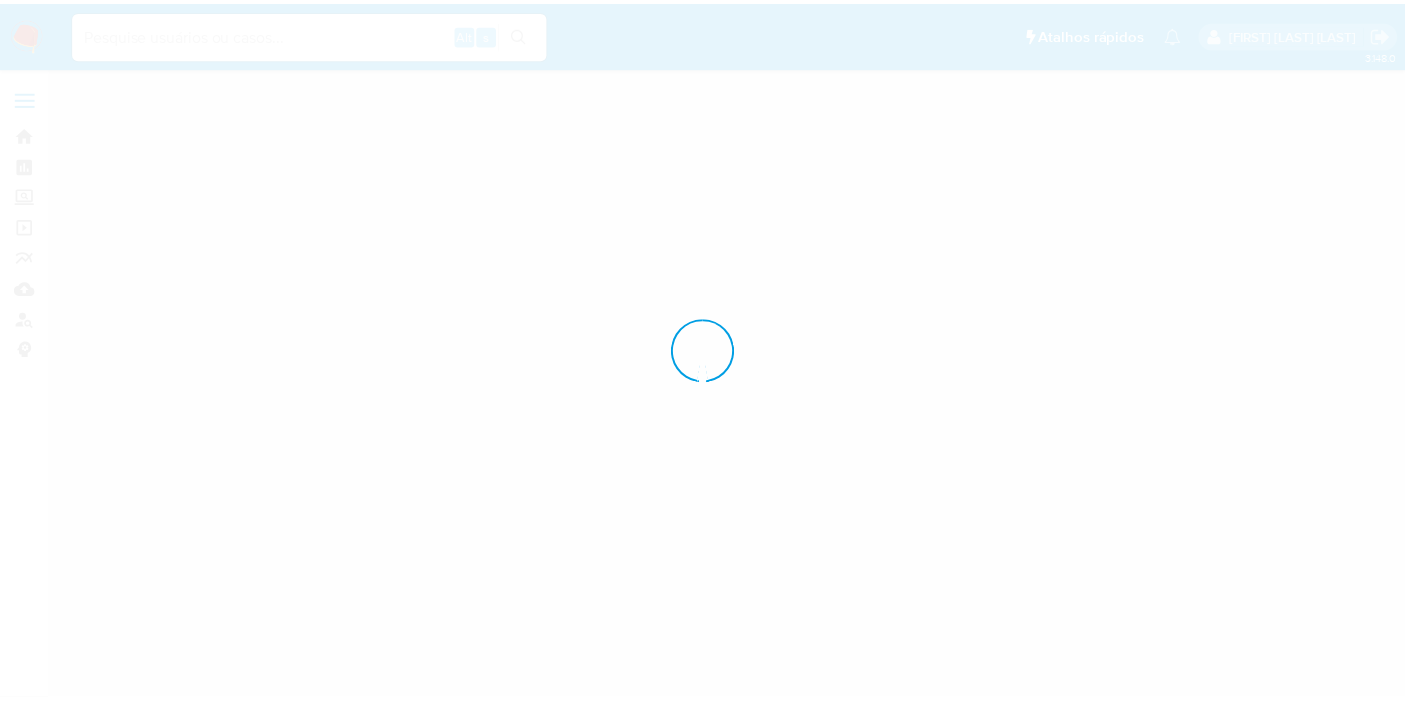 scroll, scrollTop: 0, scrollLeft: 0, axis: both 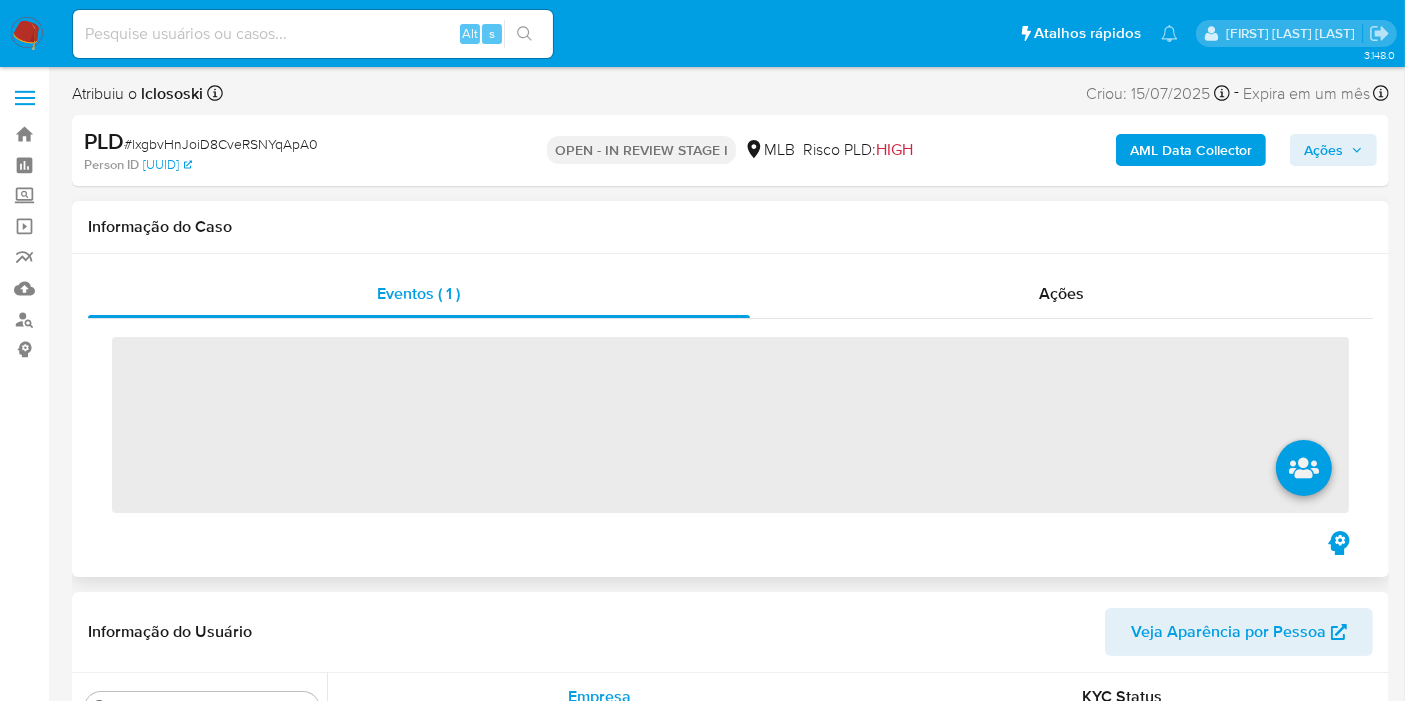 click on "Informação do Caso" at bounding box center [730, 227] 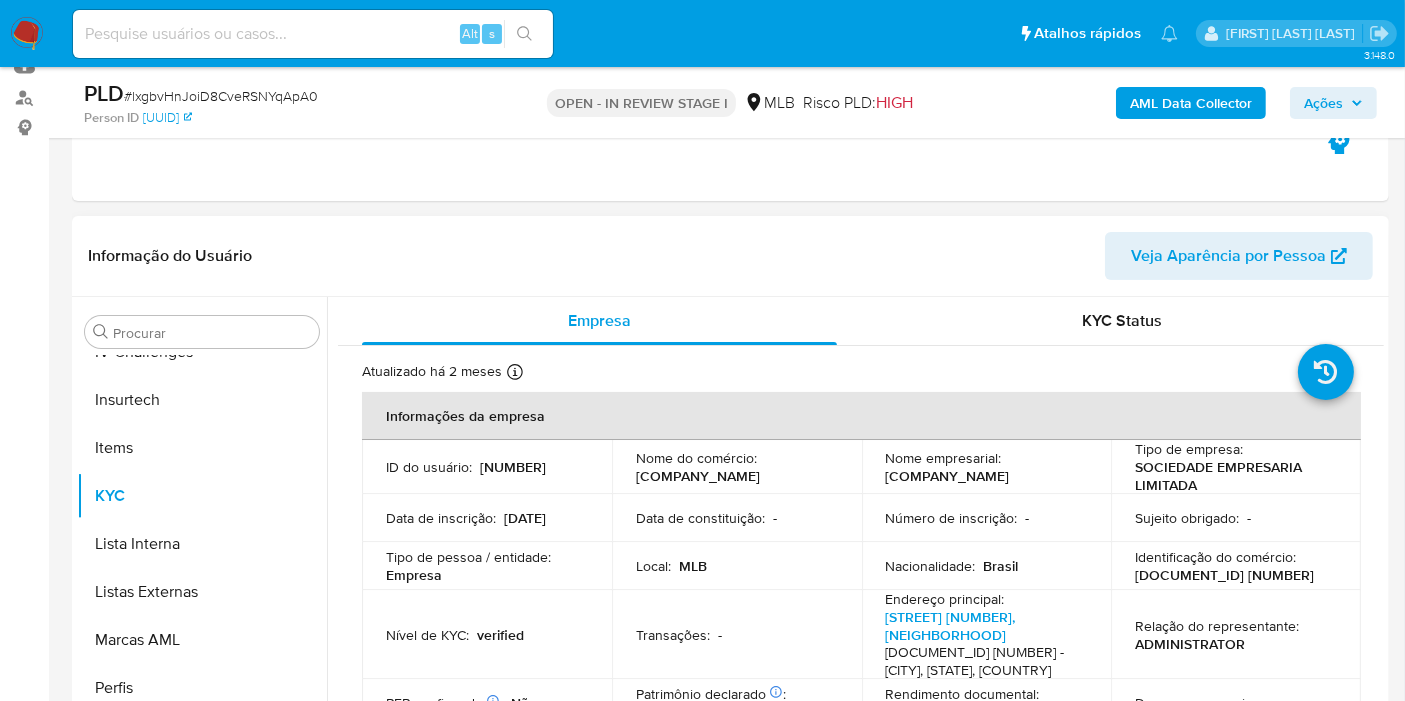 scroll, scrollTop: 555, scrollLeft: 0, axis: vertical 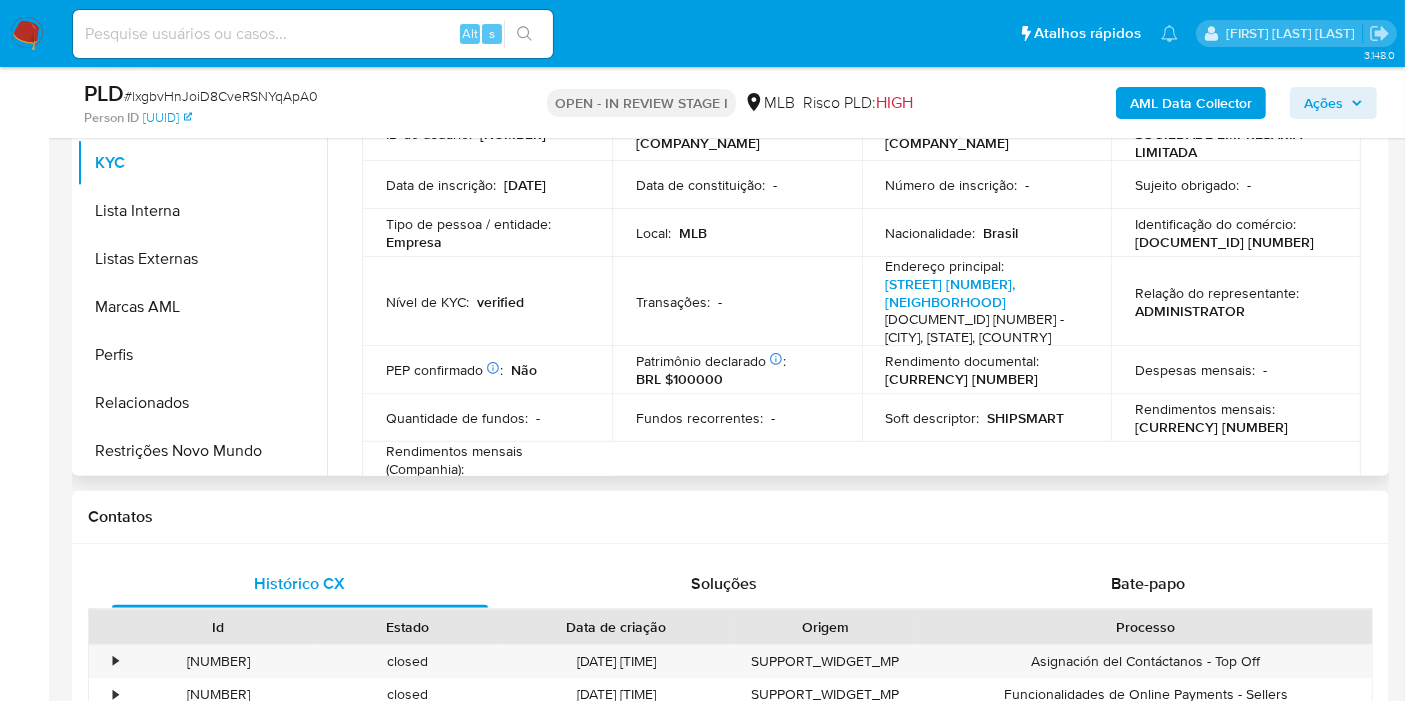 select on "10" 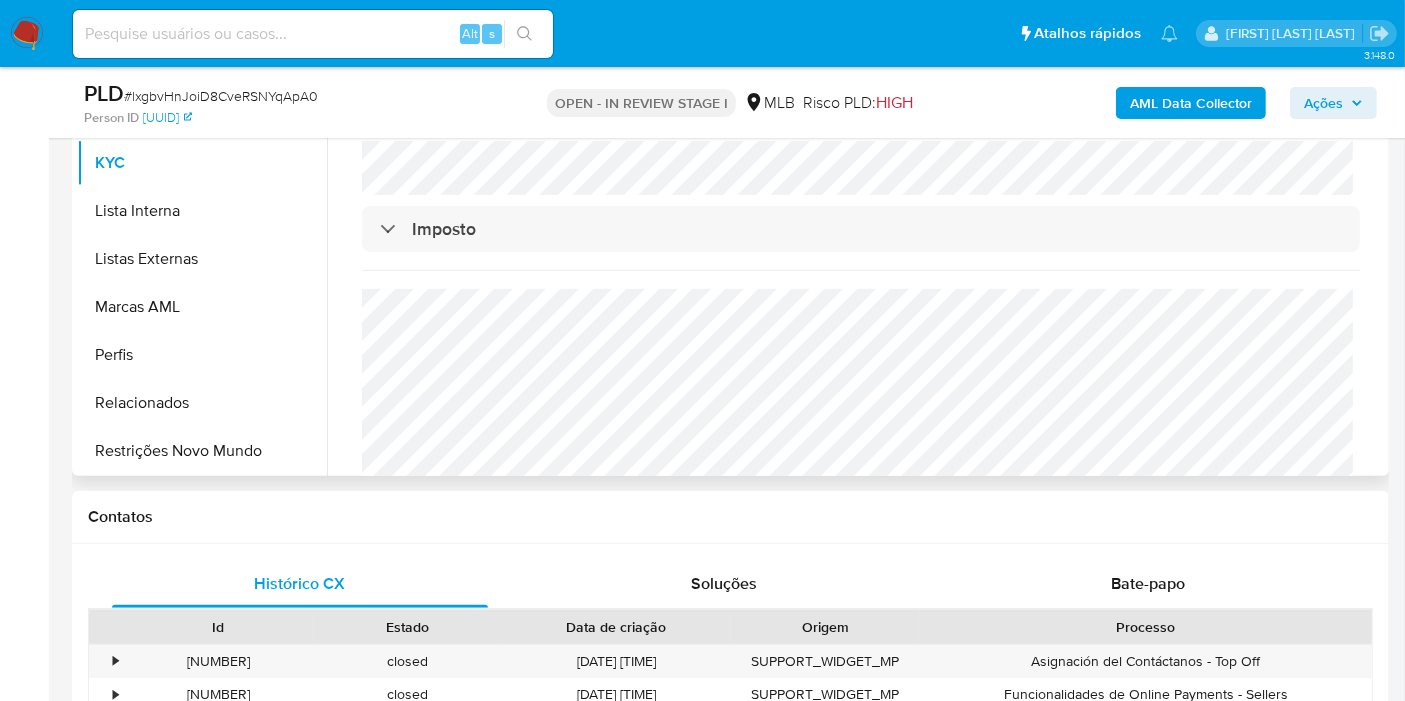 scroll, scrollTop: 1212, scrollLeft: 0, axis: vertical 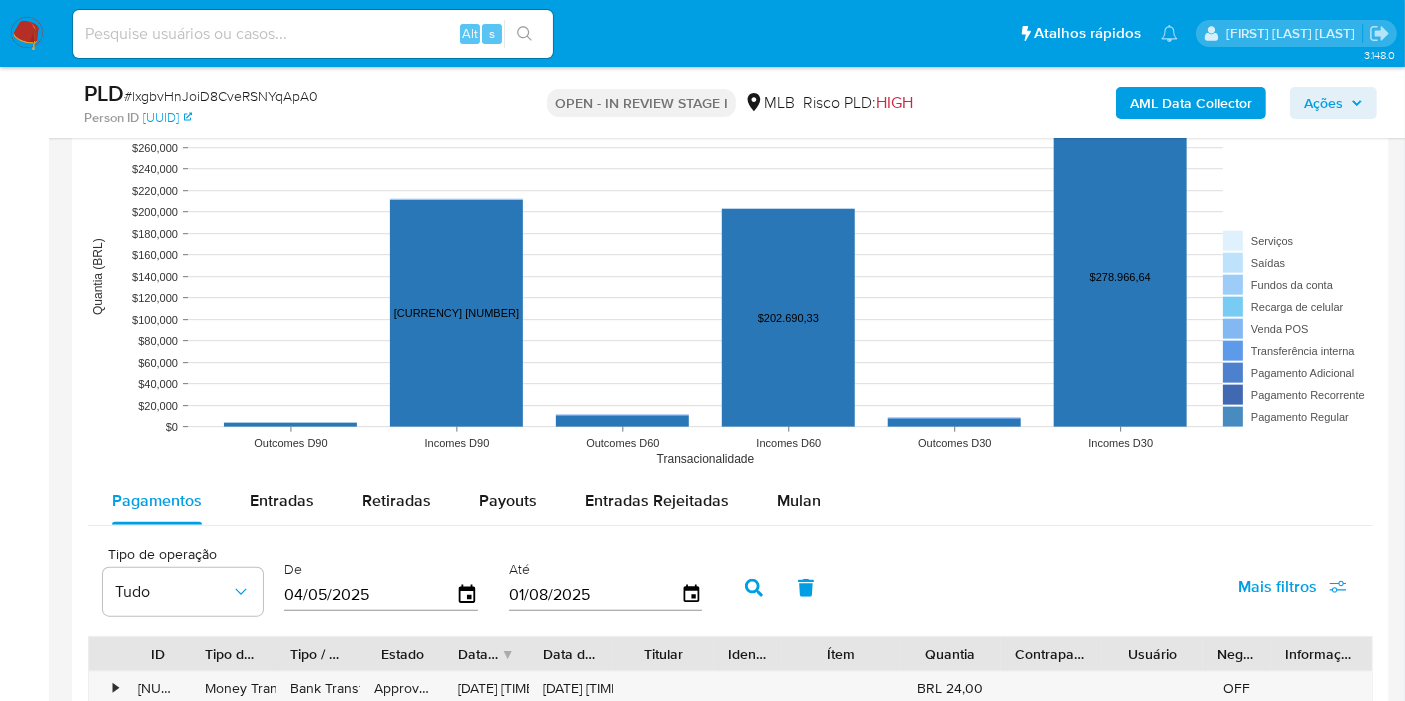 click 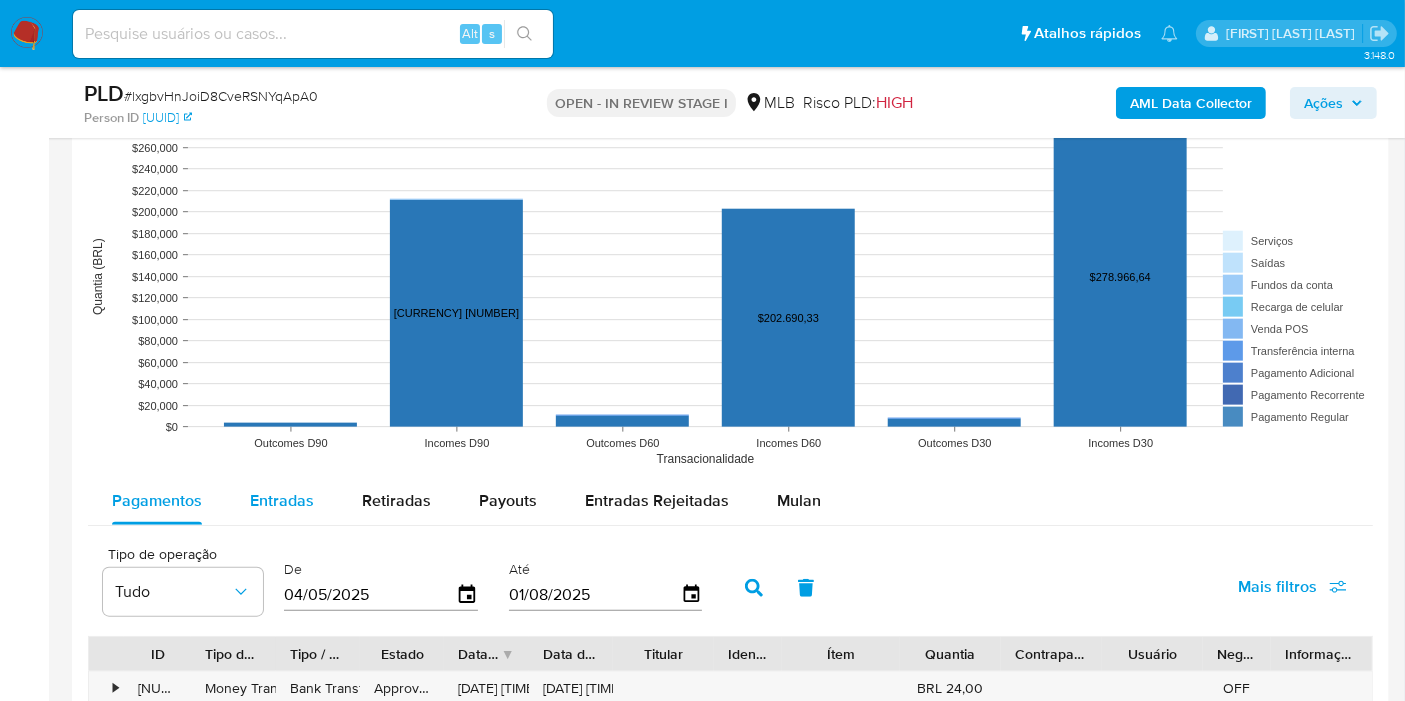 click on "Entradas" at bounding box center [282, 500] 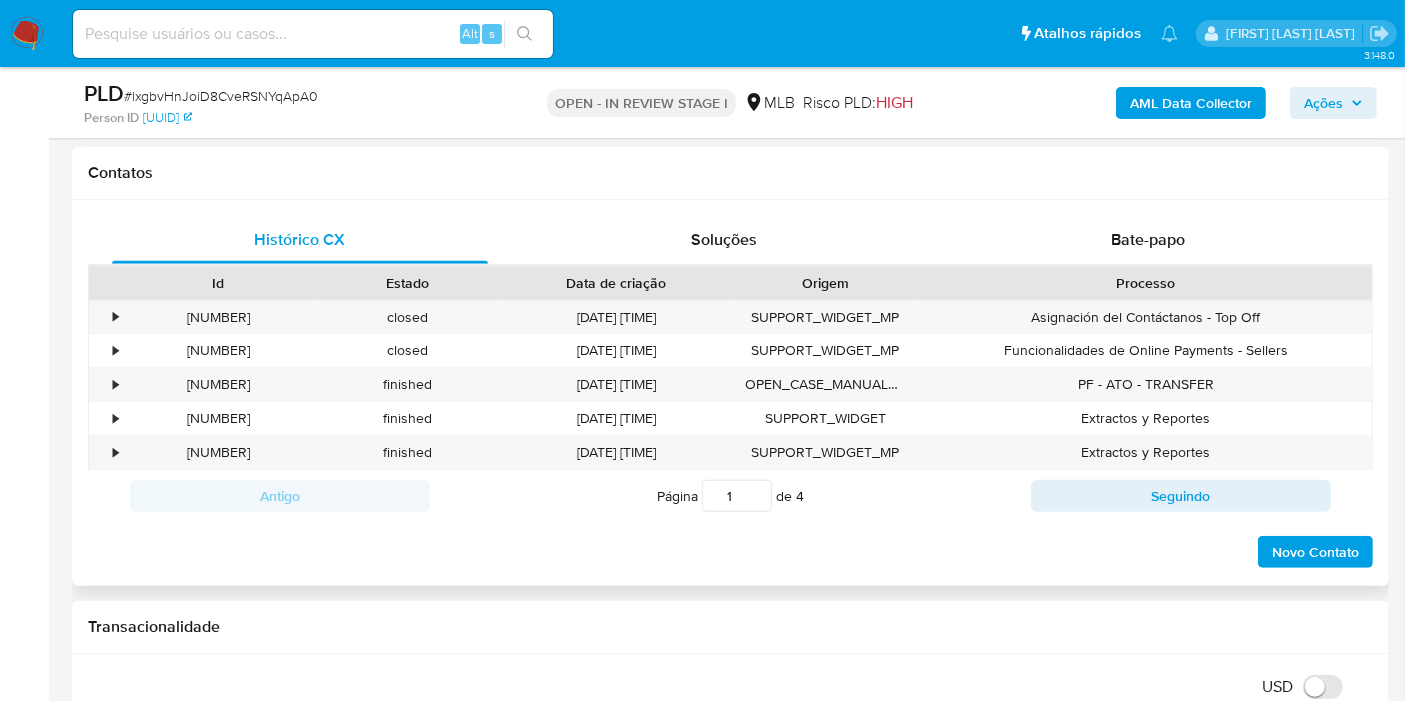scroll, scrollTop: 777, scrollLeft: 0, axis: vertical 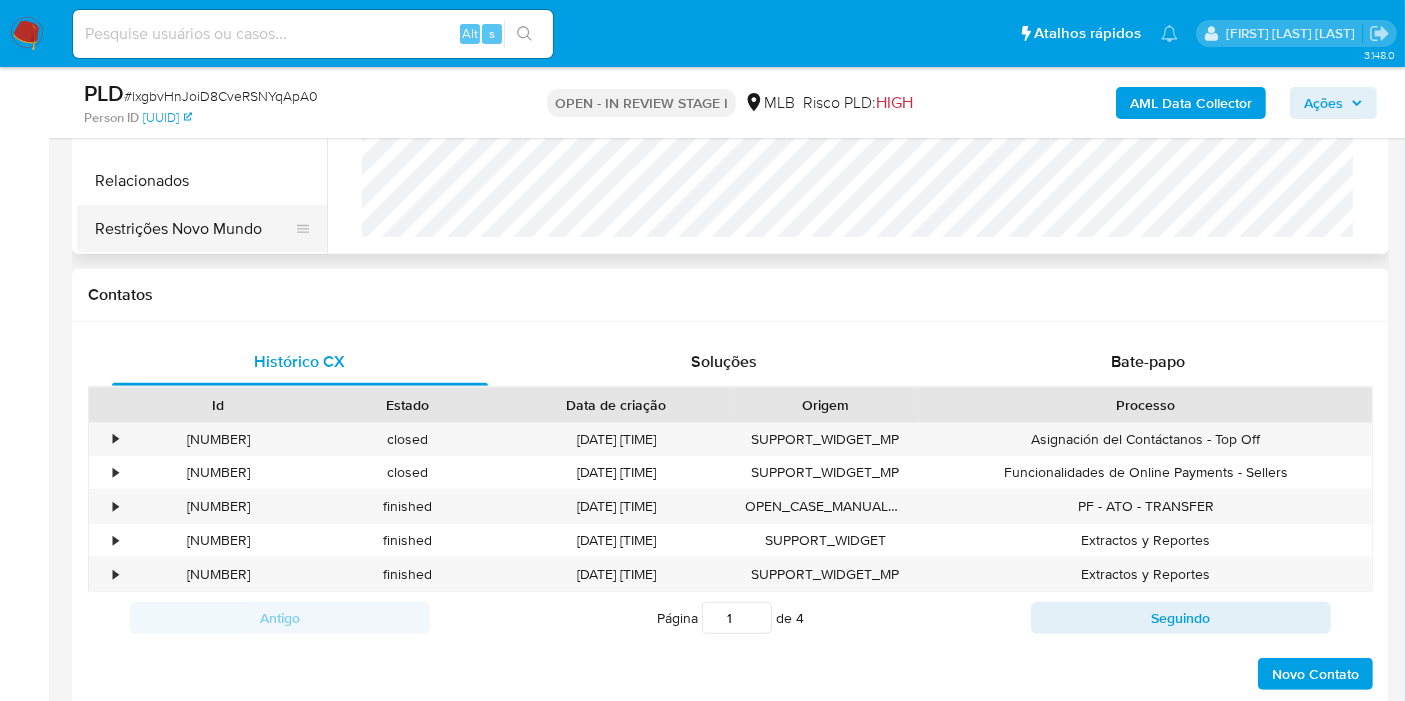 click on "Restrições Novo Mundo" at bounding box center (194, 229) 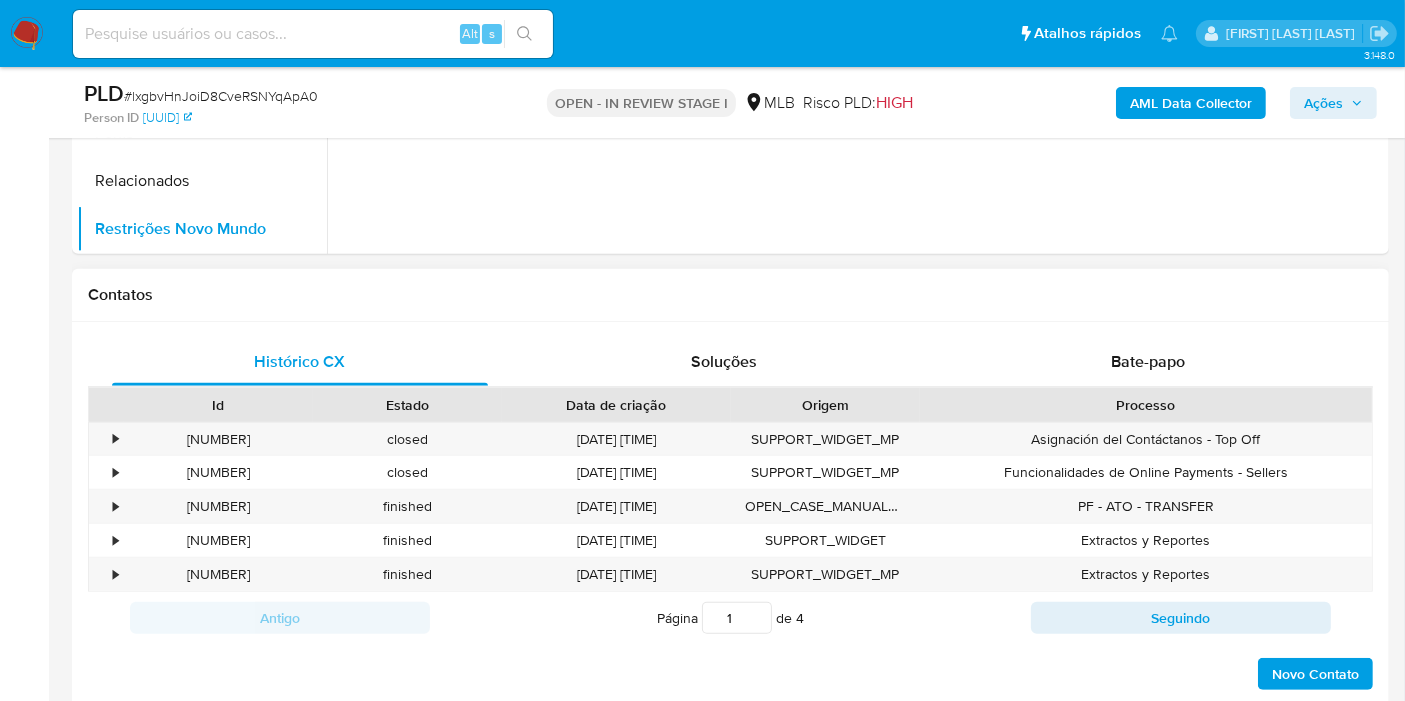 scroll, scrollTop: 0, scrollLeft: 0, axis: both 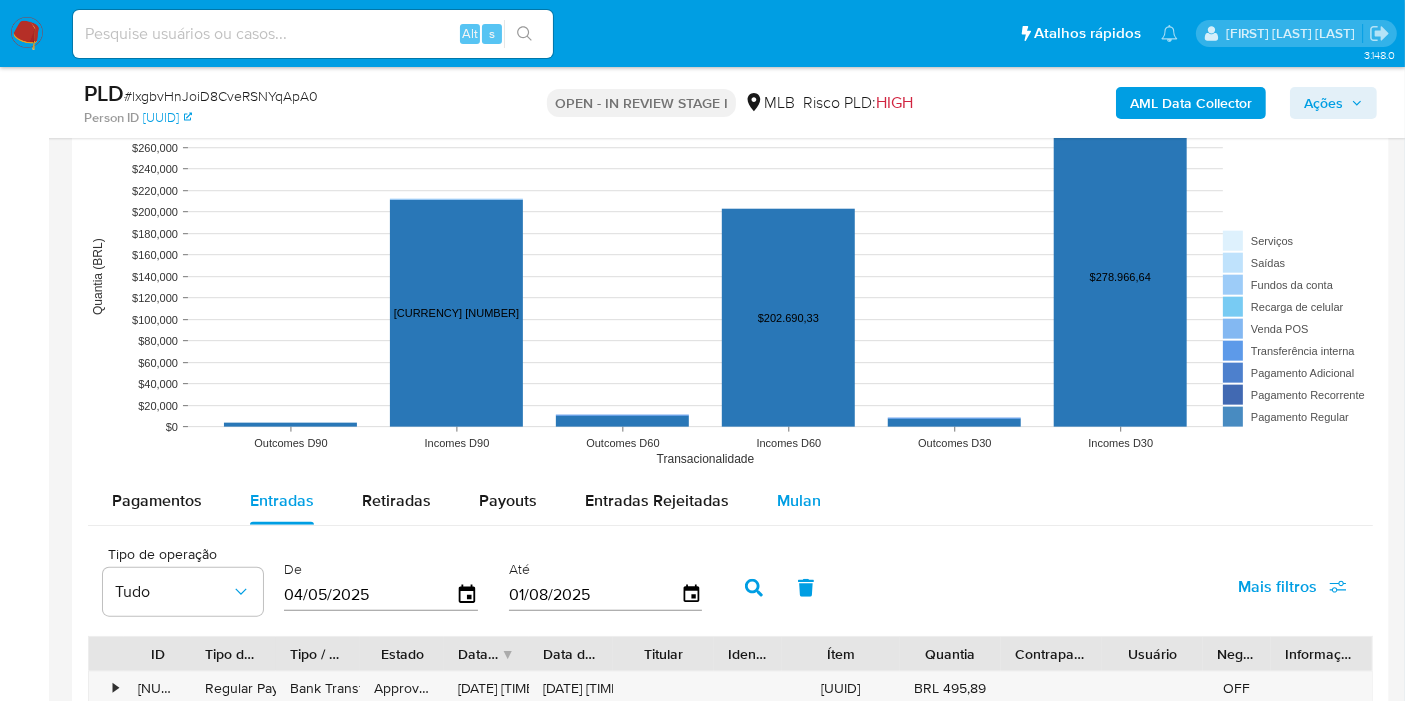 click on "Mulan" at bounding box center [799, 500] 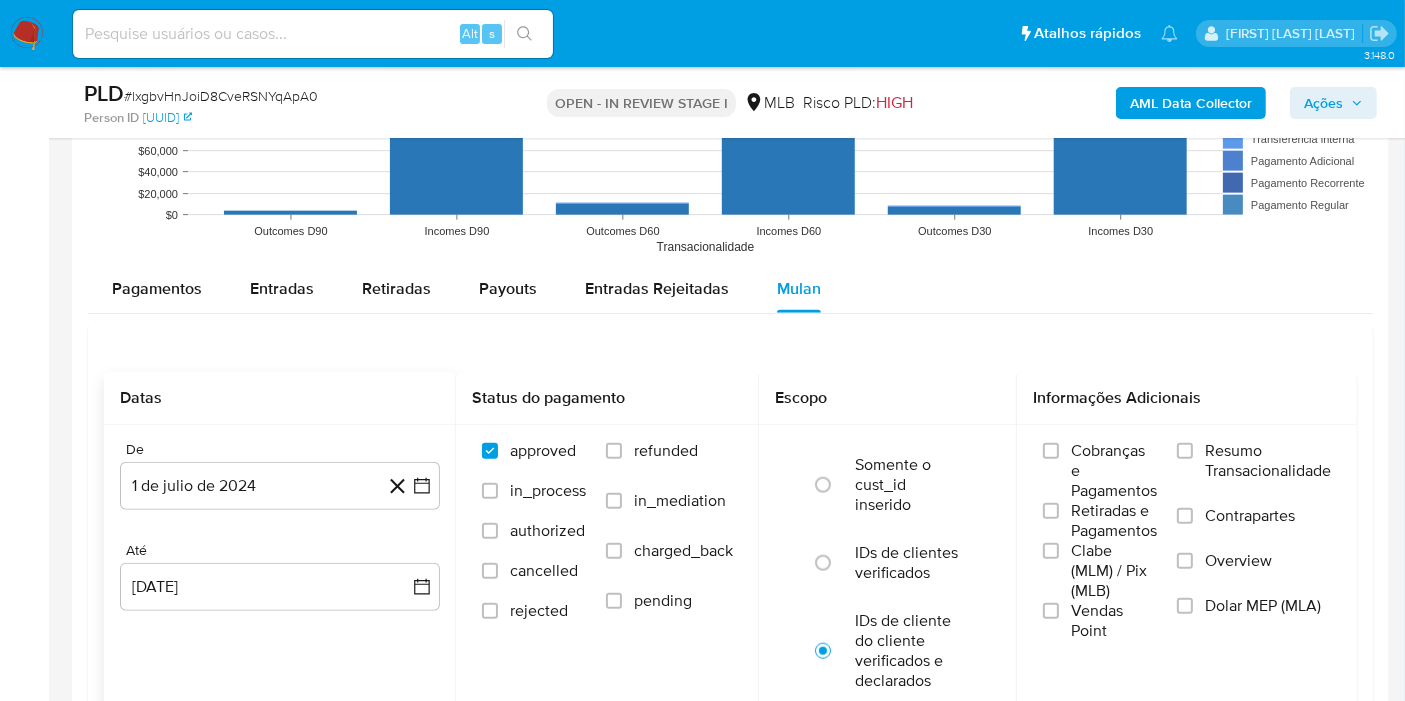 scroll, scrollTop: 2111, scrollLeft: 0, axis: vertical 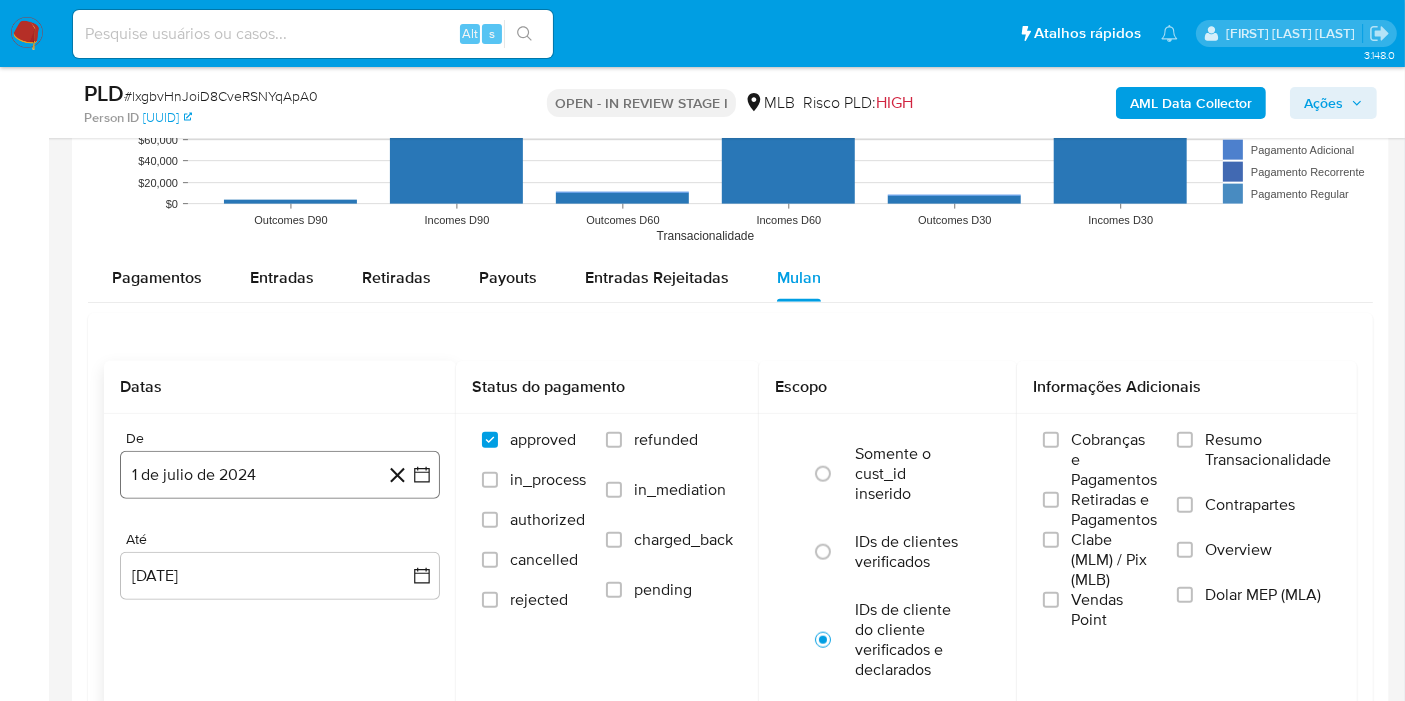 click 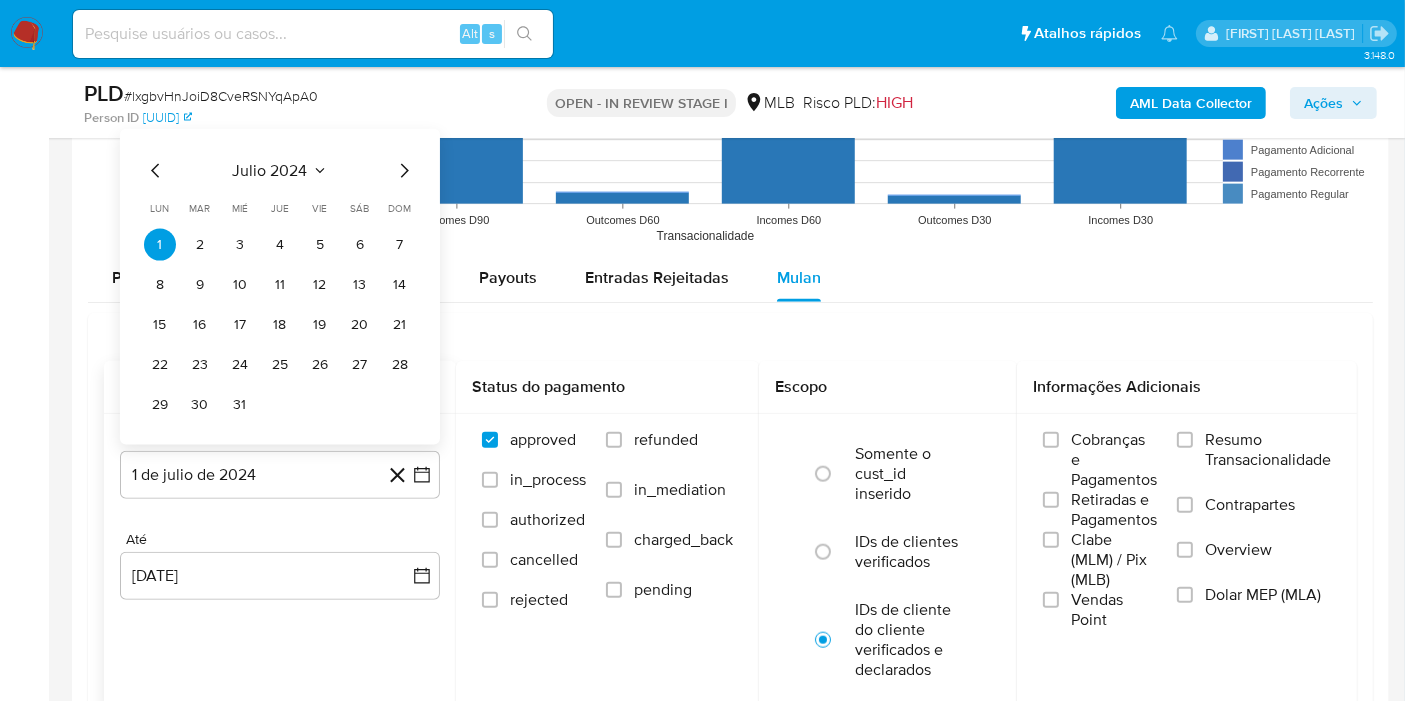 click on "julio 2024" at bounding box center (270, 171) 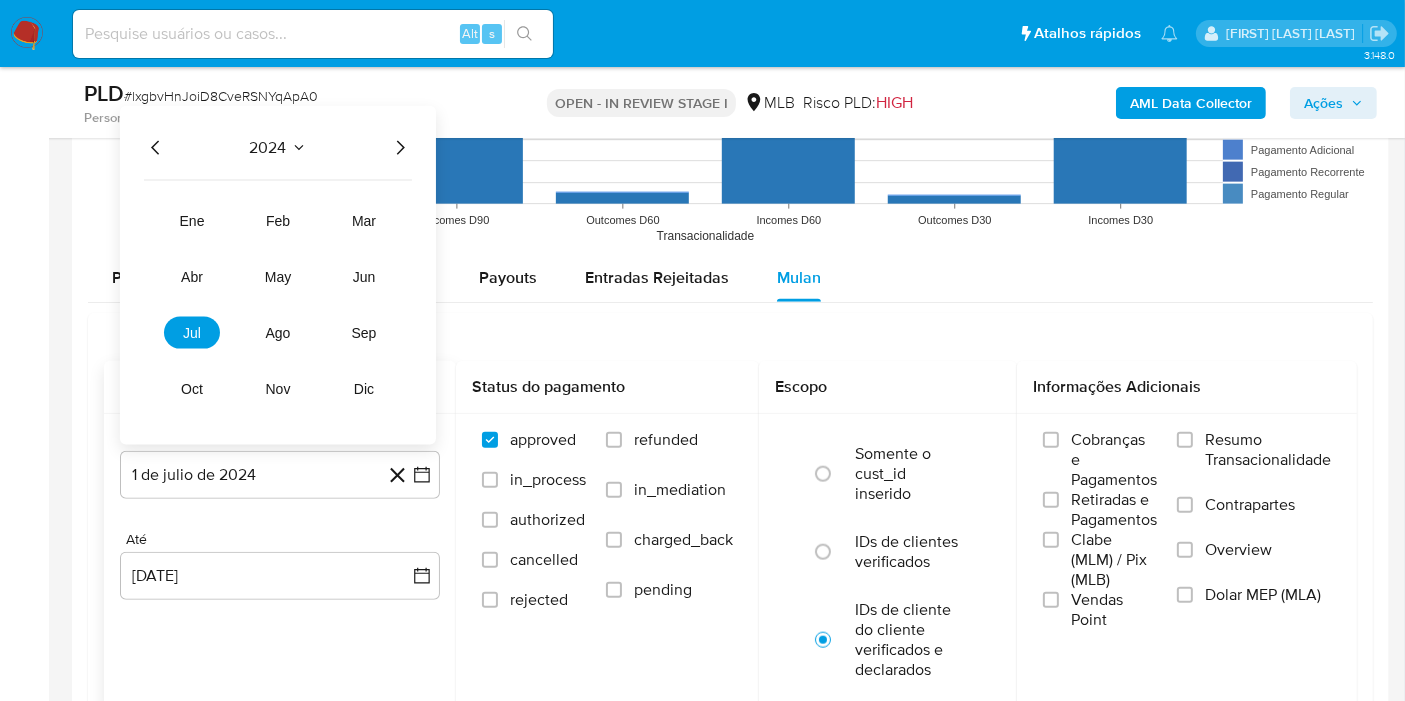click 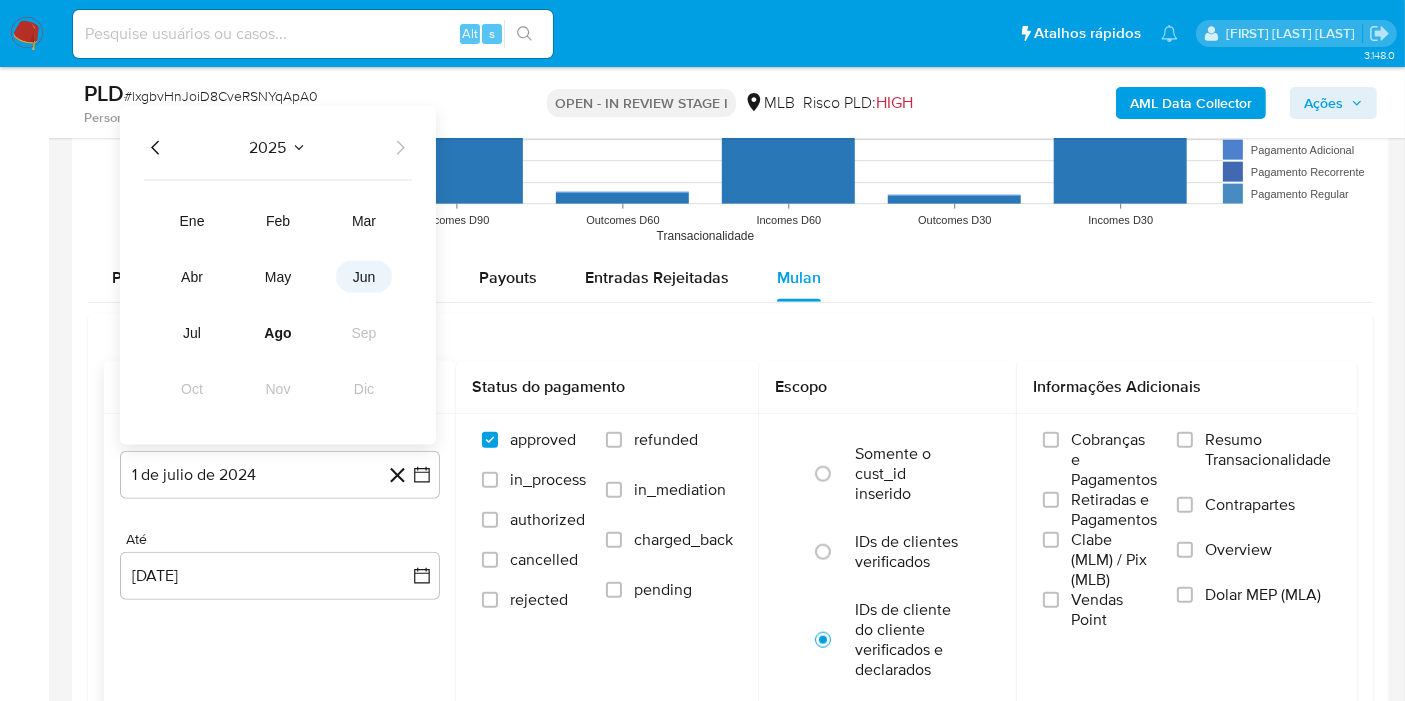 click on "jun" at bounding box center (364, 277) 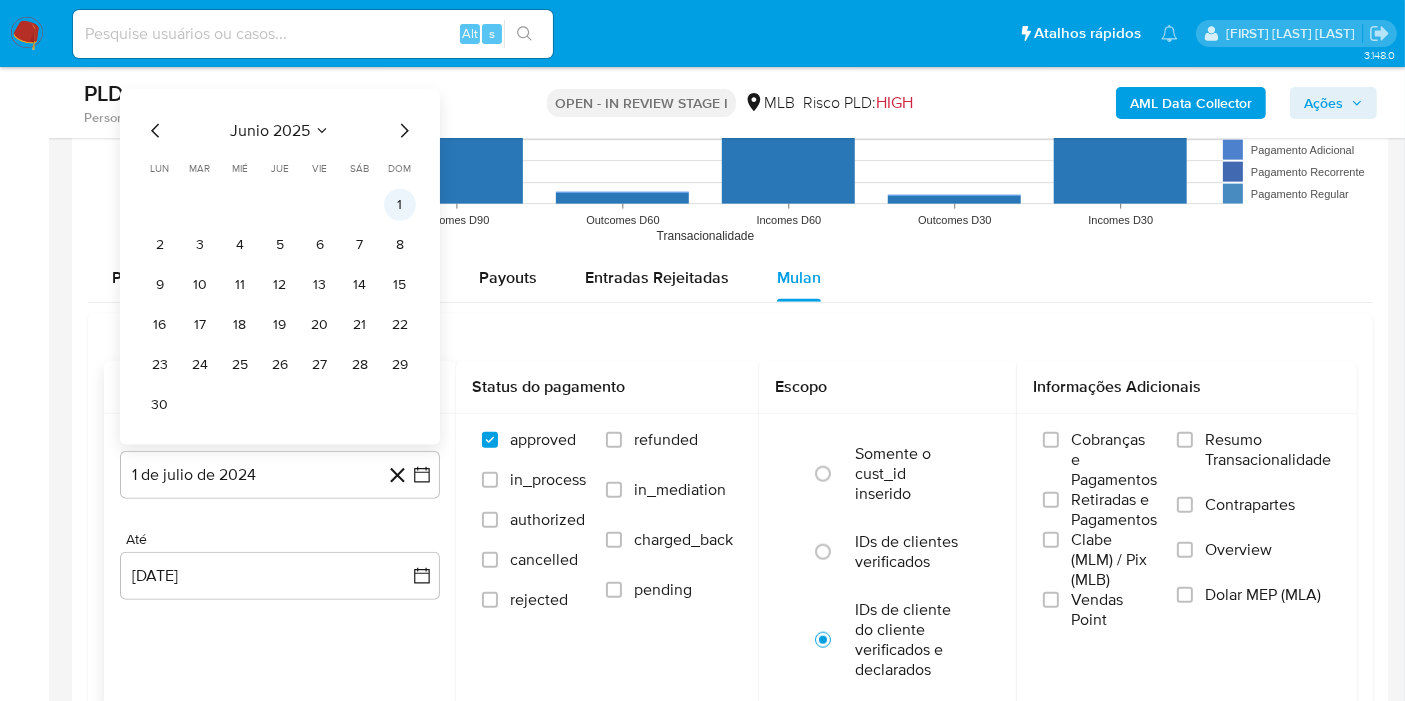 click on "1" at bounding box center (400, 205) 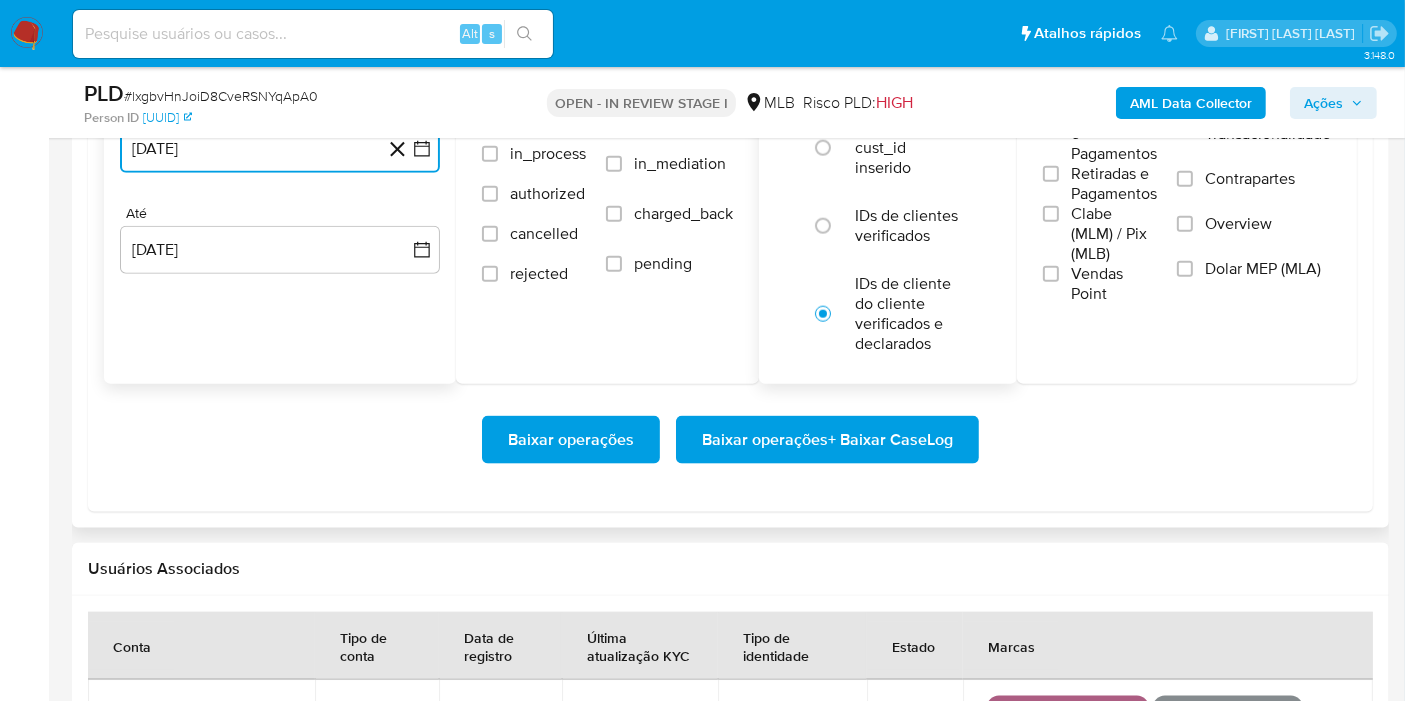 scroll, scrollTop: 2444, scrollLeft: 0, axis: vertical 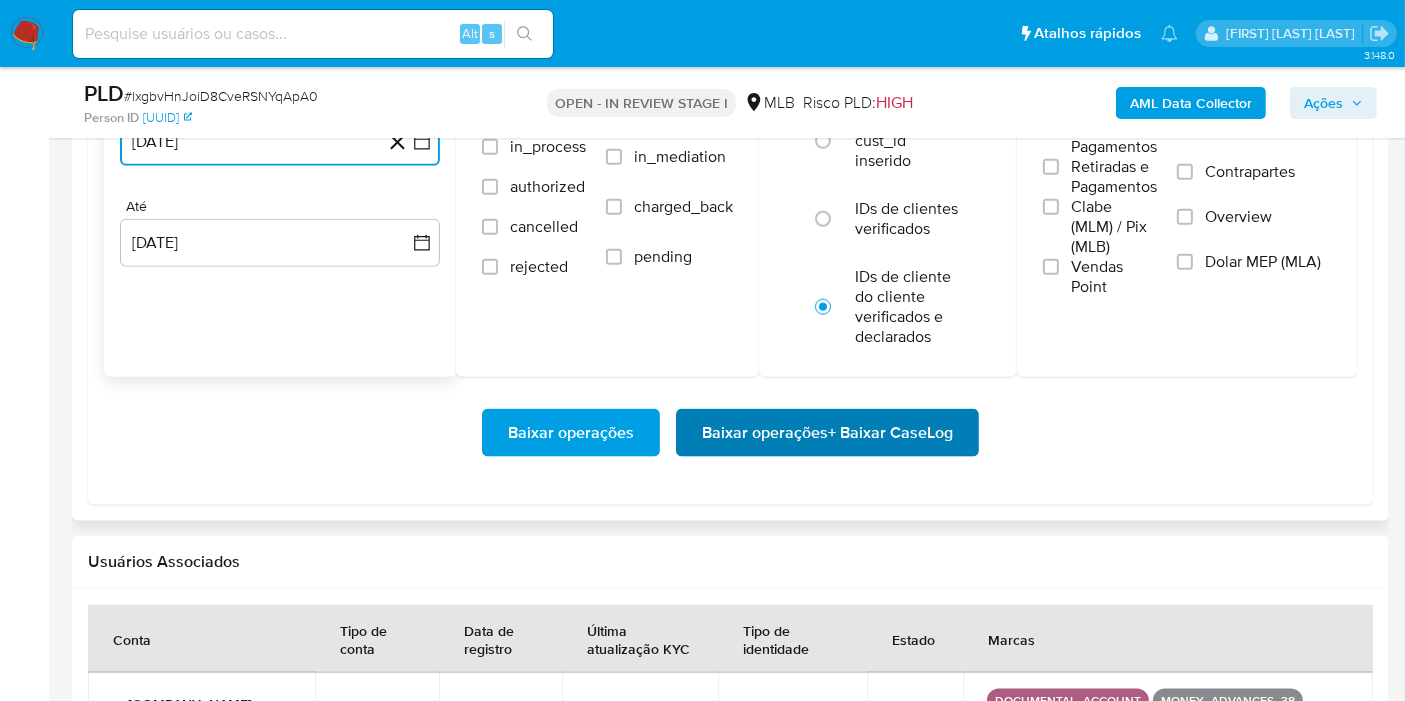 click on "Baixar operações  +   Baixar CaseLog" at bounding box center (827, 433) 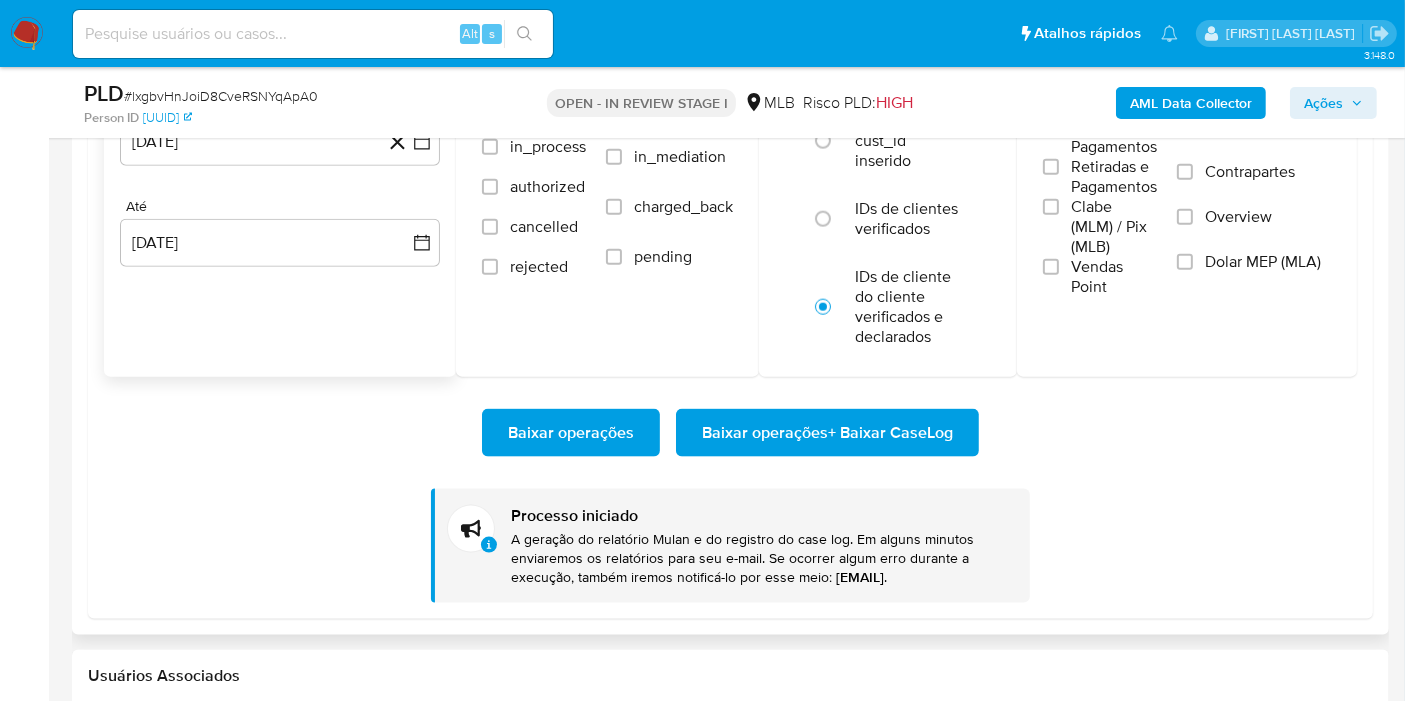 type 